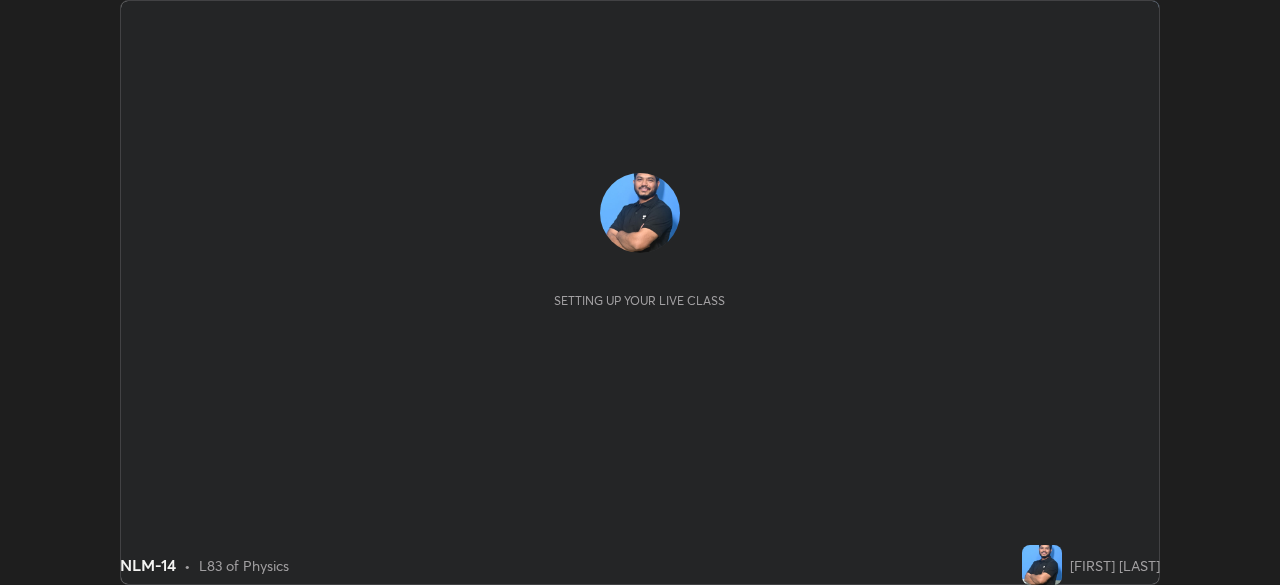 scroll, scrollTop: 0, scrollLeft: 0, axis: both 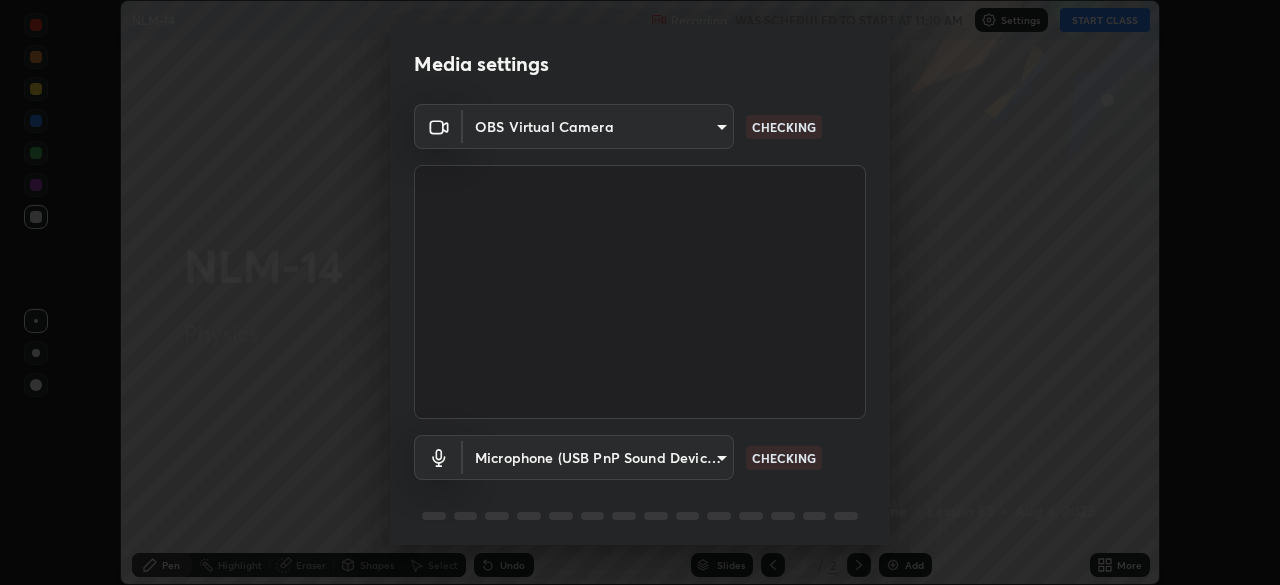 type on "e935e90e6c1ab5daa0dcc92e8481b2929d3357ce8b6dafce0a80e6d5474c7f03" 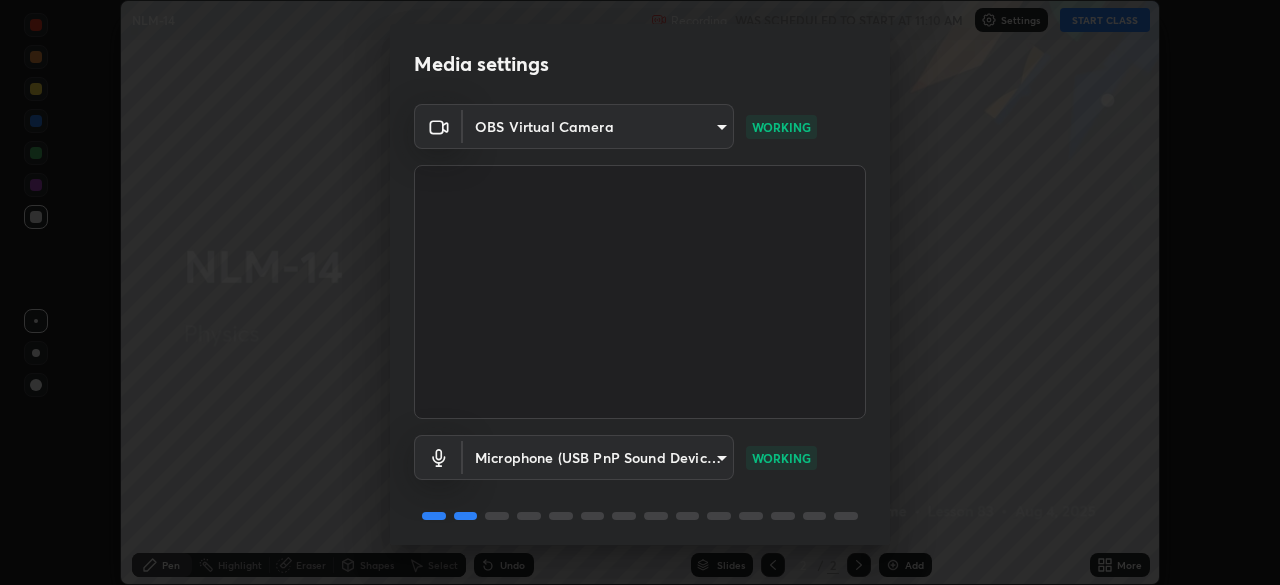 scroll, scrollTop: 70, scrollLeft: 0, axis: vertical 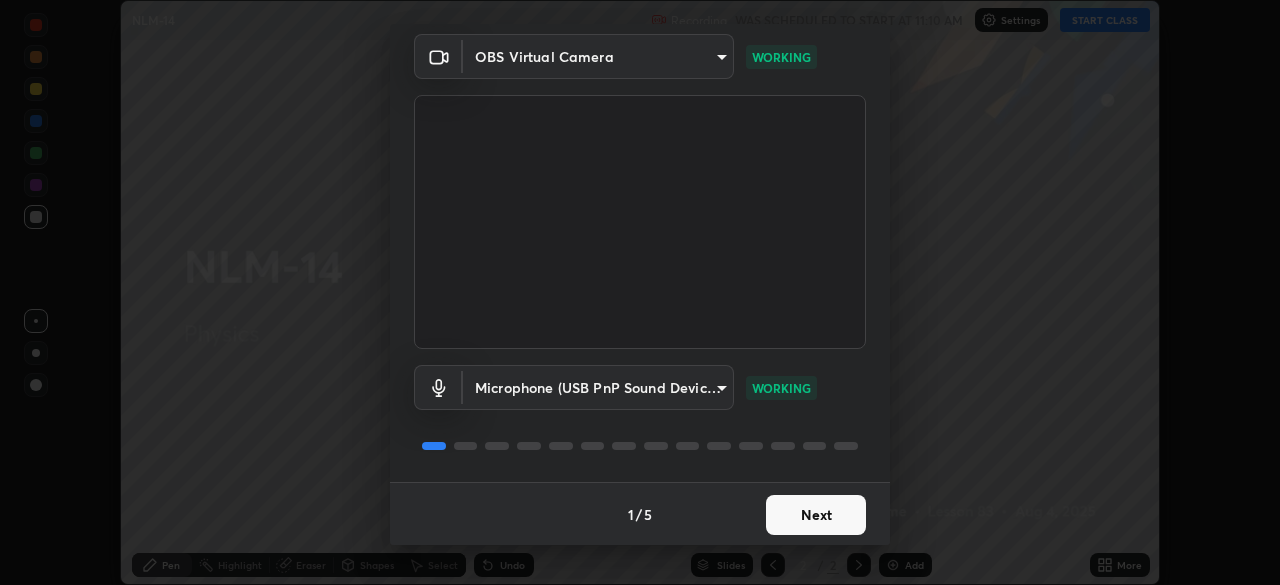 click on "Next" at bounding box center (816, 515) 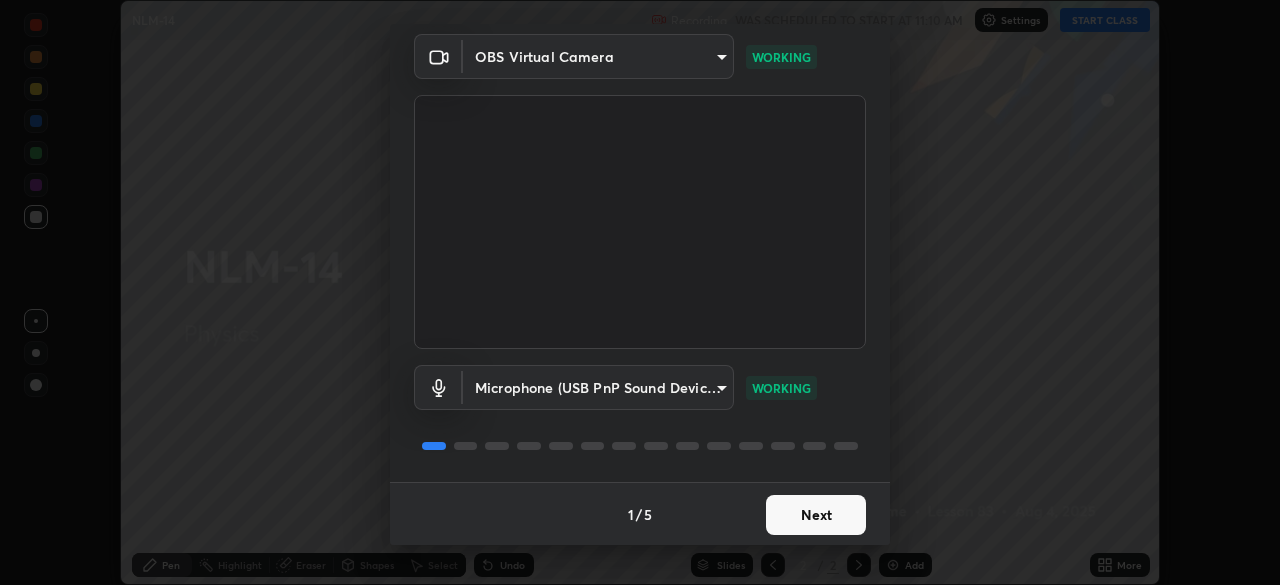 scroll, scrollTop: 0, scrollLeft: 0, axis: both 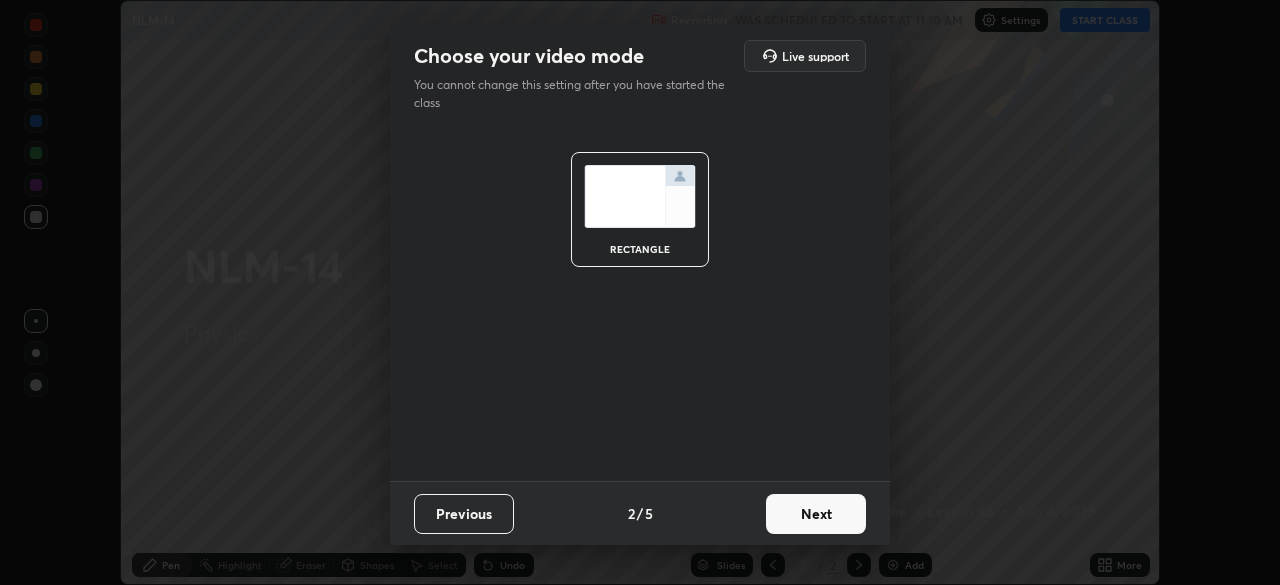 click on "Next" at bounding box center [816, 514] 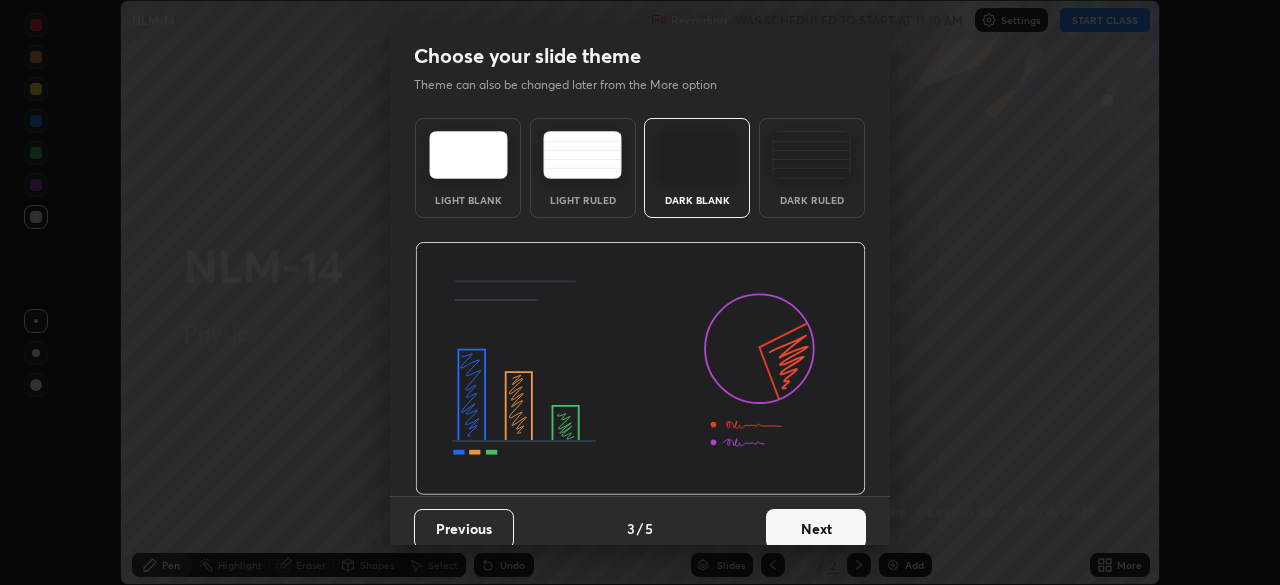 click on "Next" at bounding box center (816, 529) 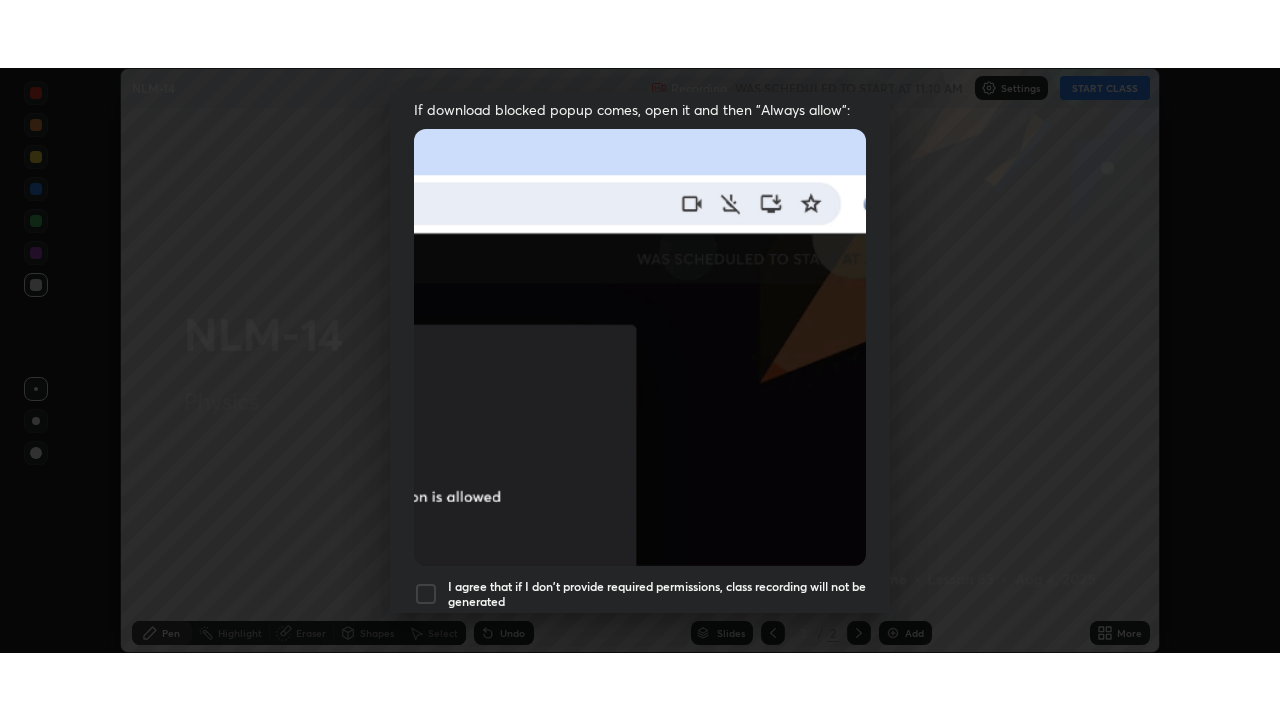 scroll, scrollTop: 478, scrollLeft: 0, axis: vertical 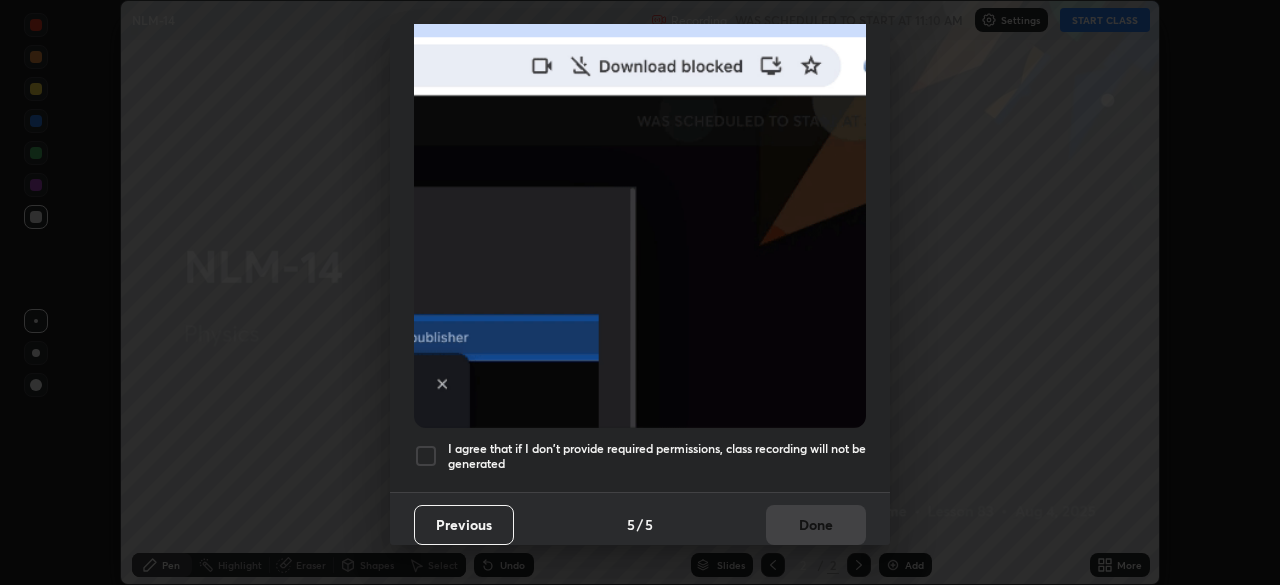 click at bounding box center (426, 456) 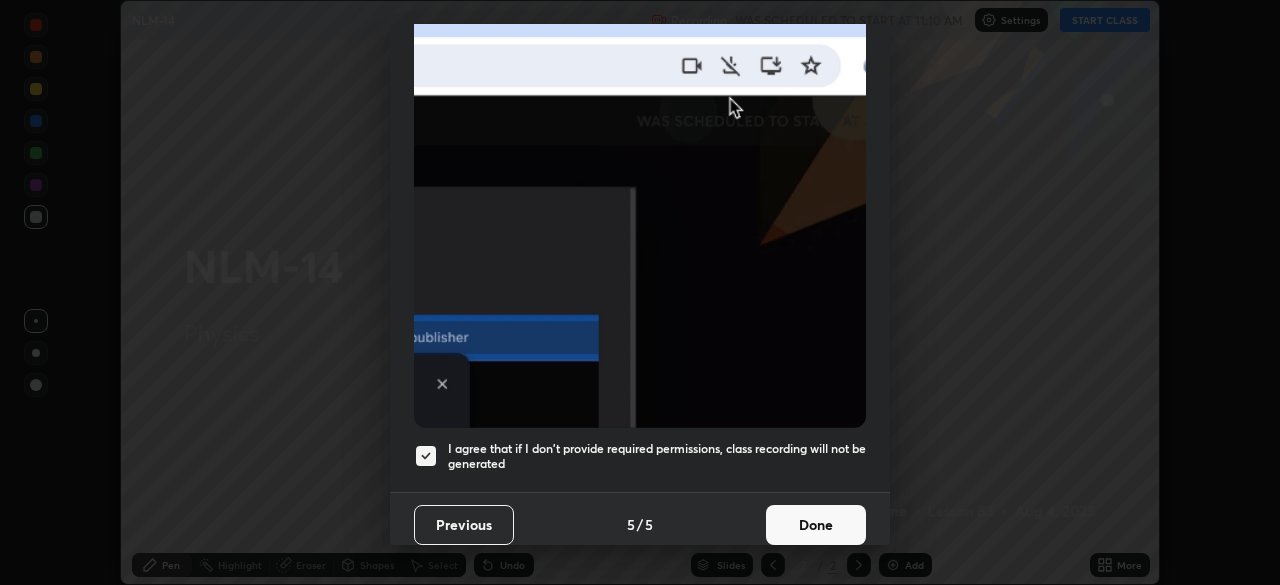 click on "Done" at bounding box center [816, 525] 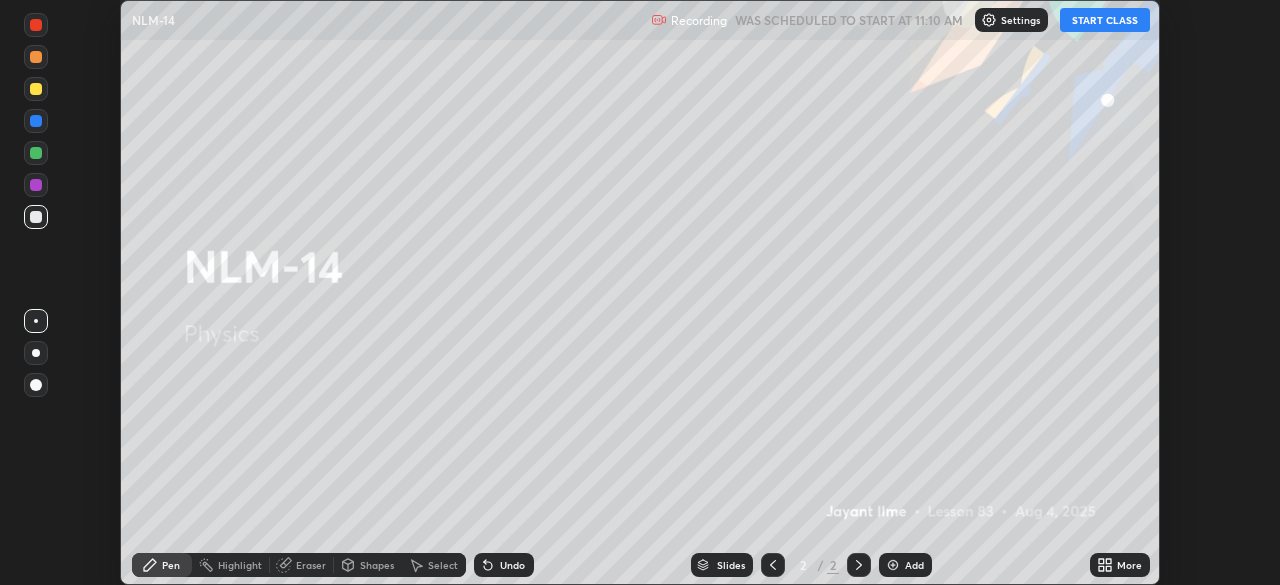 click on "START CLASS" at bounding box center (1105, 20) 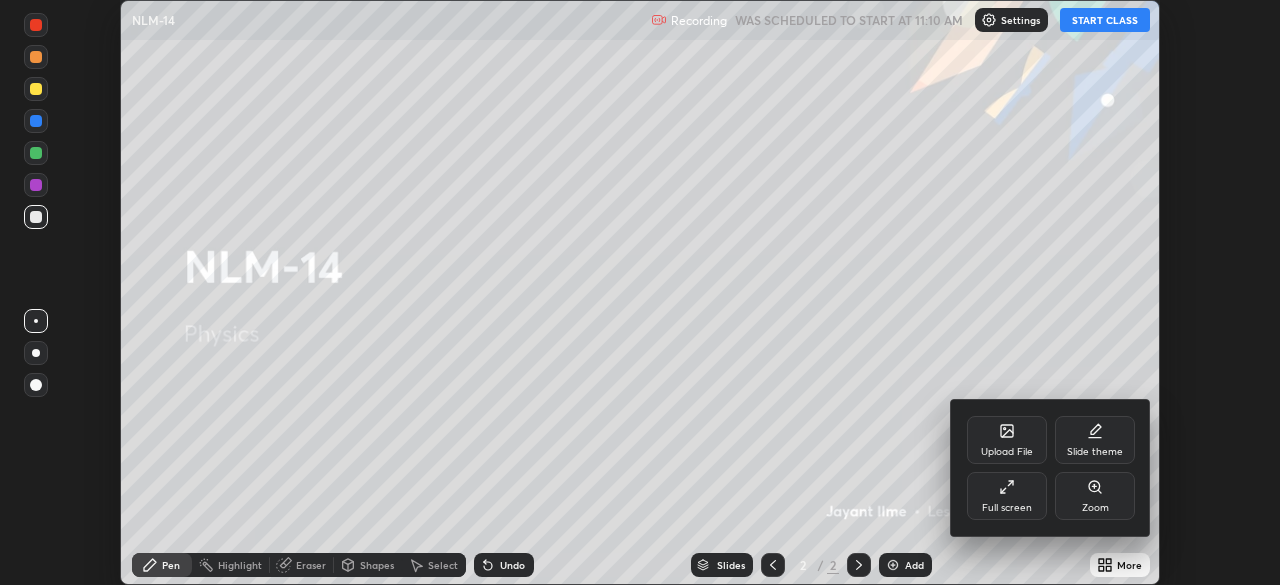 click on "Full screen" at bounding box center (1007, 496) 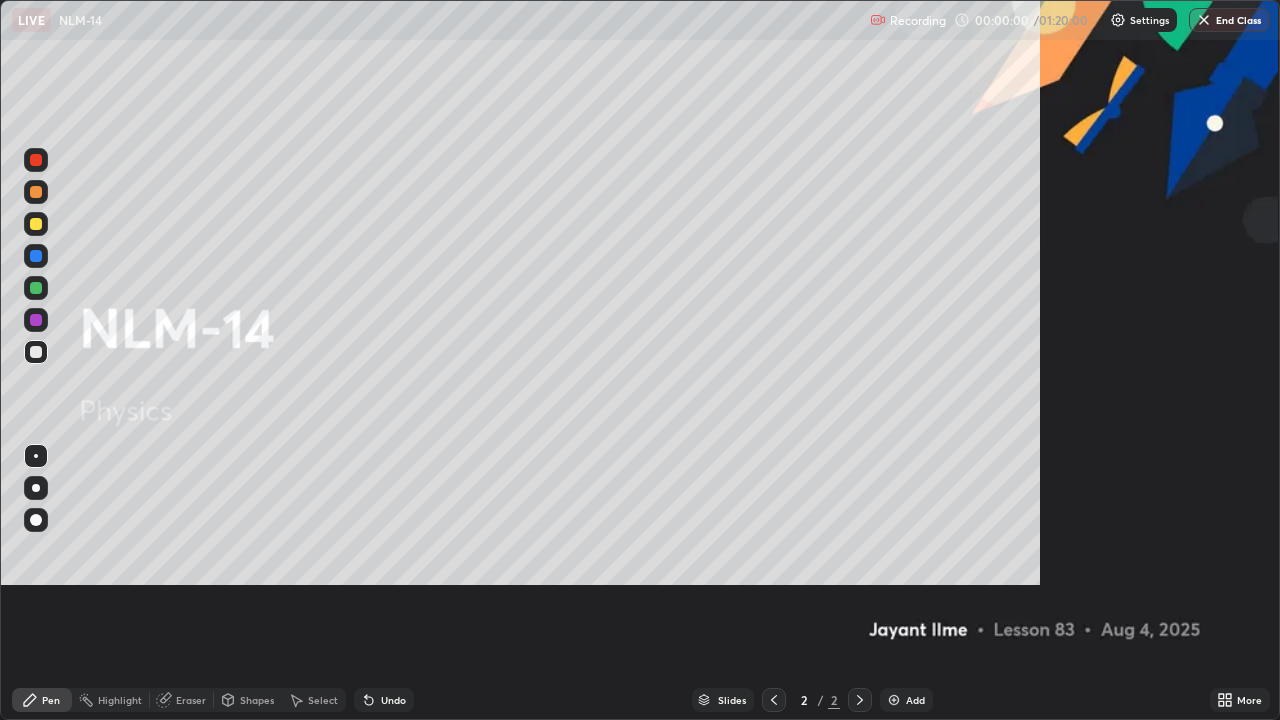 scroll, scrollTop: 99280, scrollLeft: 98720, axis: both 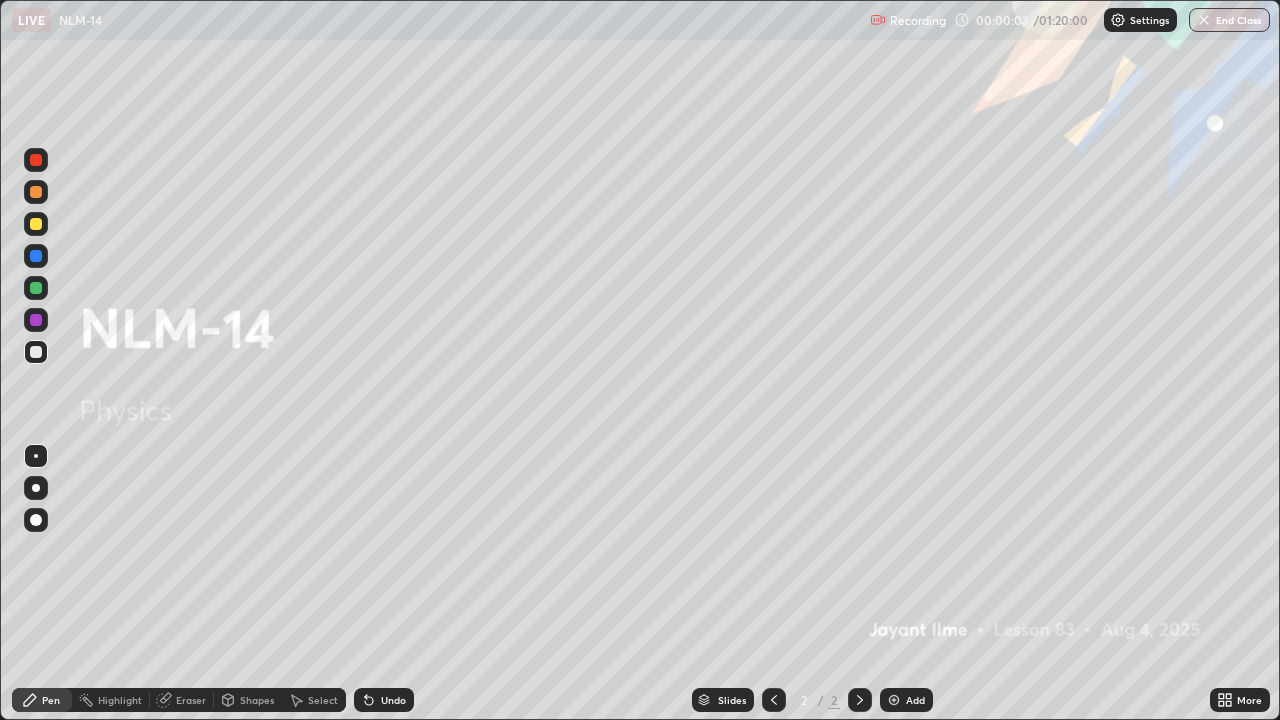 click at bounding box center (894, 700) 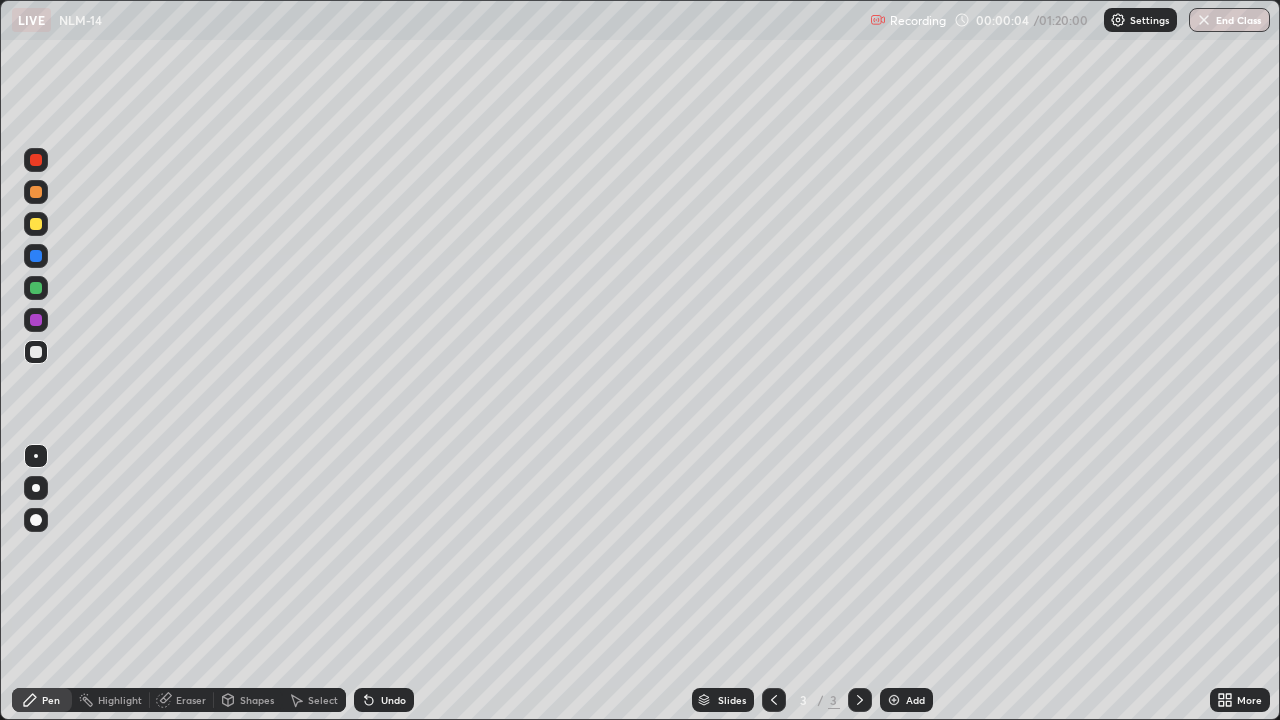 click at bounding box center (36, 520) 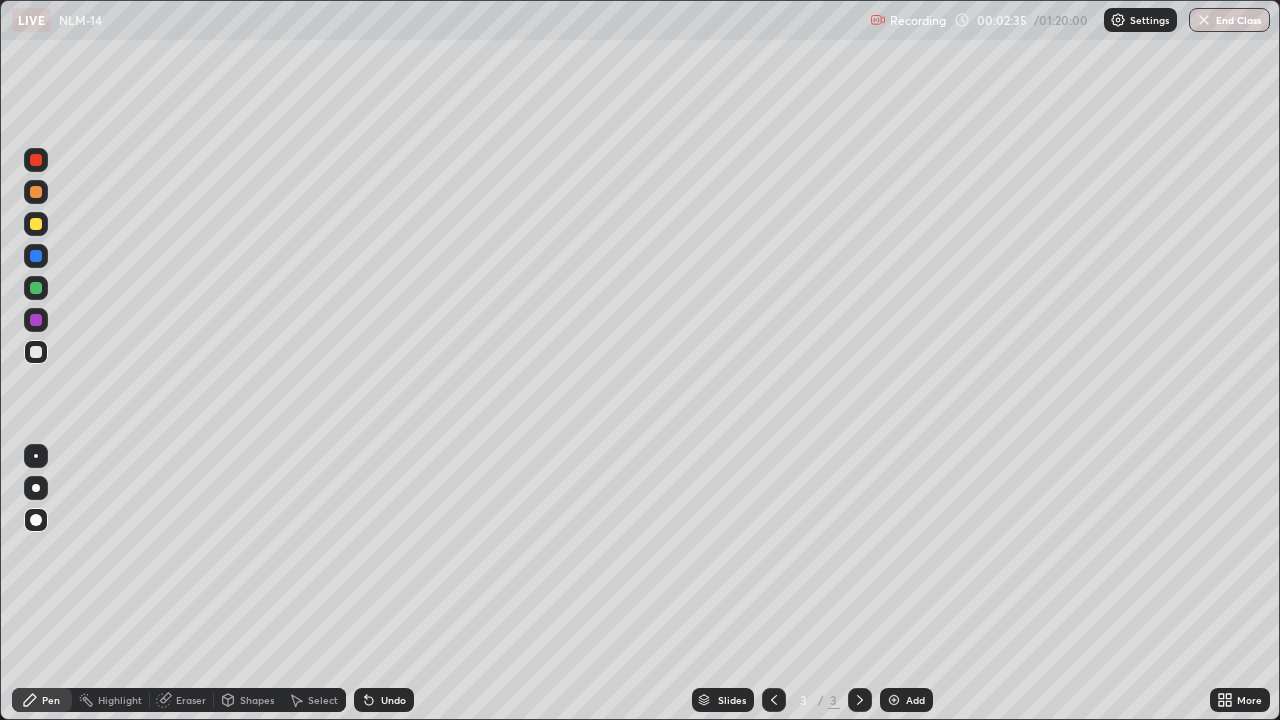 click at bounding box center [36, 224] 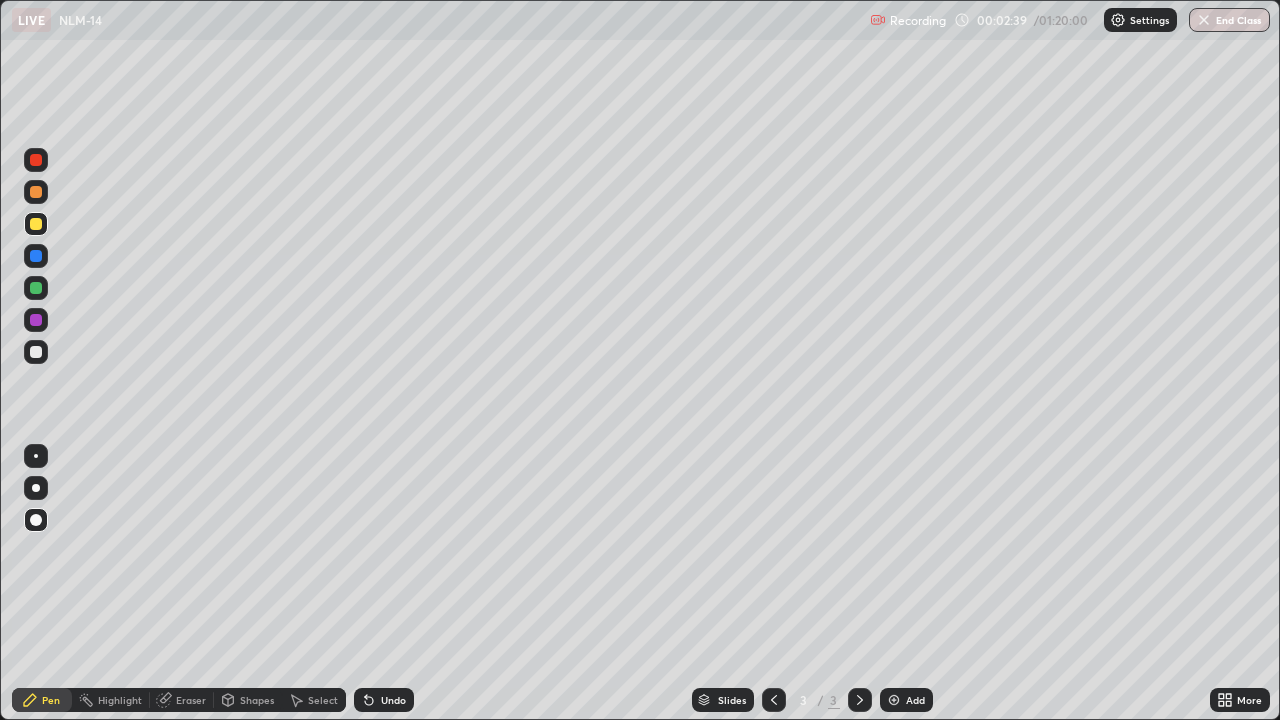 click at bounding box center [36, 352] 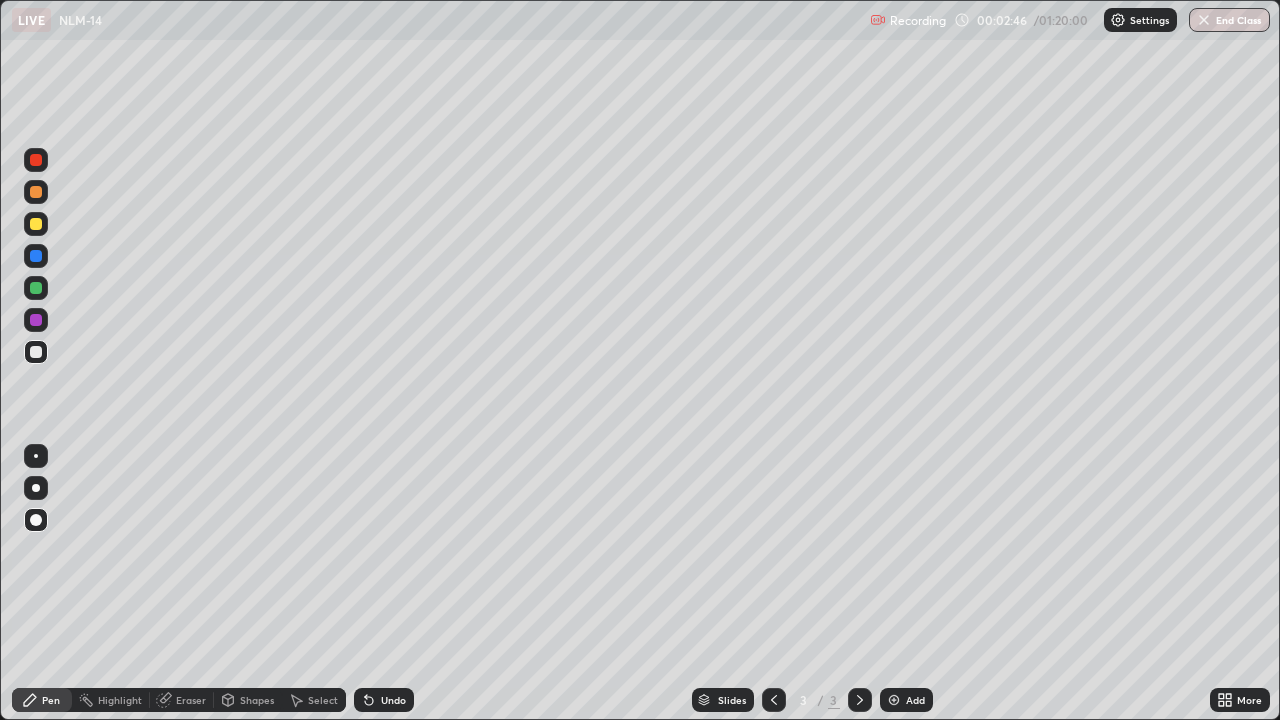 click at bounding box center [36, 224] 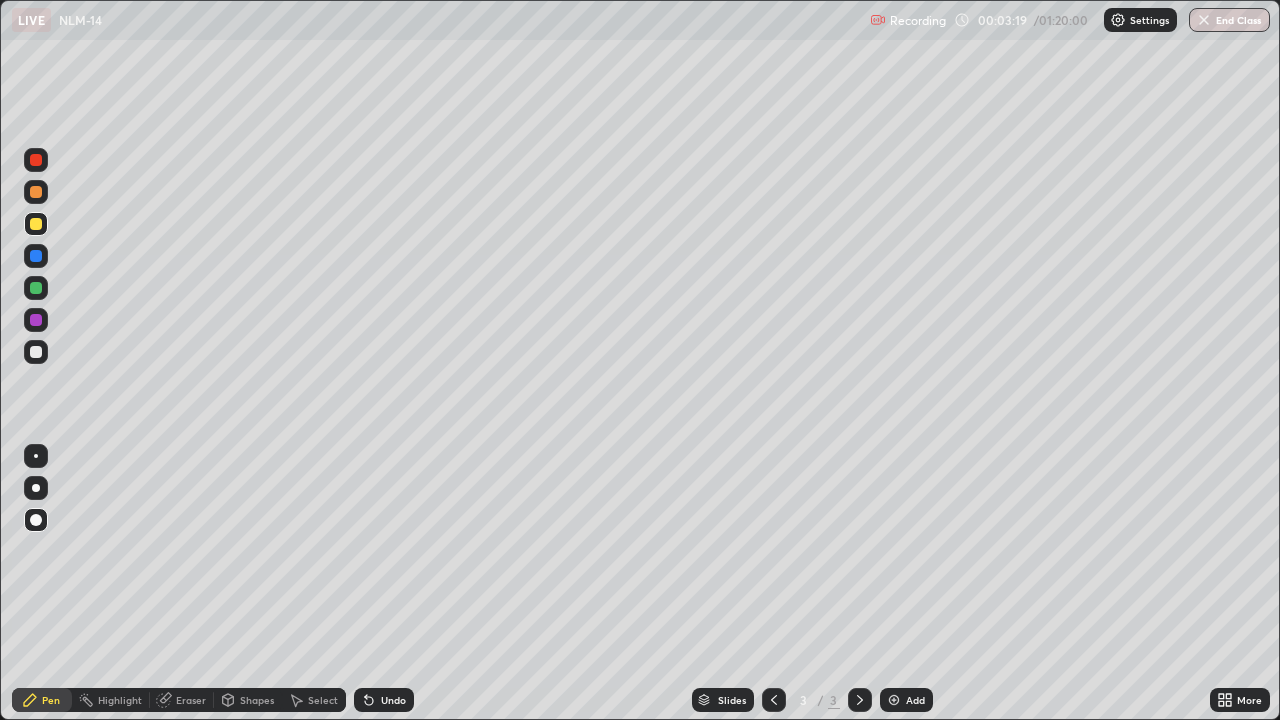 click at bounding box center (36, 352) 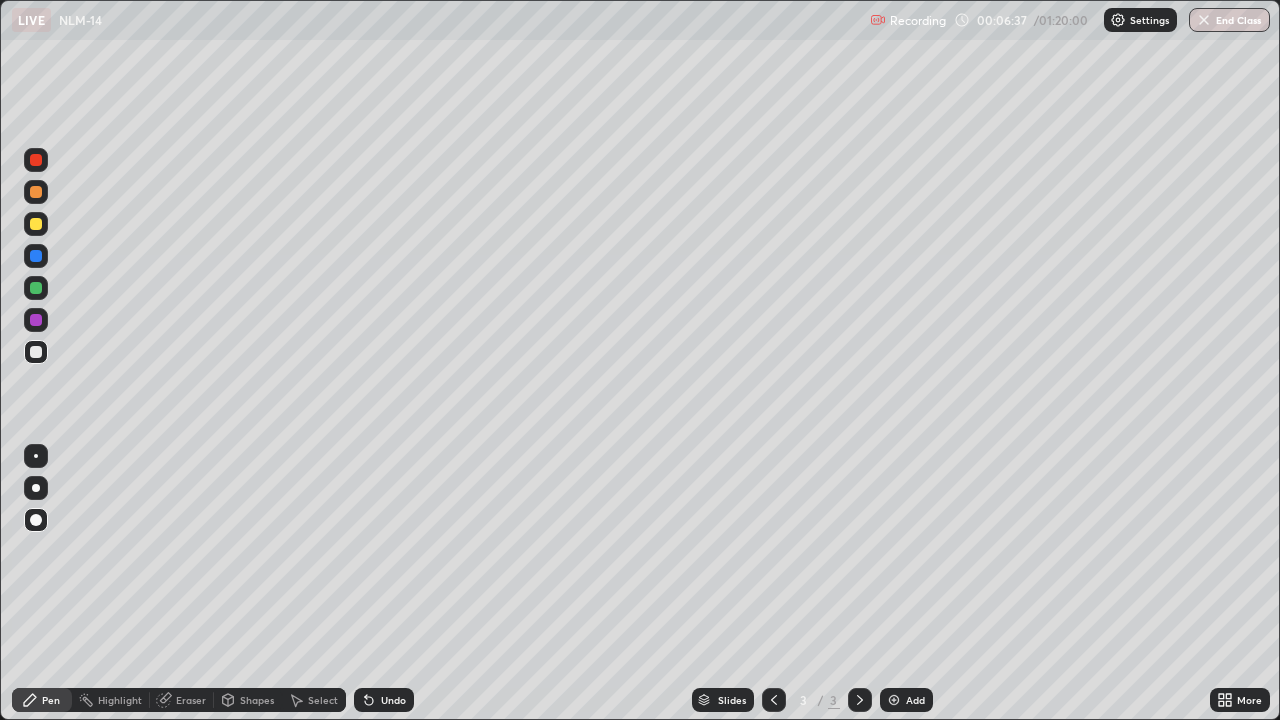 click on "Add" at bounding box center [906, 700] 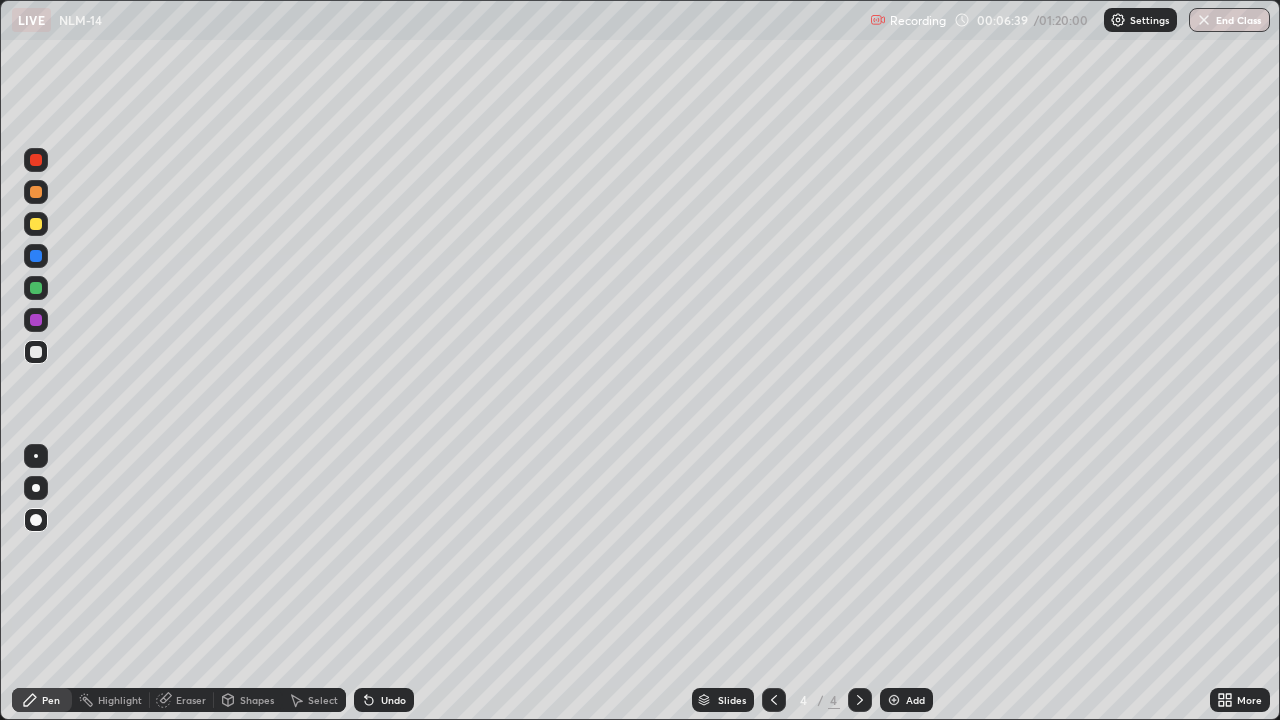 click at bounding box center [36, 160] 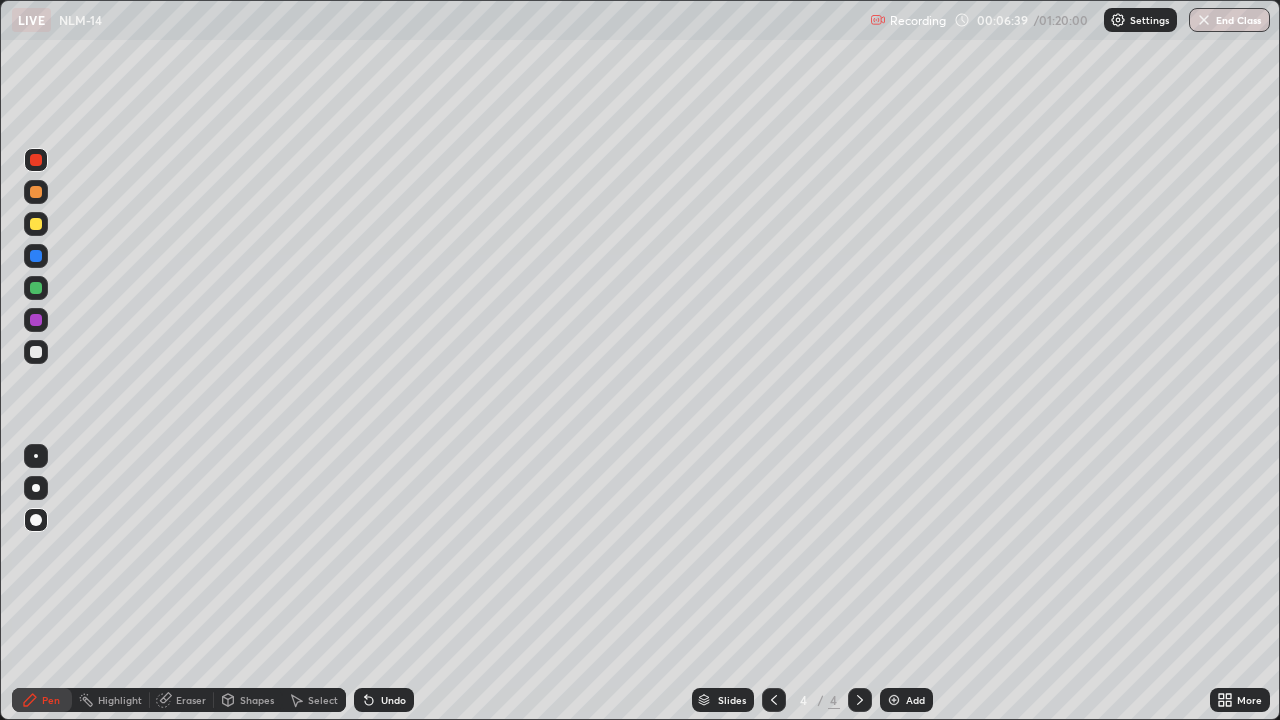 click at bounding box center [36, 224] 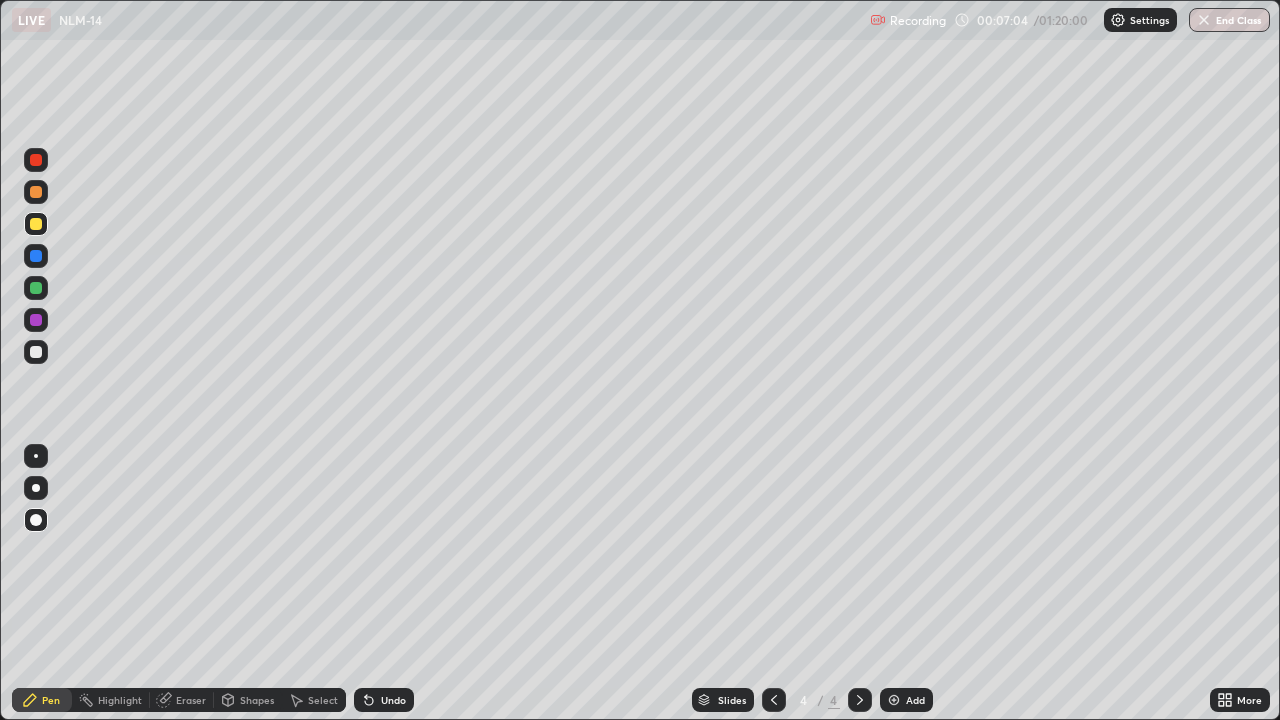 click at bounding box center [36, 288] 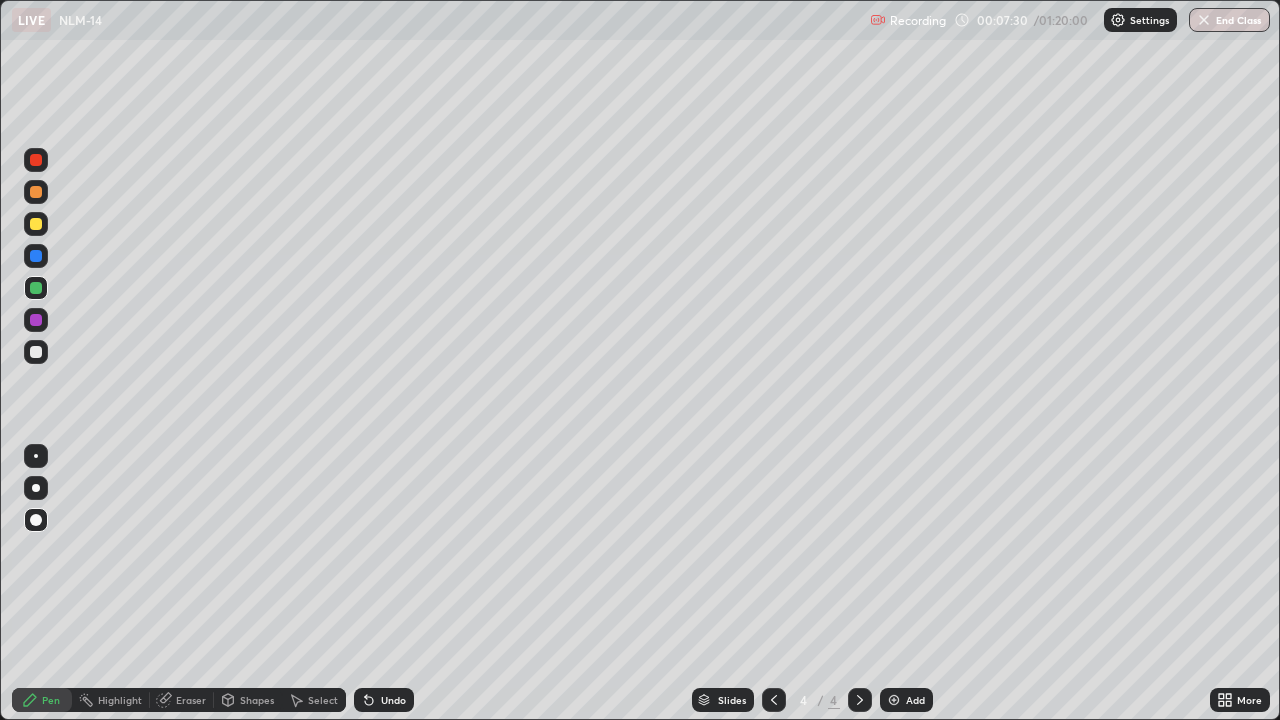 click at bounding box center (36, 352) 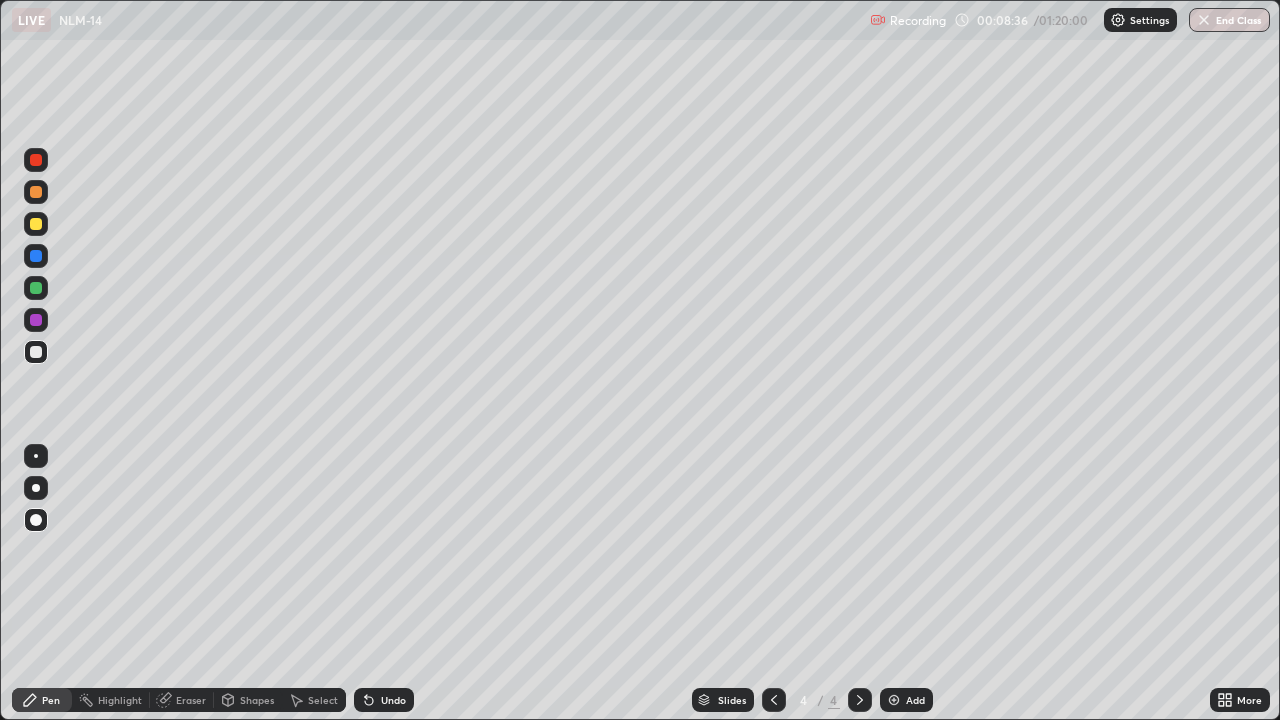 click at bounding box center (36, 288) 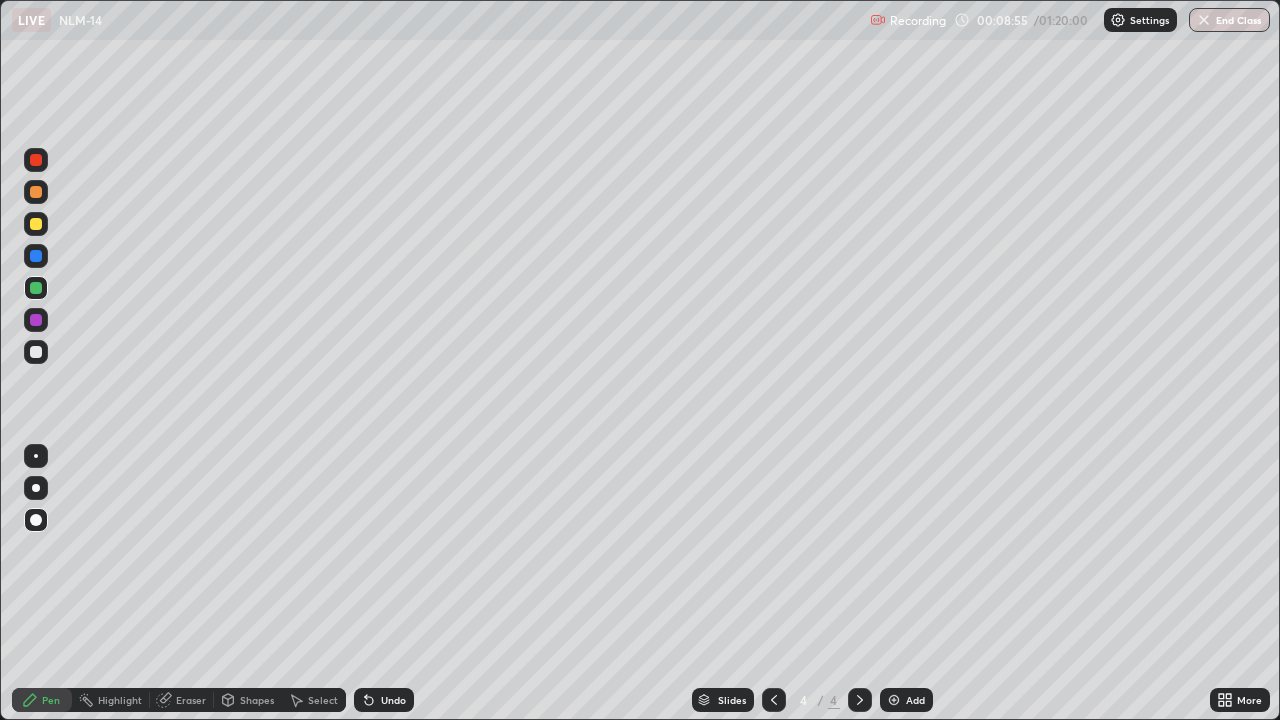 click at bounding box center [36, 352] 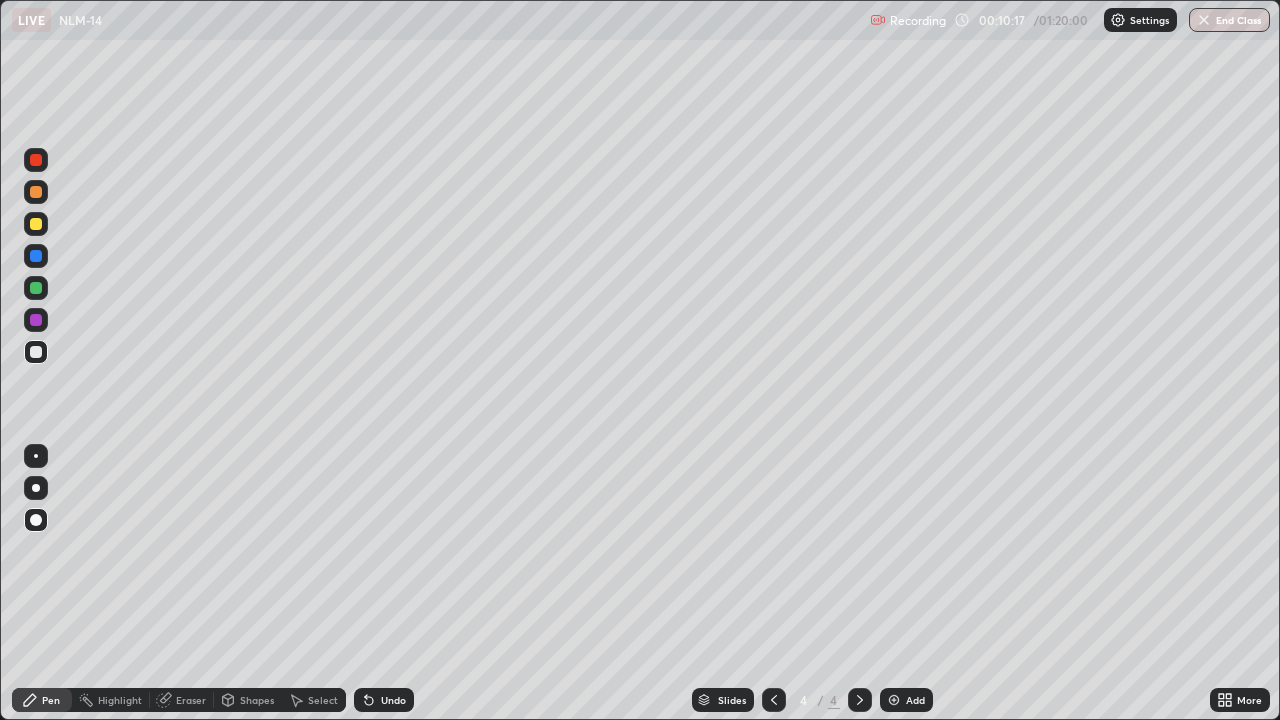 click at bounding box center [894, 700] 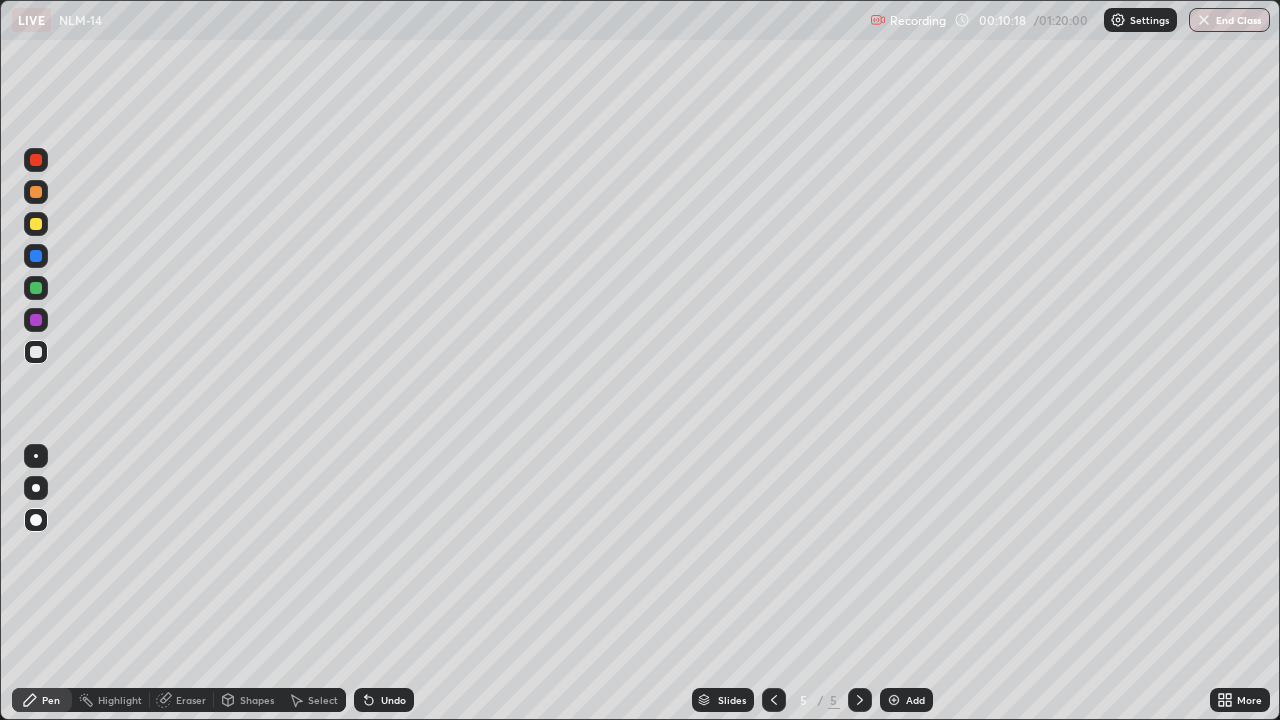 click at bounding box center (36, 224) 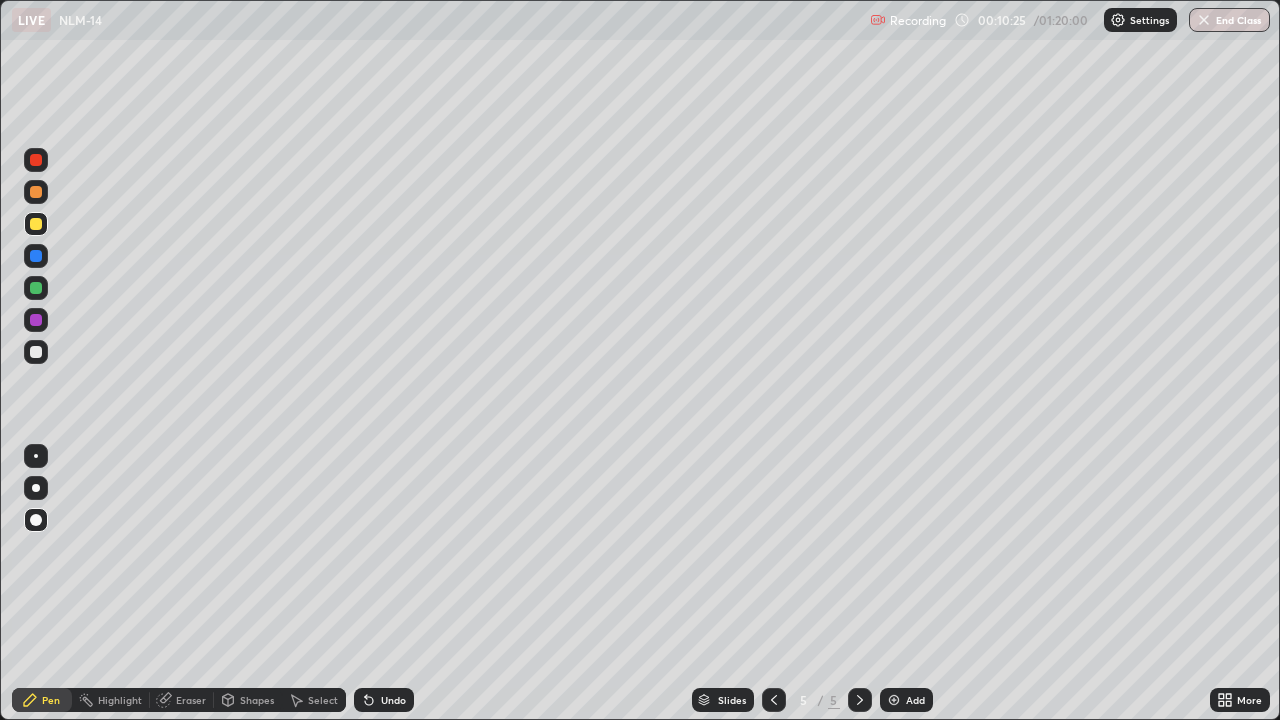 click at bounding box center [36, 352] 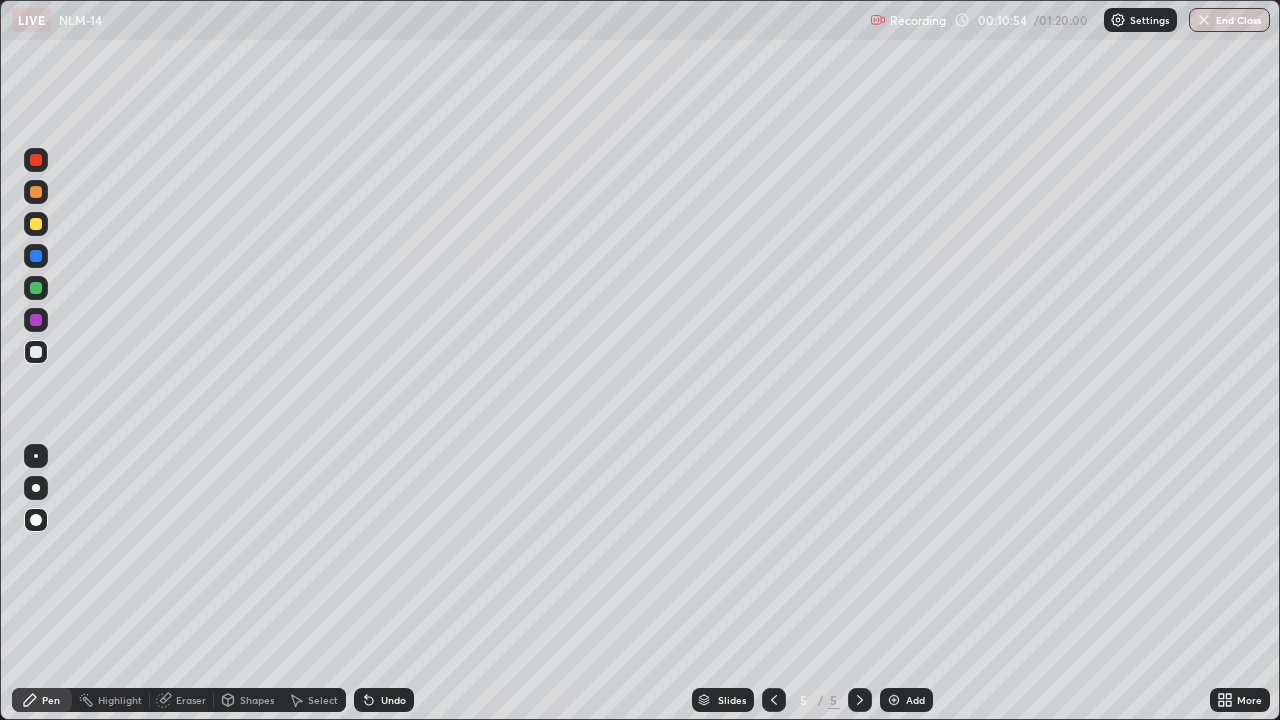 click at bounding box center [36, 352] 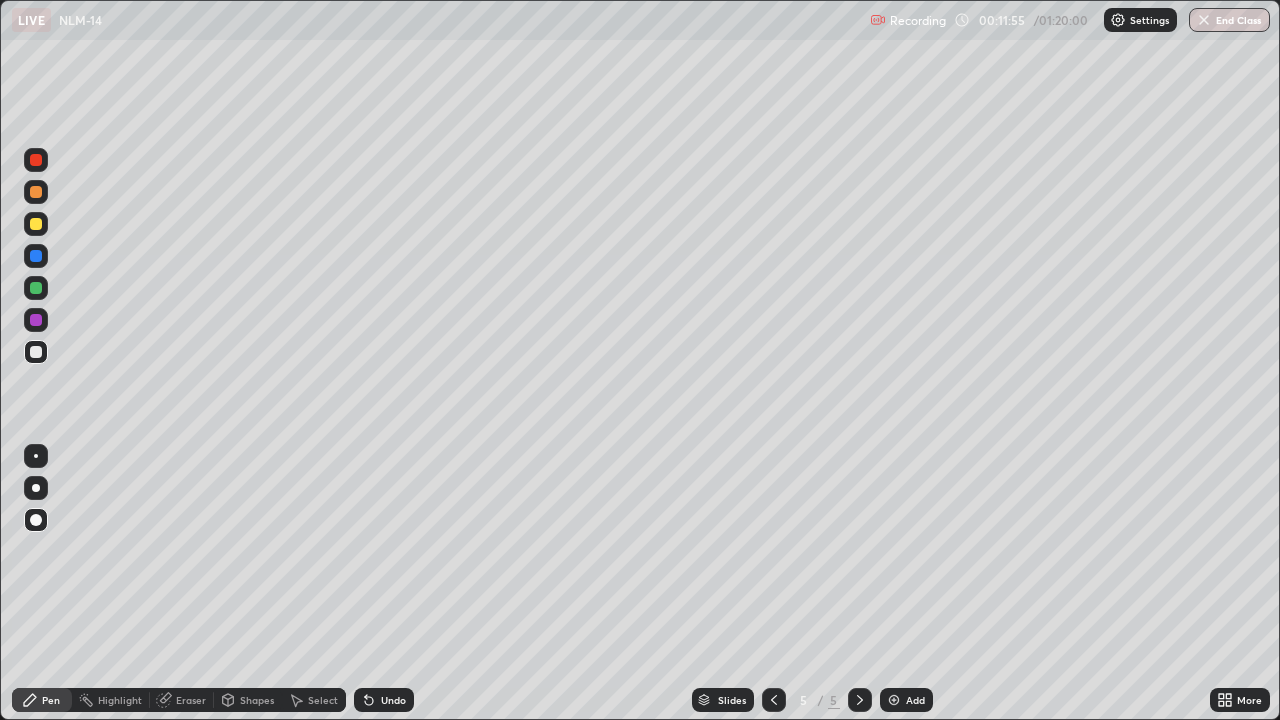 click at bounding box center (36, 288) 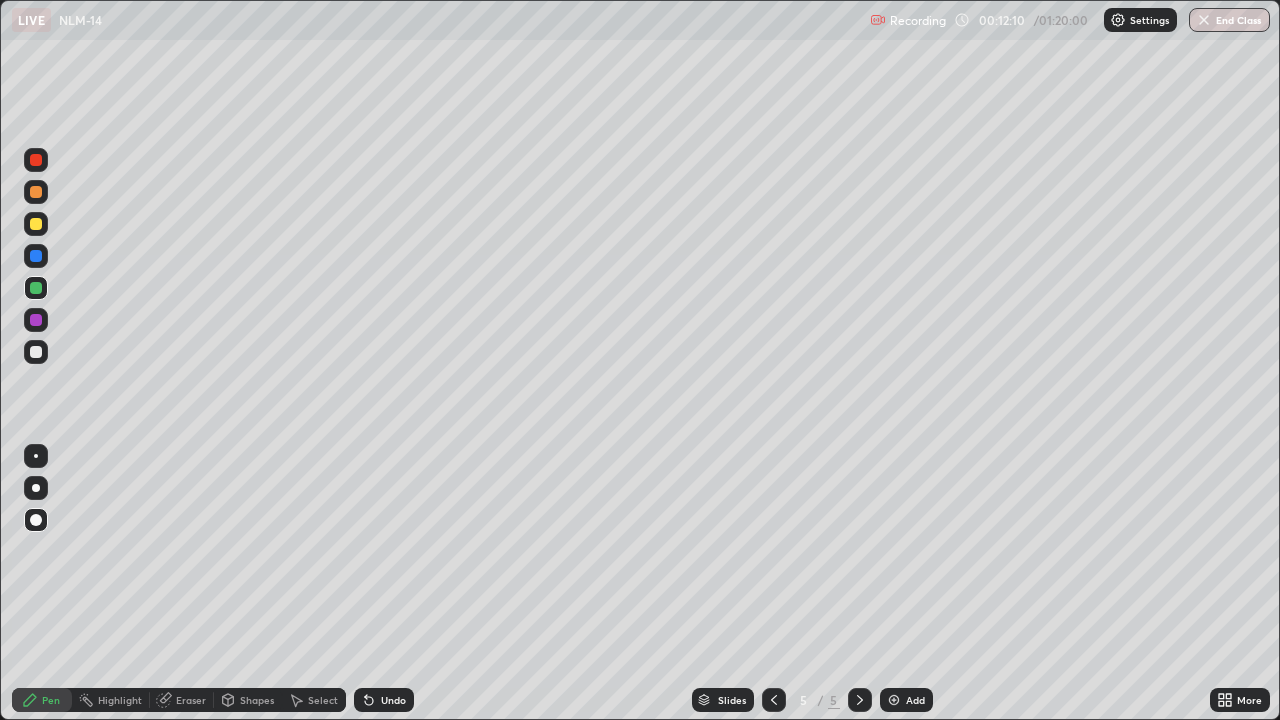 click at bounding box center (36, 352) 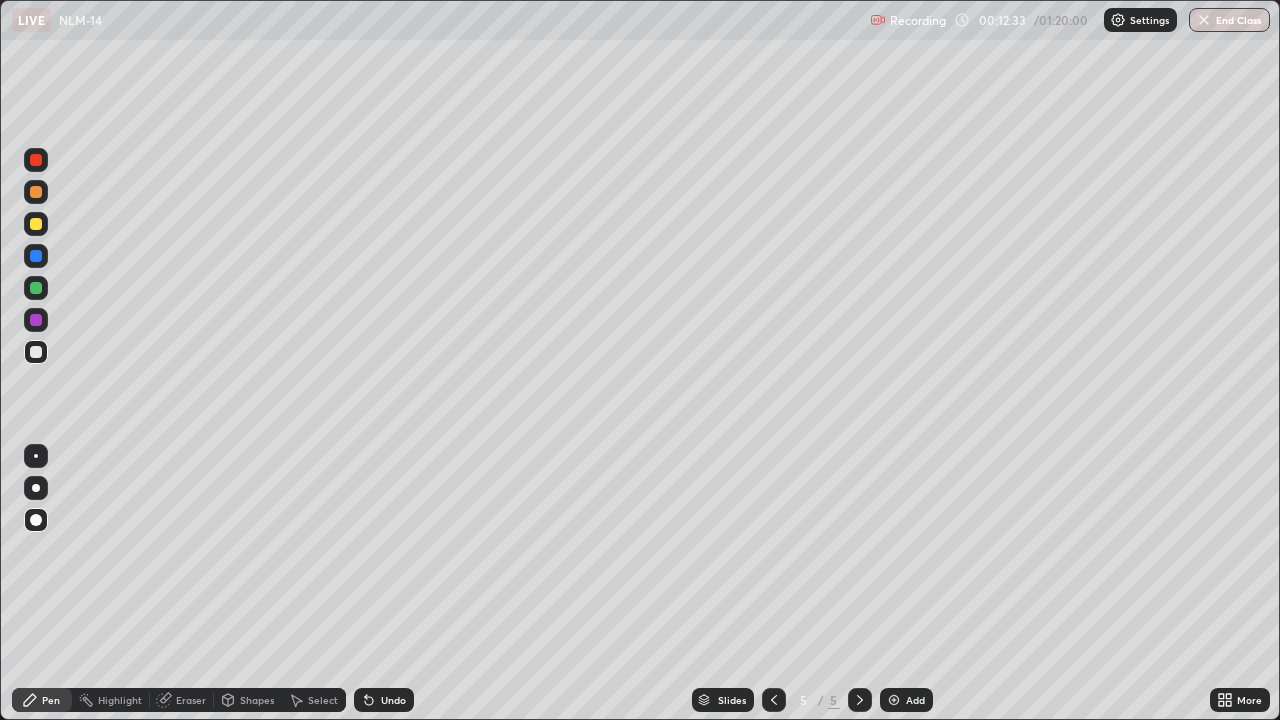click at bounding box center (36, 320) 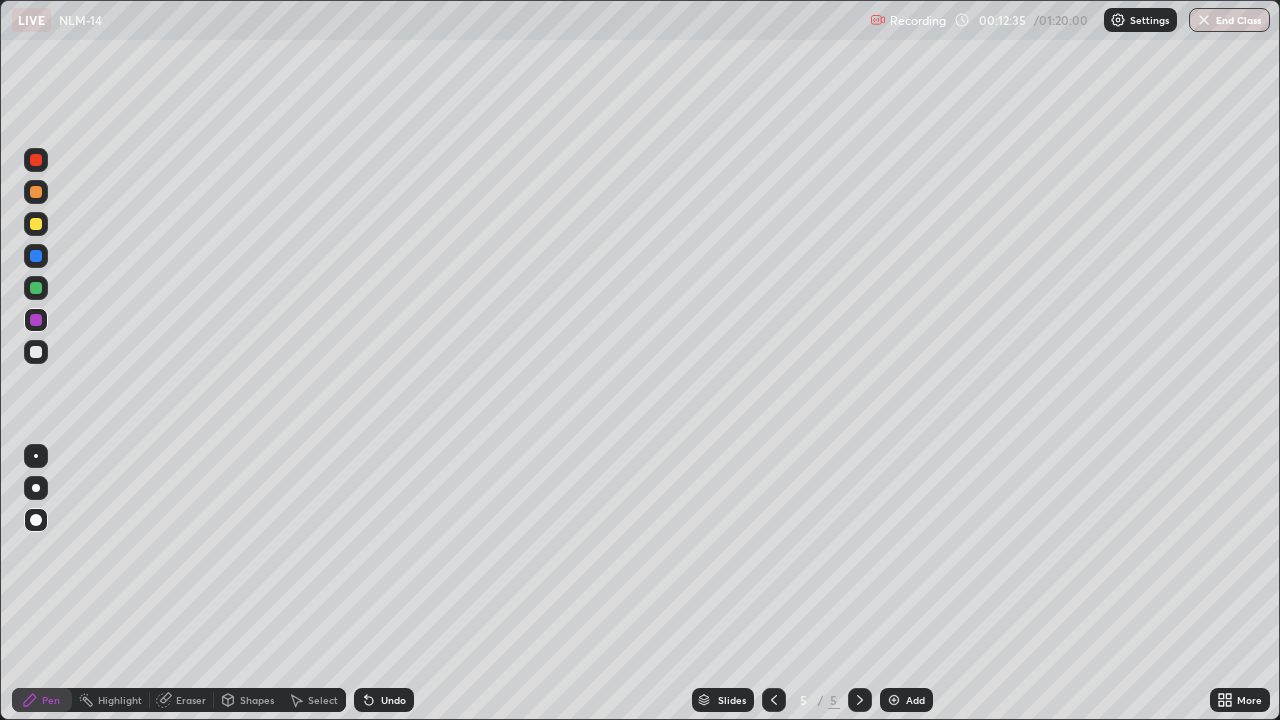 click at bounding box center (36, 256) 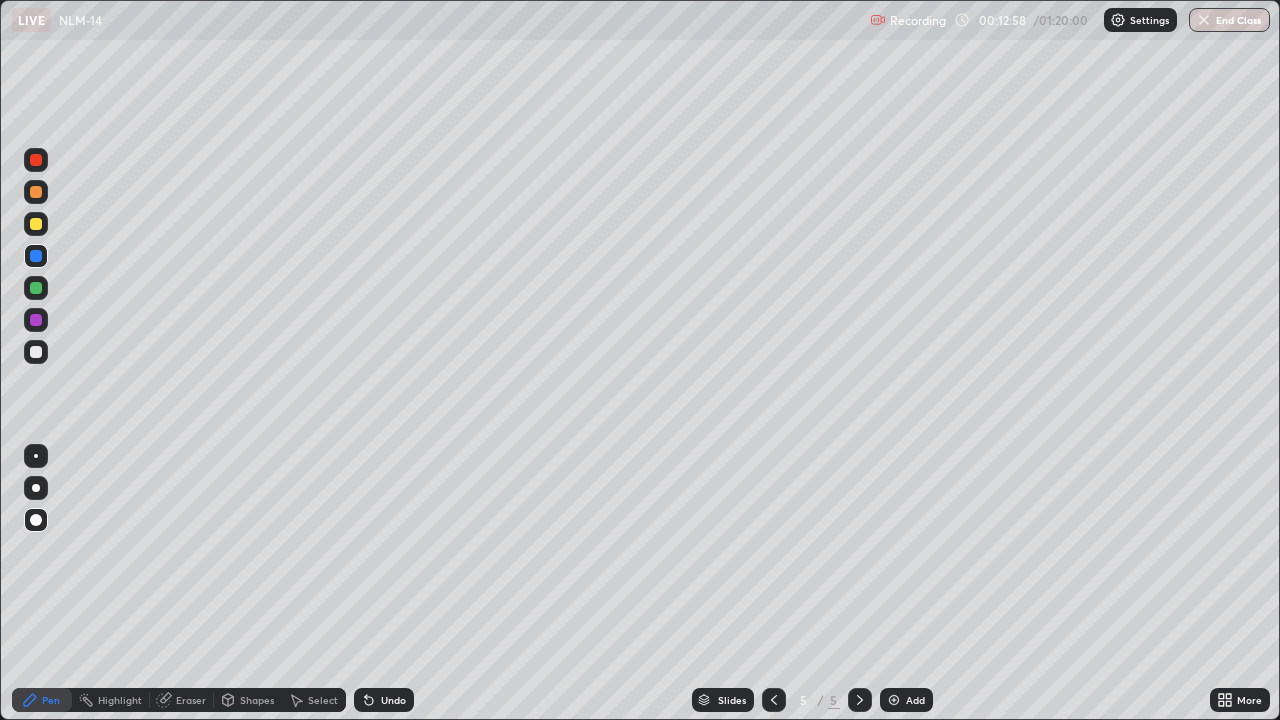 click at bounding box center [36, 352] 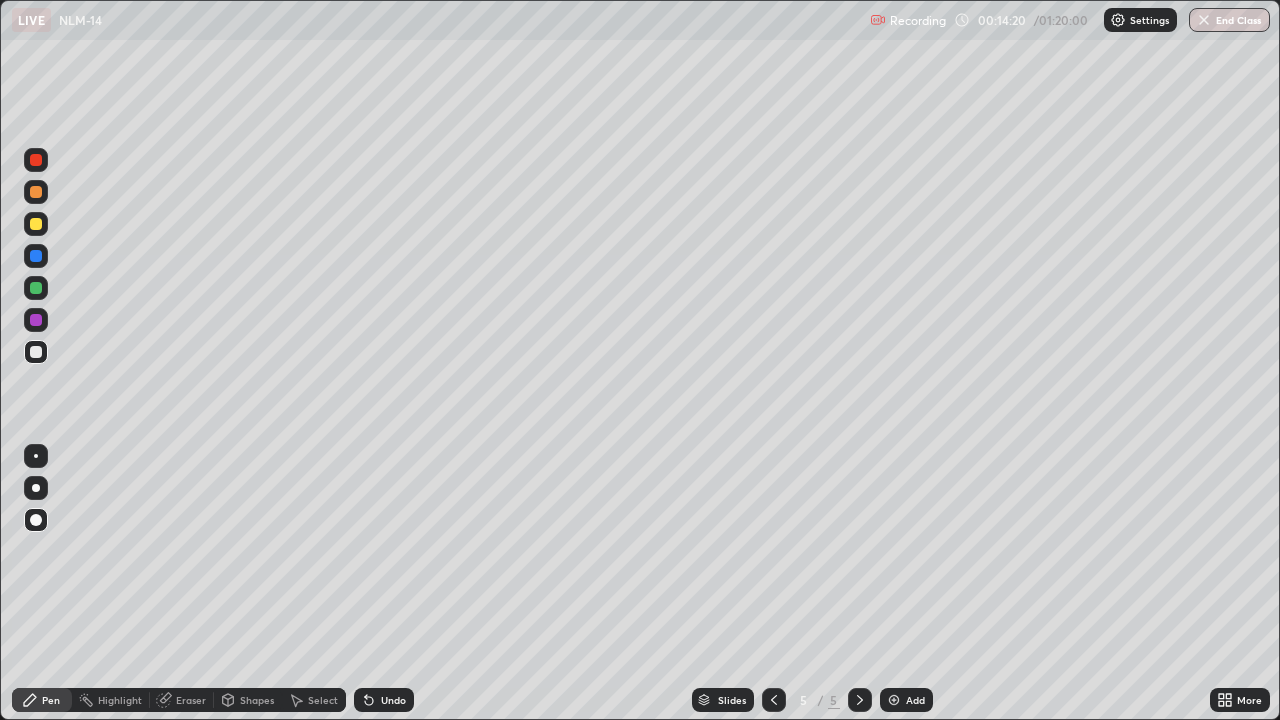 click at bounding box center [36, 288] 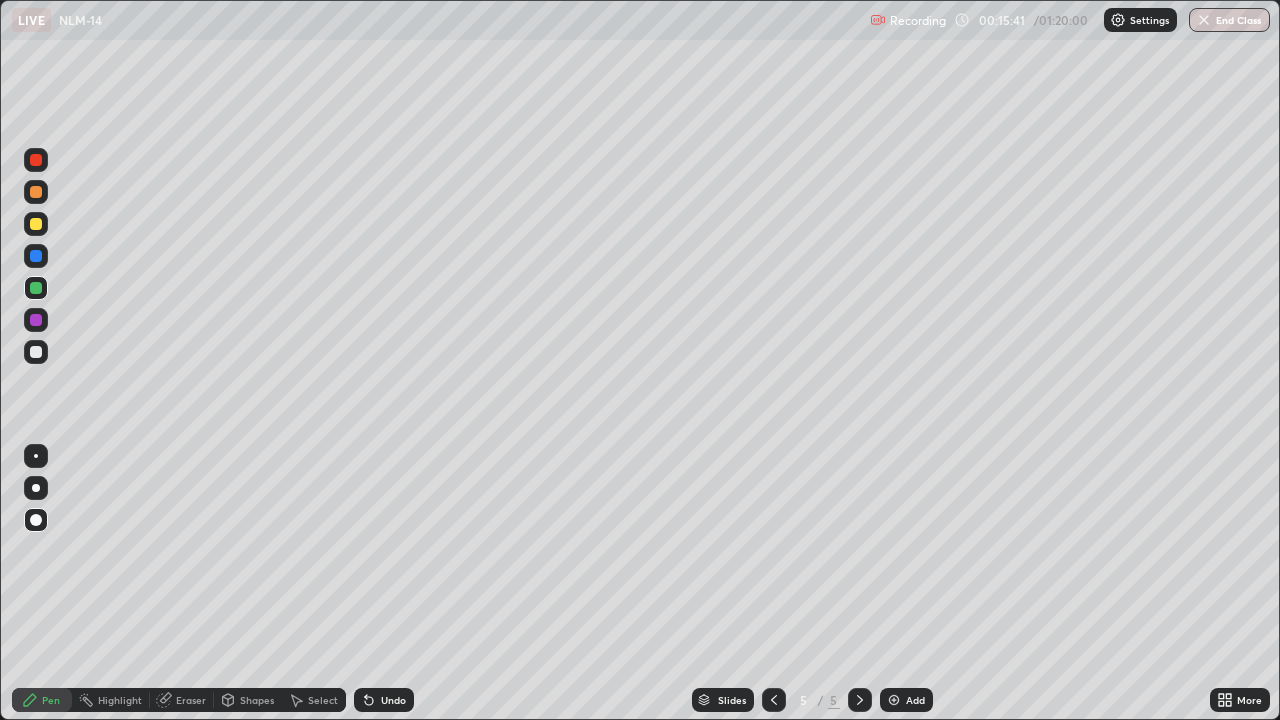 click 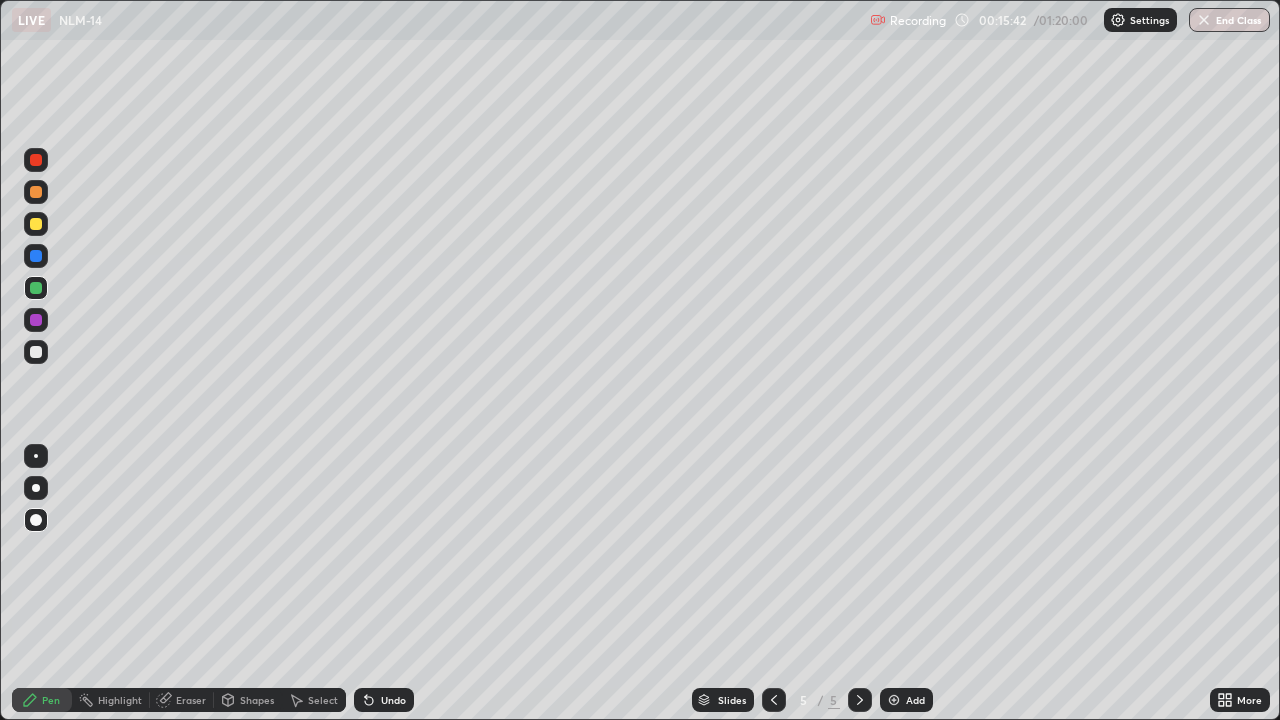 click on "Undo" at bounding box center (384, 700) 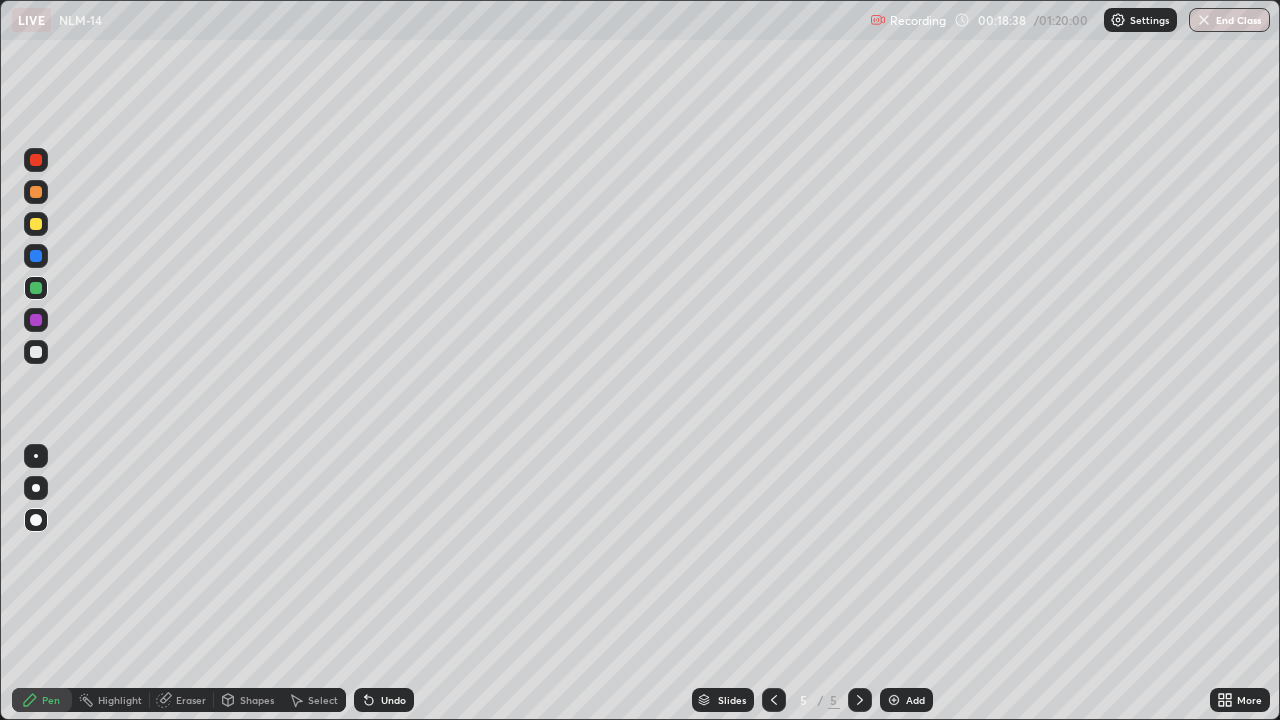 click at bounding box center [36, 352] 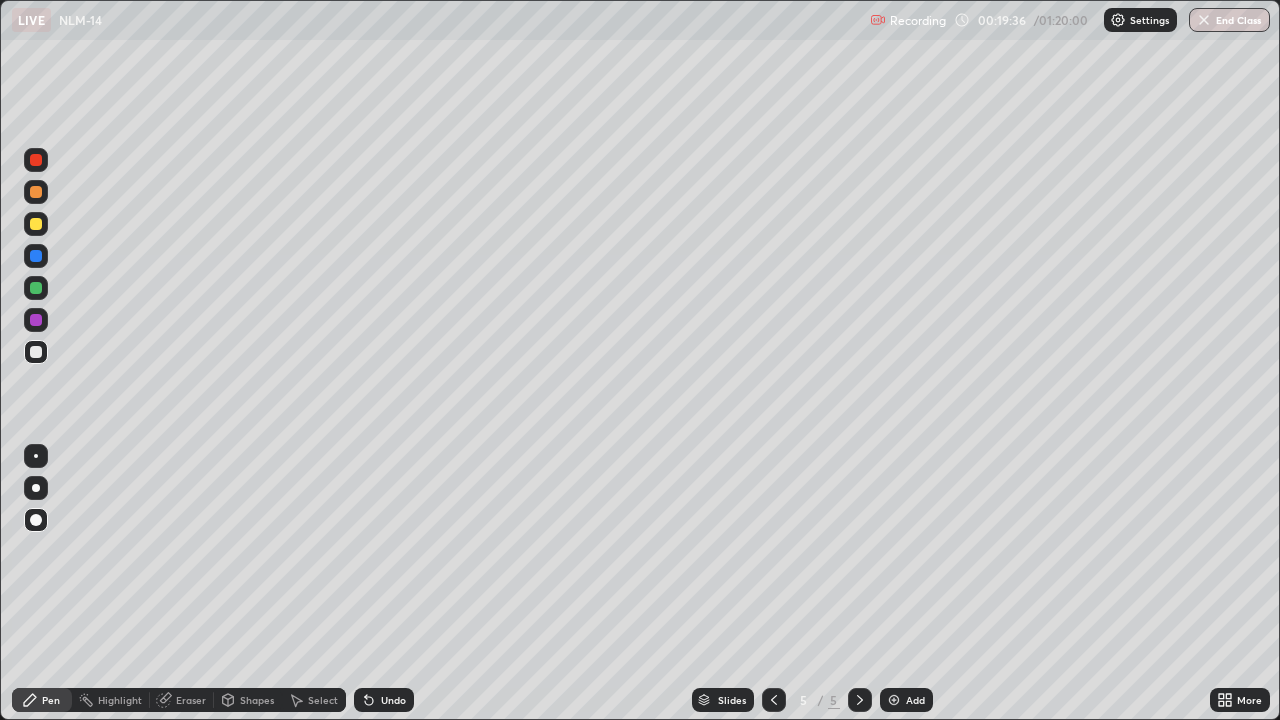 click at bounding box center (36, 224) 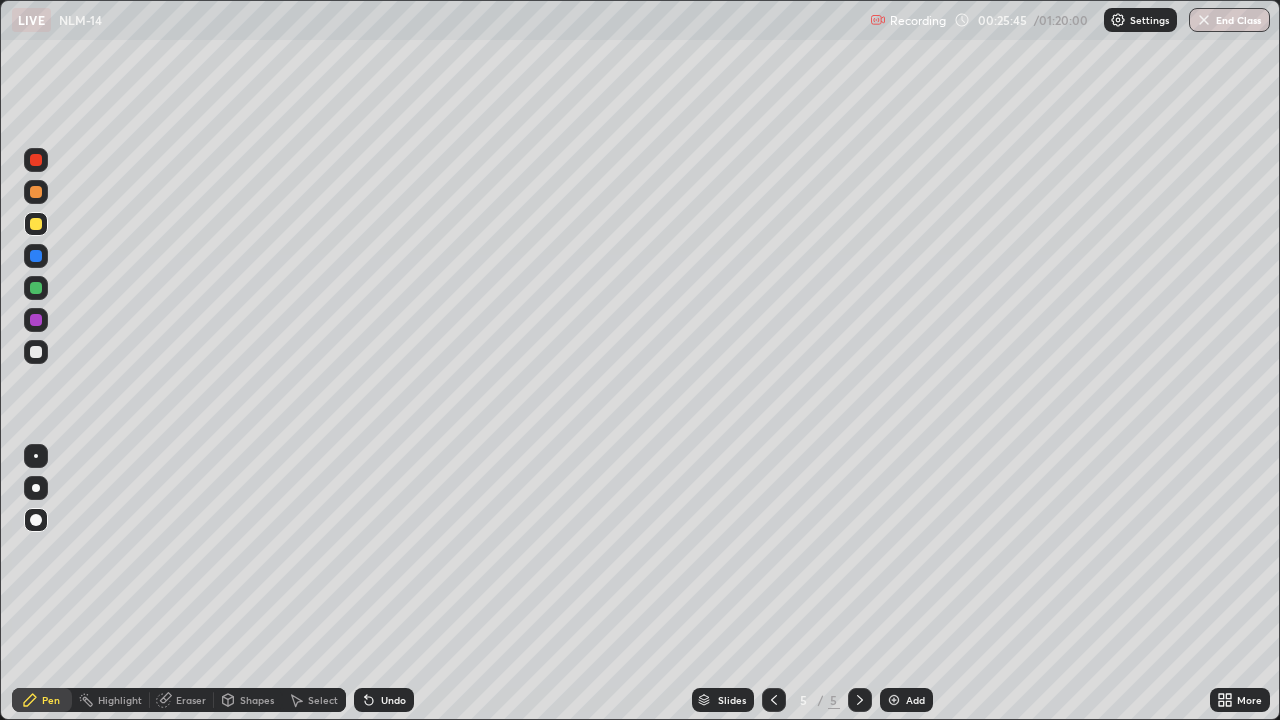 click at bounding box center (894, 700) 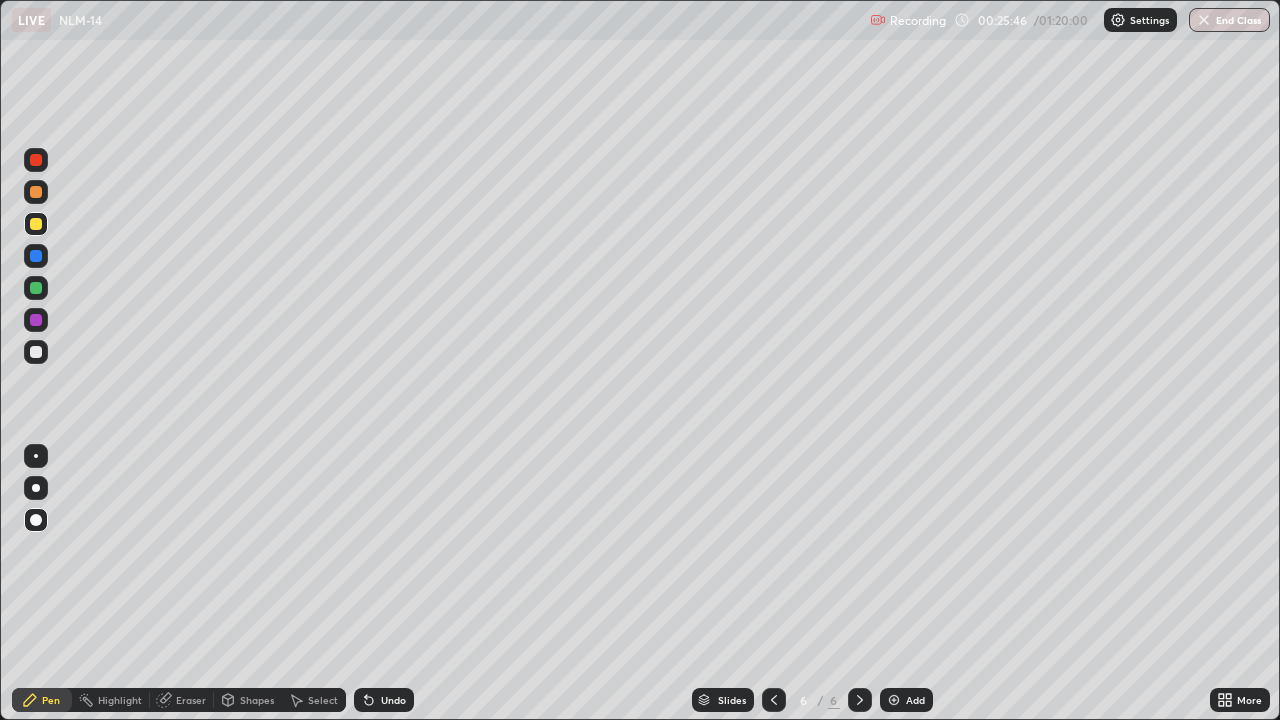 click at bounding box center [36, 224] 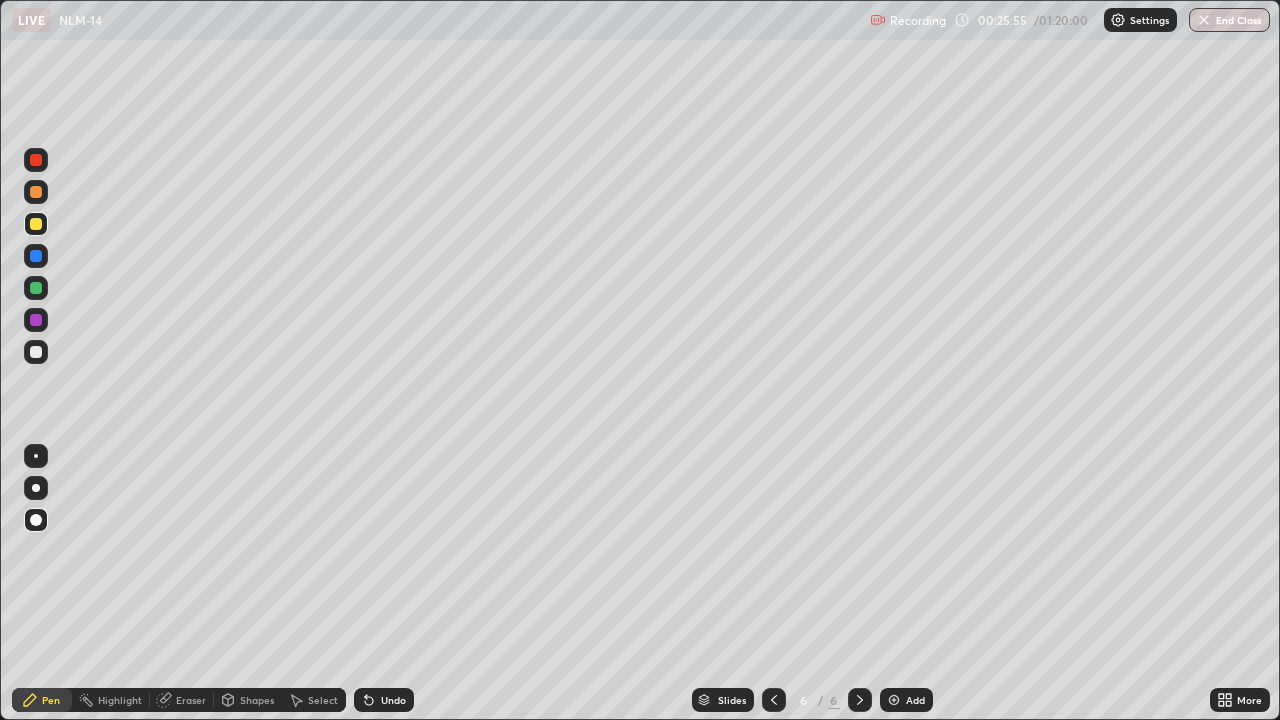 click on "Undo" at bounding box center [393, 700] 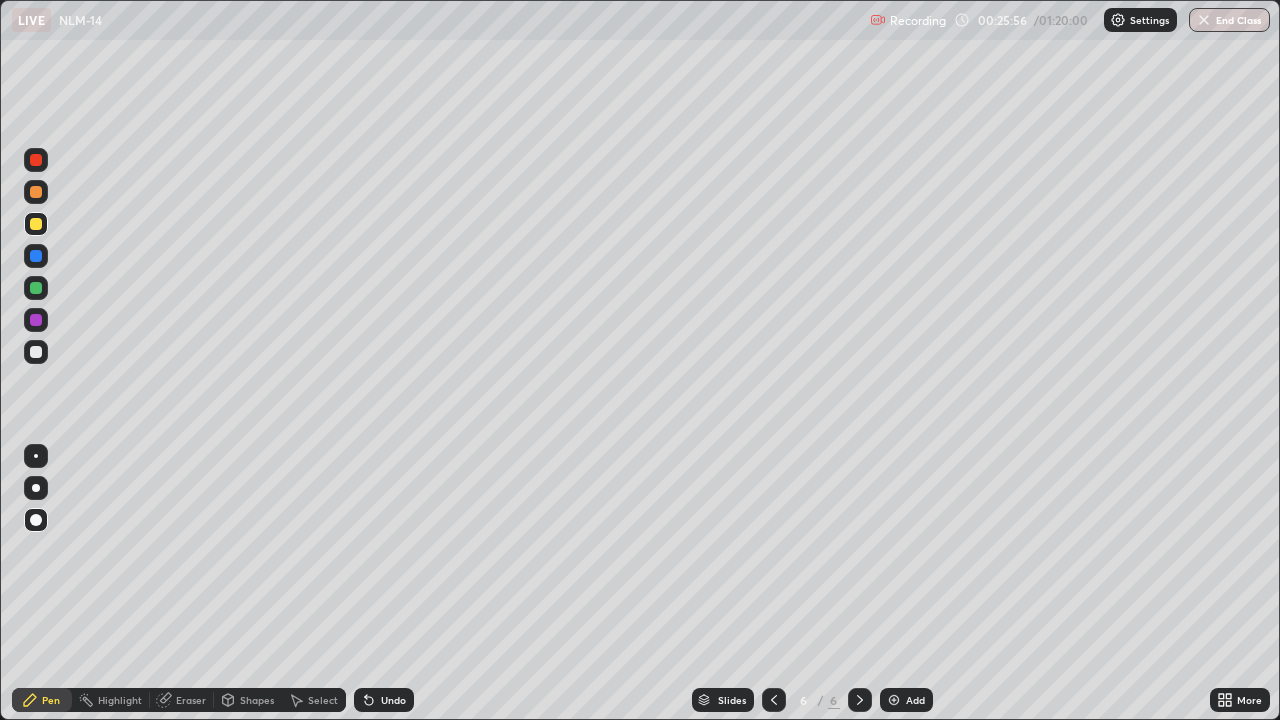 click on "Undo" at bounding box center [393, 700] 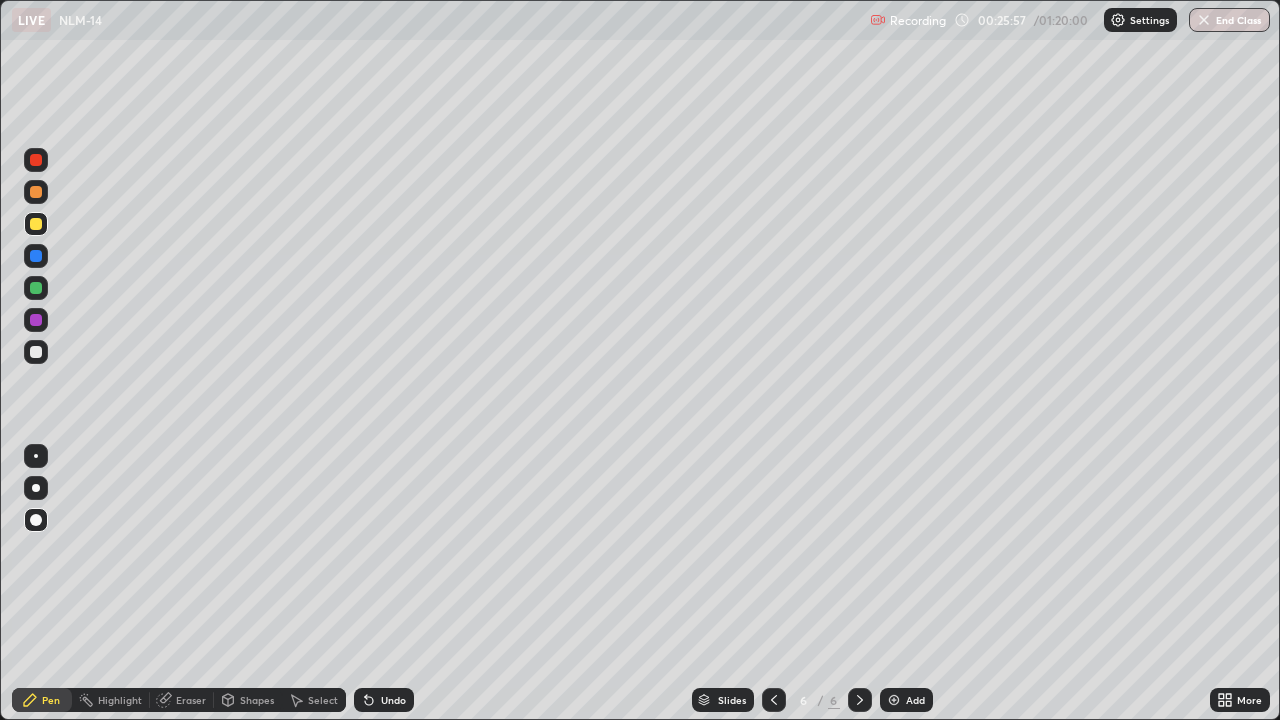 click on "Undo" at bounding box center [393, 700] 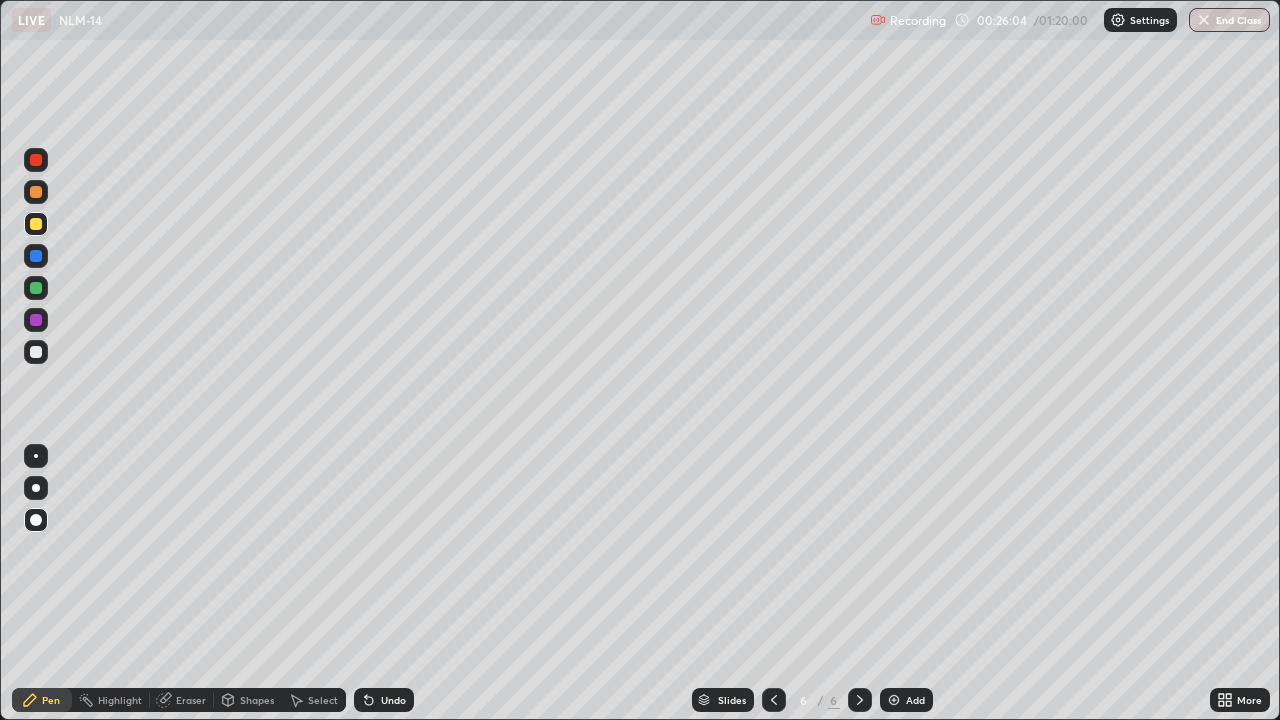 click at bounding box center (36, 352) 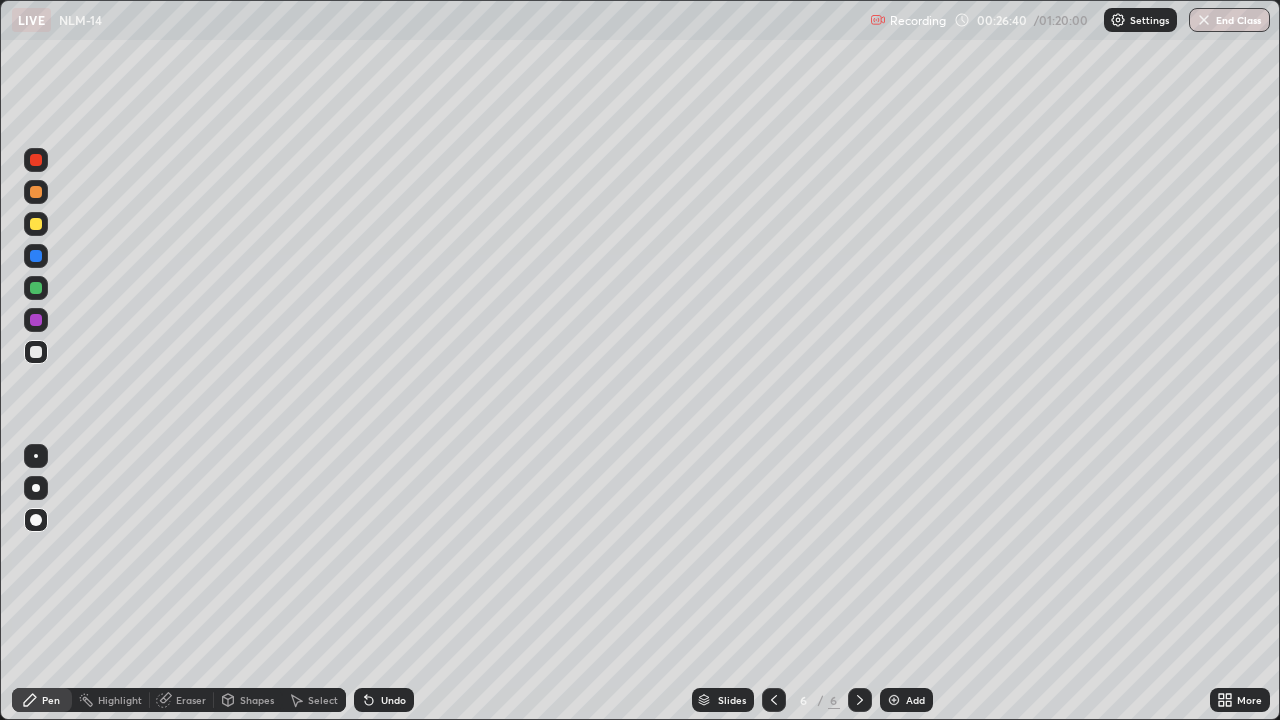 click on "Eraser" at bounding box center (191, 700) 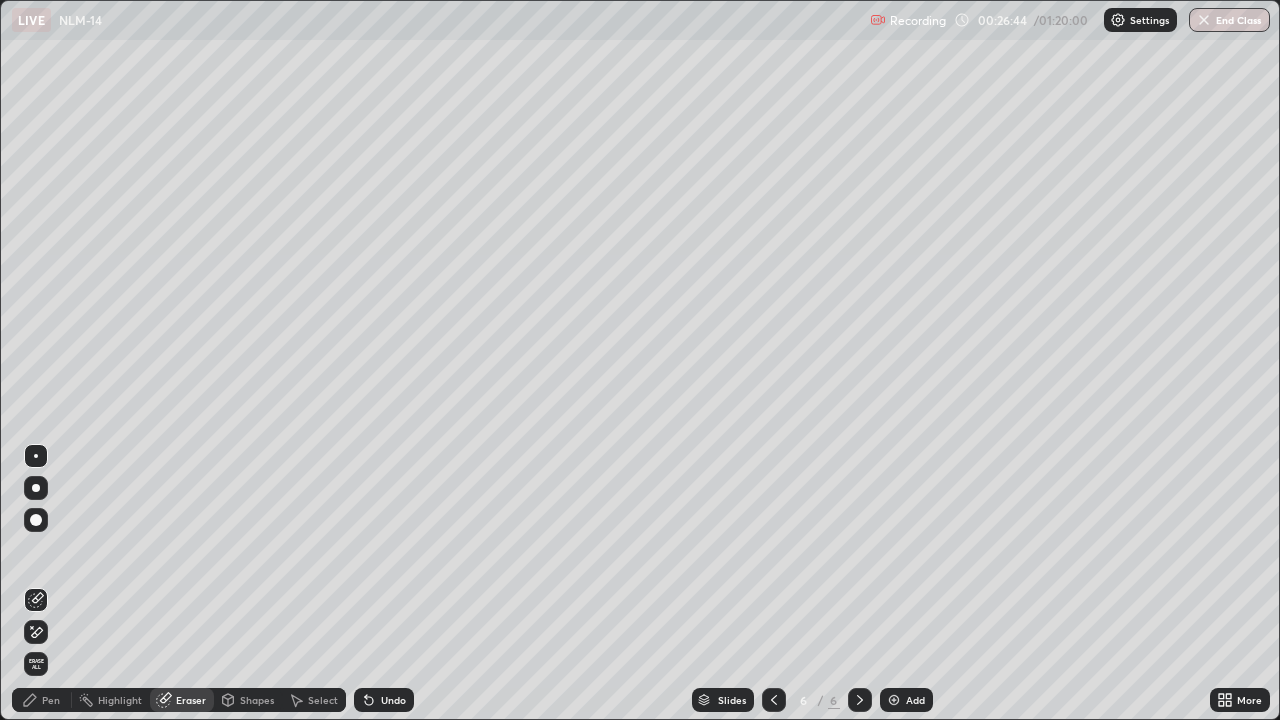click on "Pen" at bounding box center (51, 700) 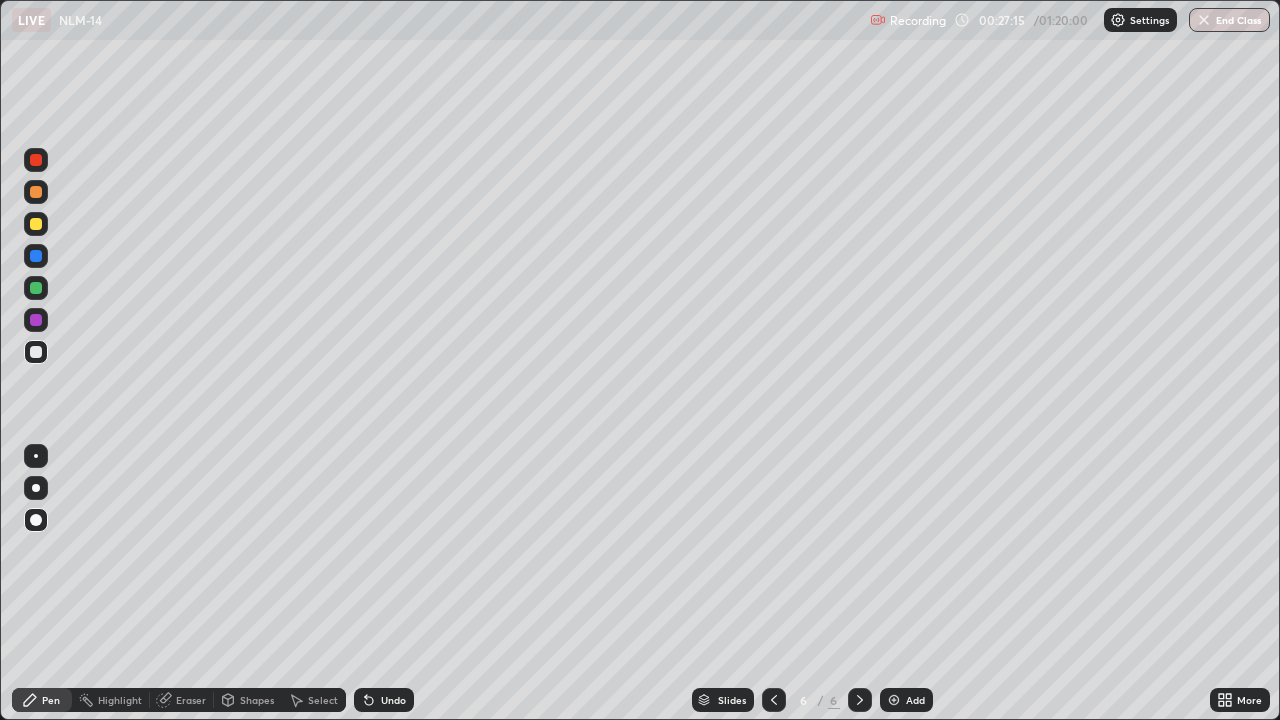 click on "Undo" at bounding box center (384, 700) 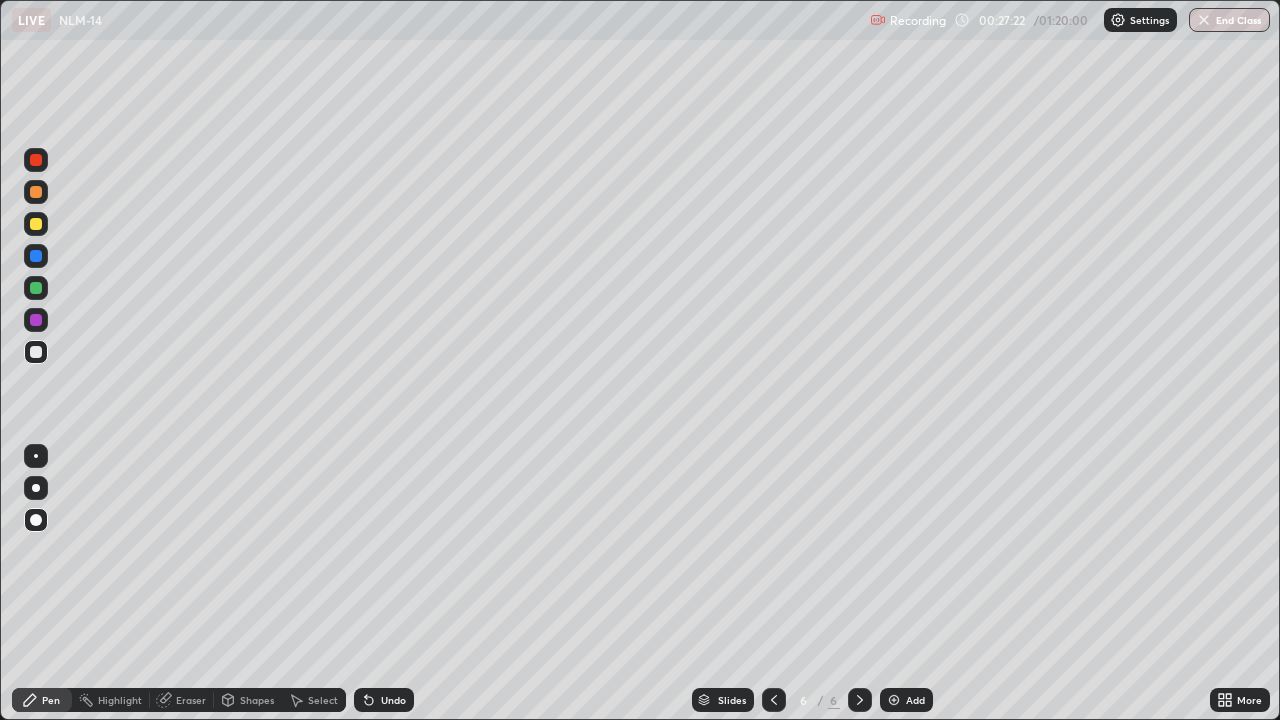 click at bounding box center (36, 352) 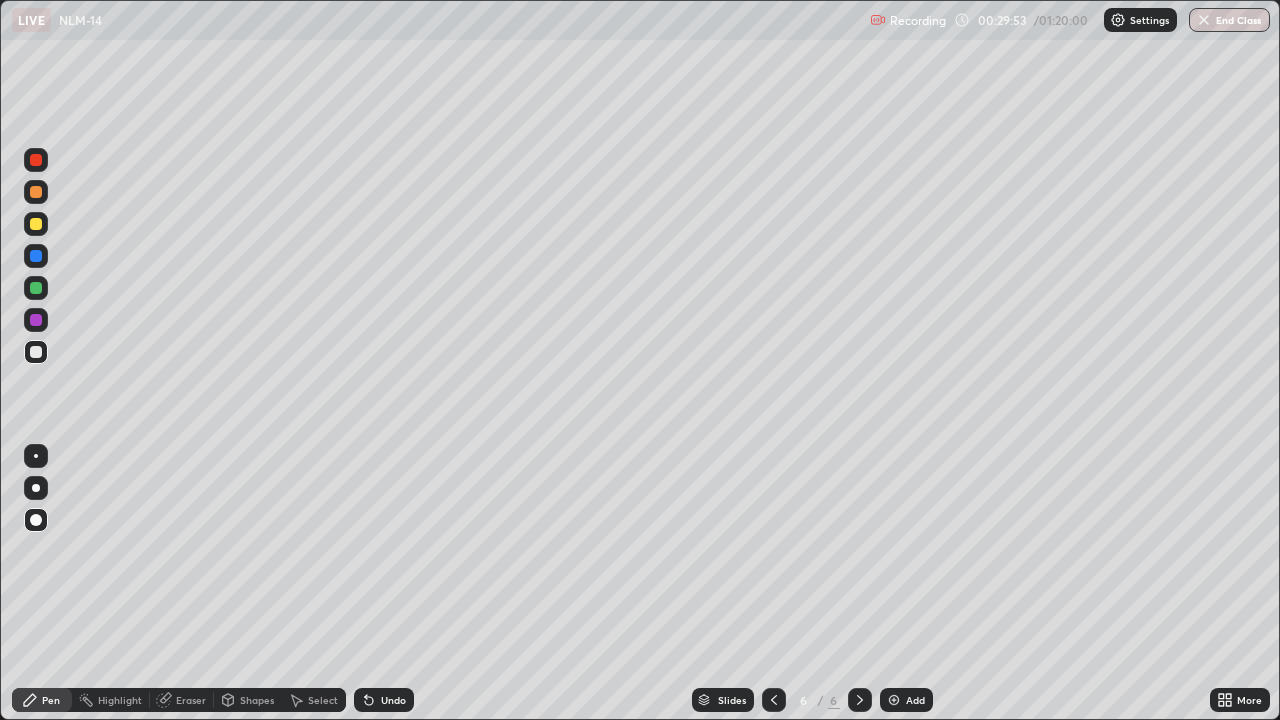 click at bounding box center (36, 224) 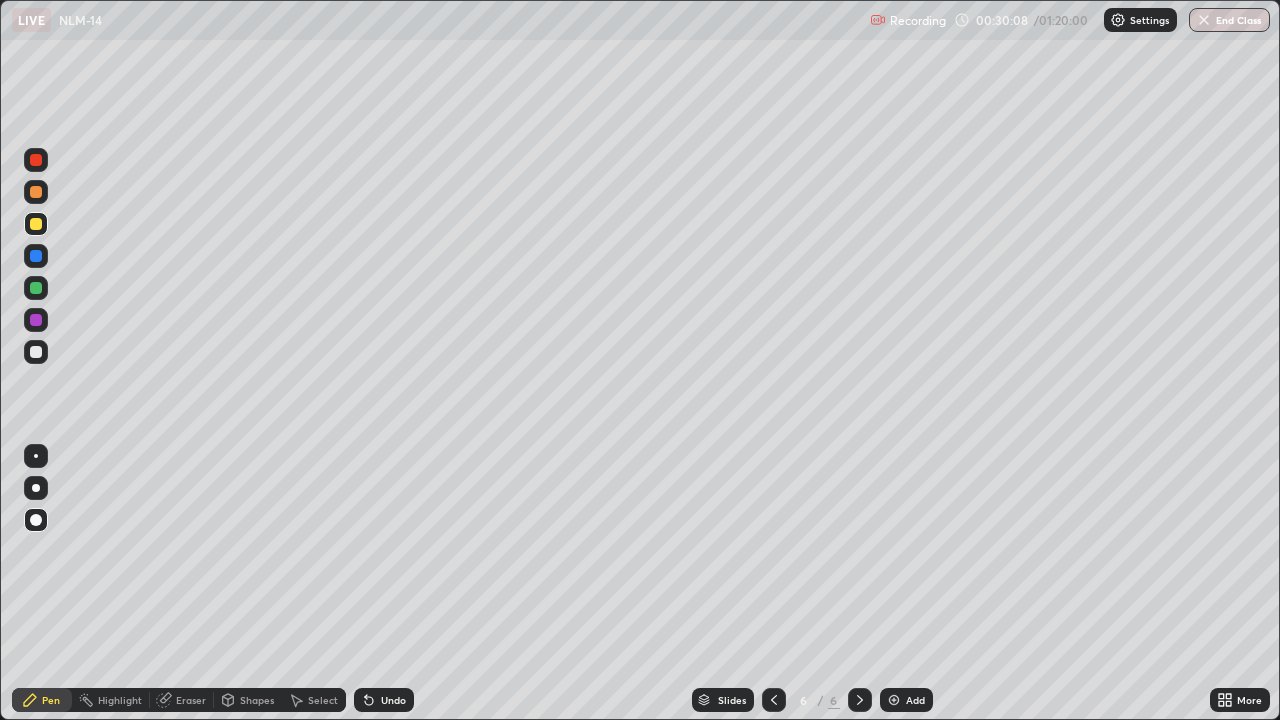 click at bounding box center (36, 352) 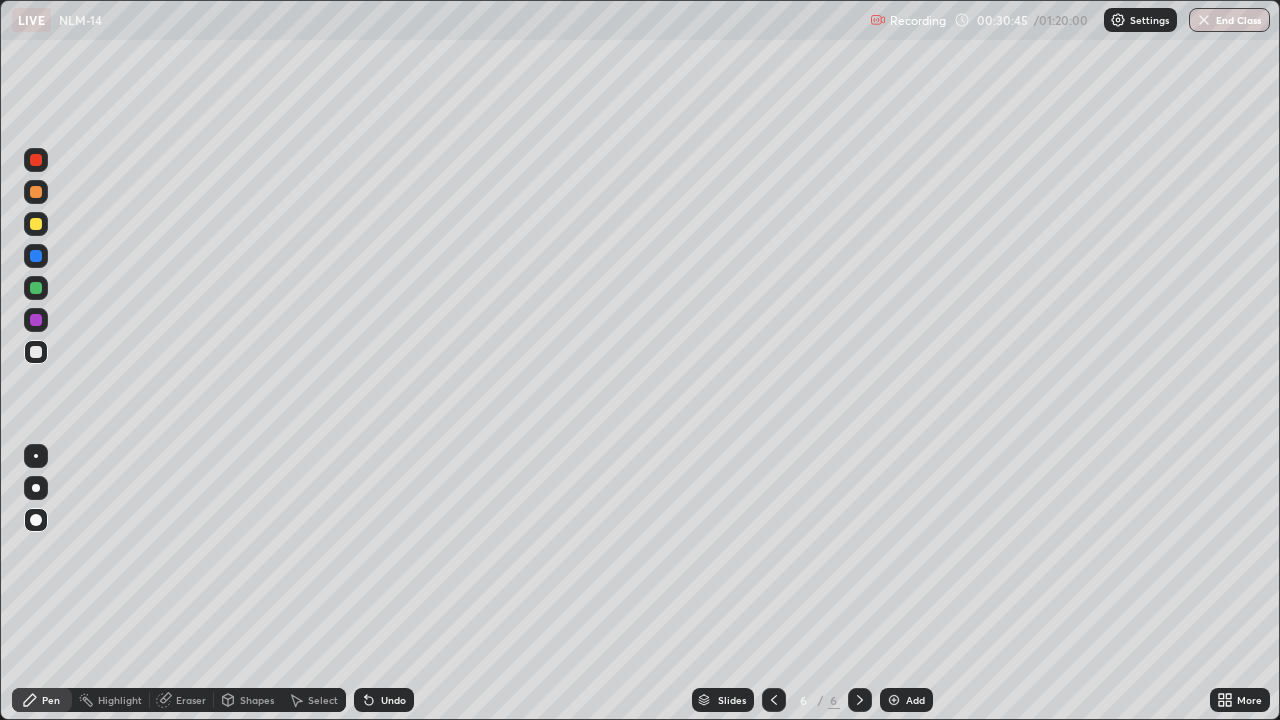 click at bounding box center [36, 288] 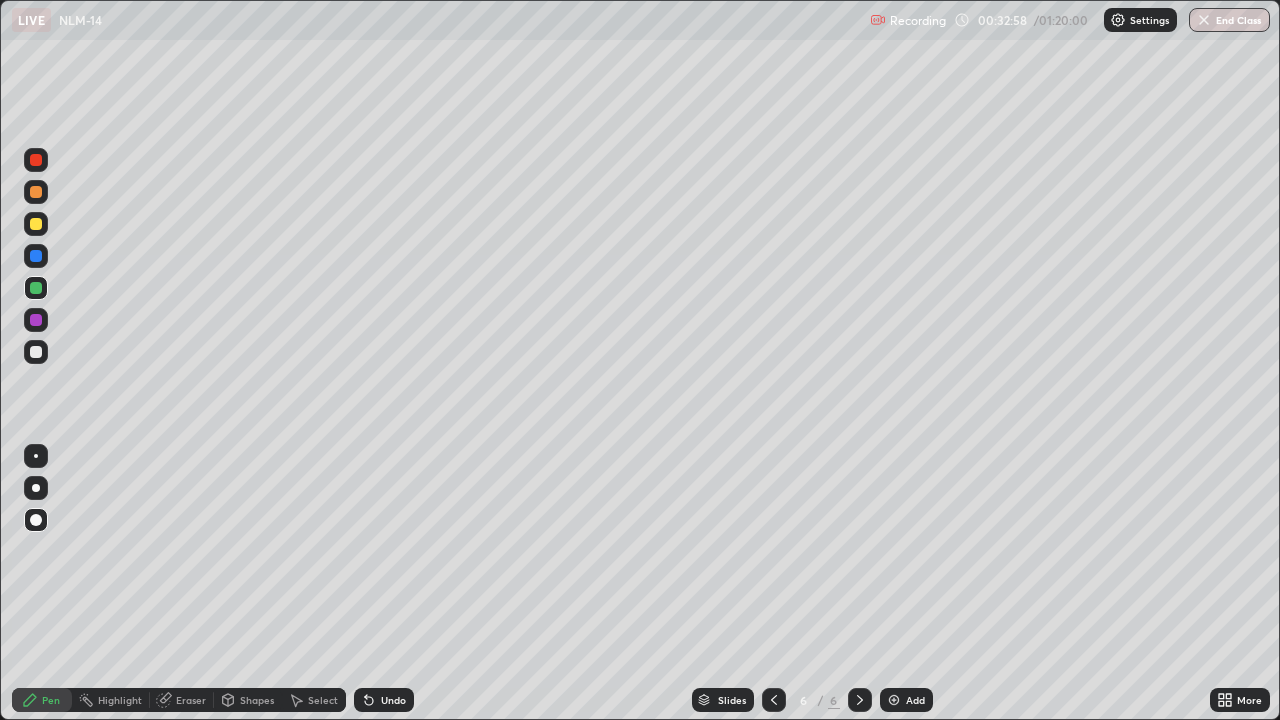 click at bounding box center (36, 224) 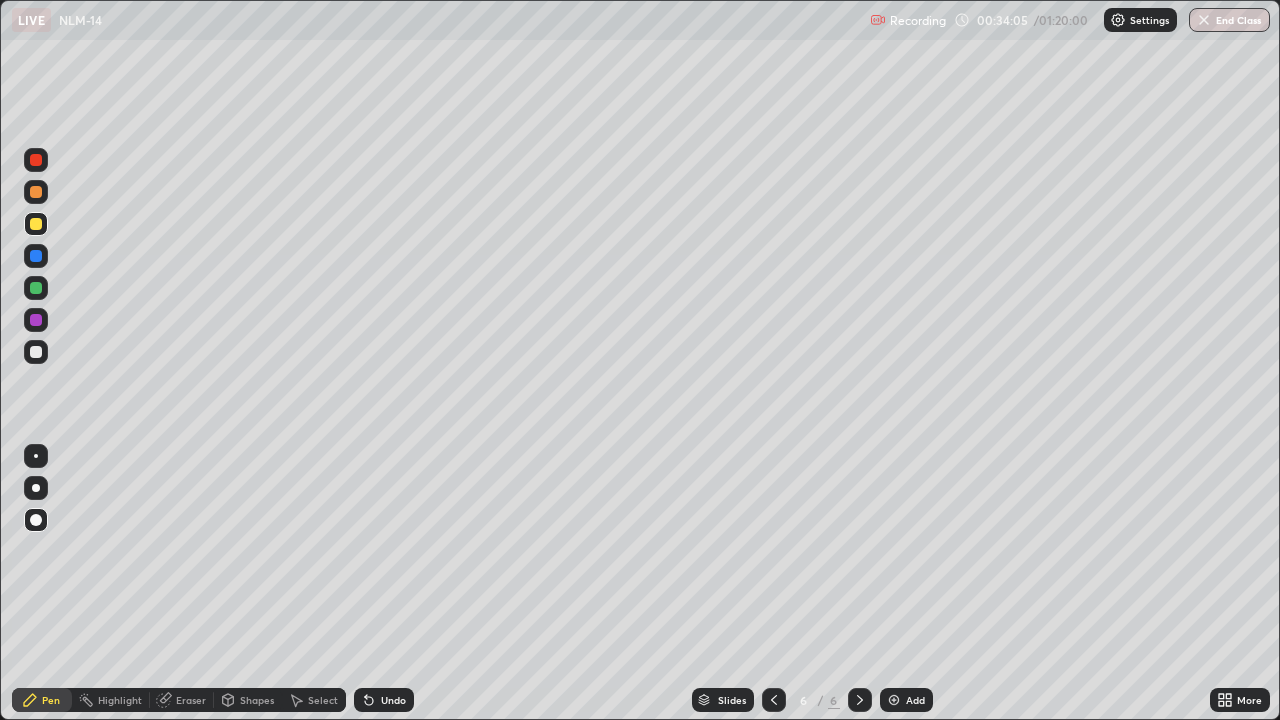 click at bounding box center (894, 700) 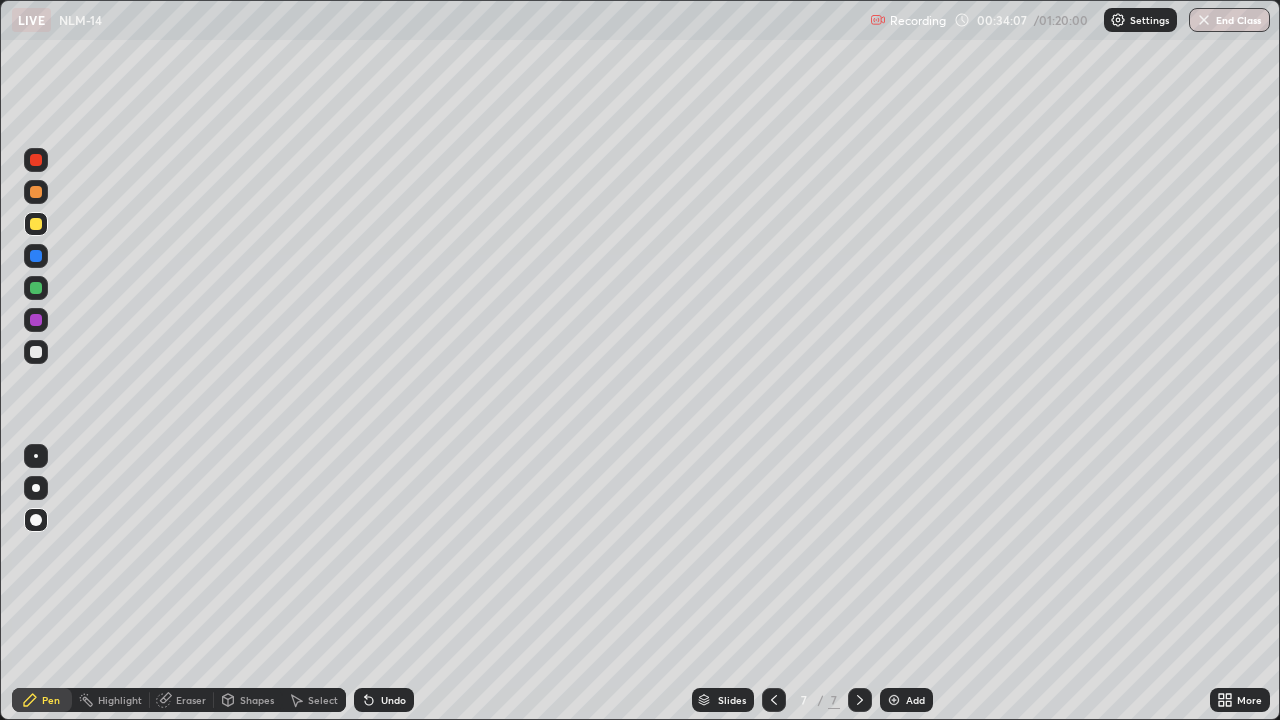 click at bounding box center [36, 224] 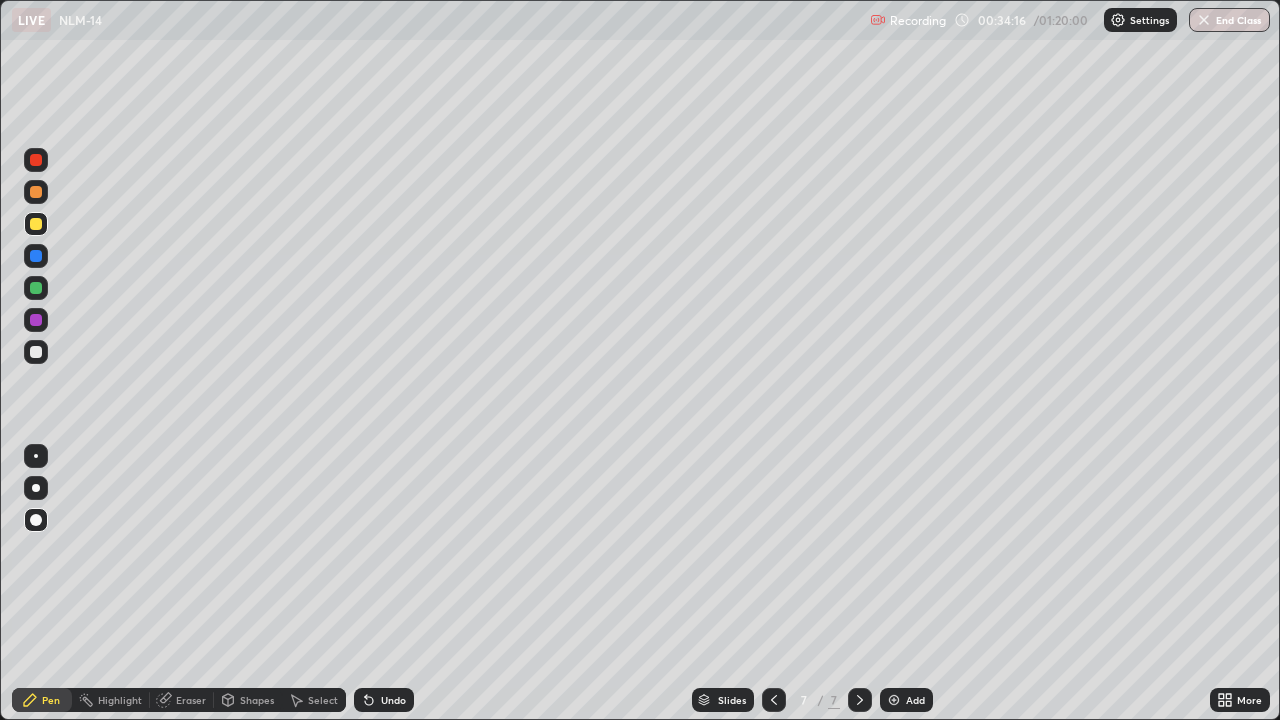 click at bounding box center (36, 352) 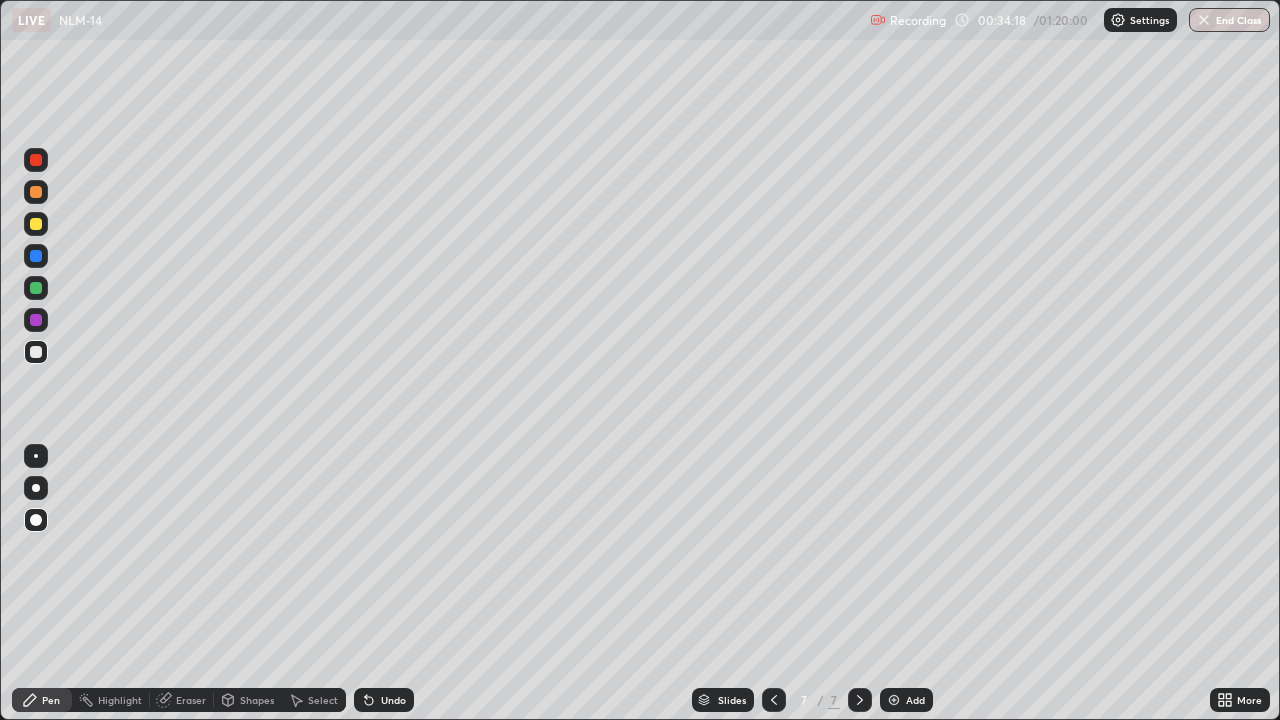 click at bounding box center (36, 224) 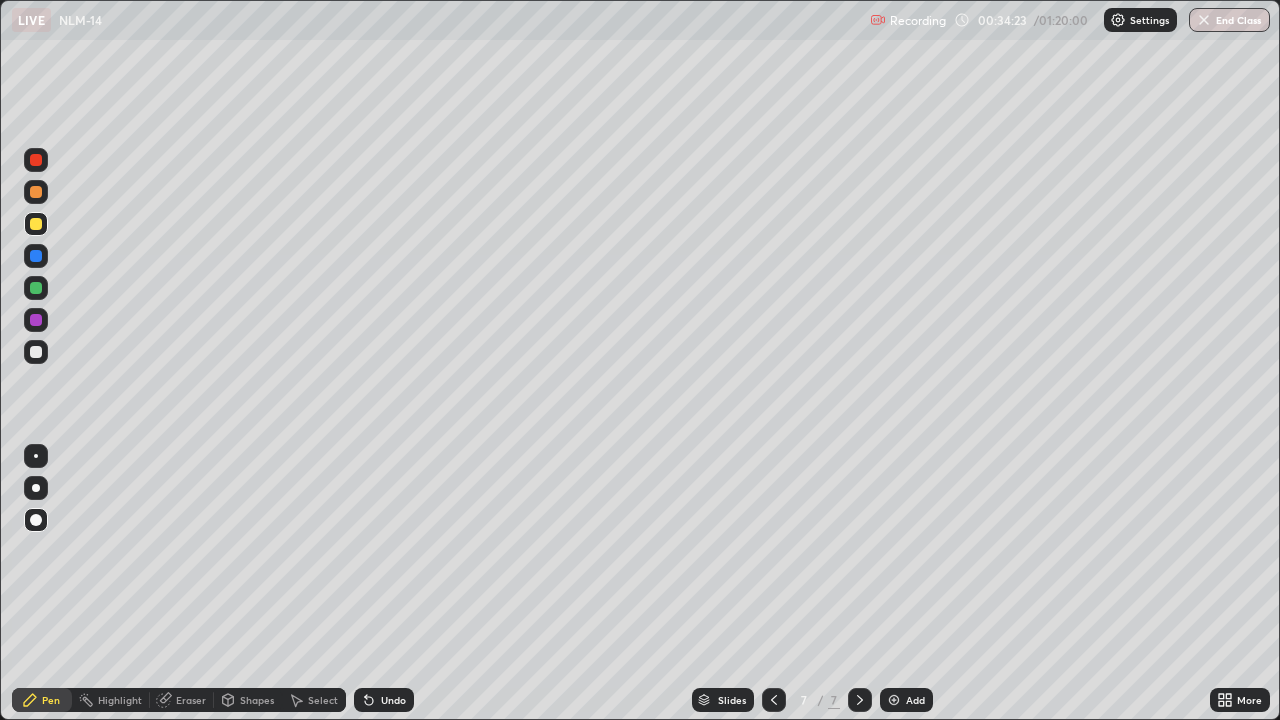 click at bounding box center (36, 352) 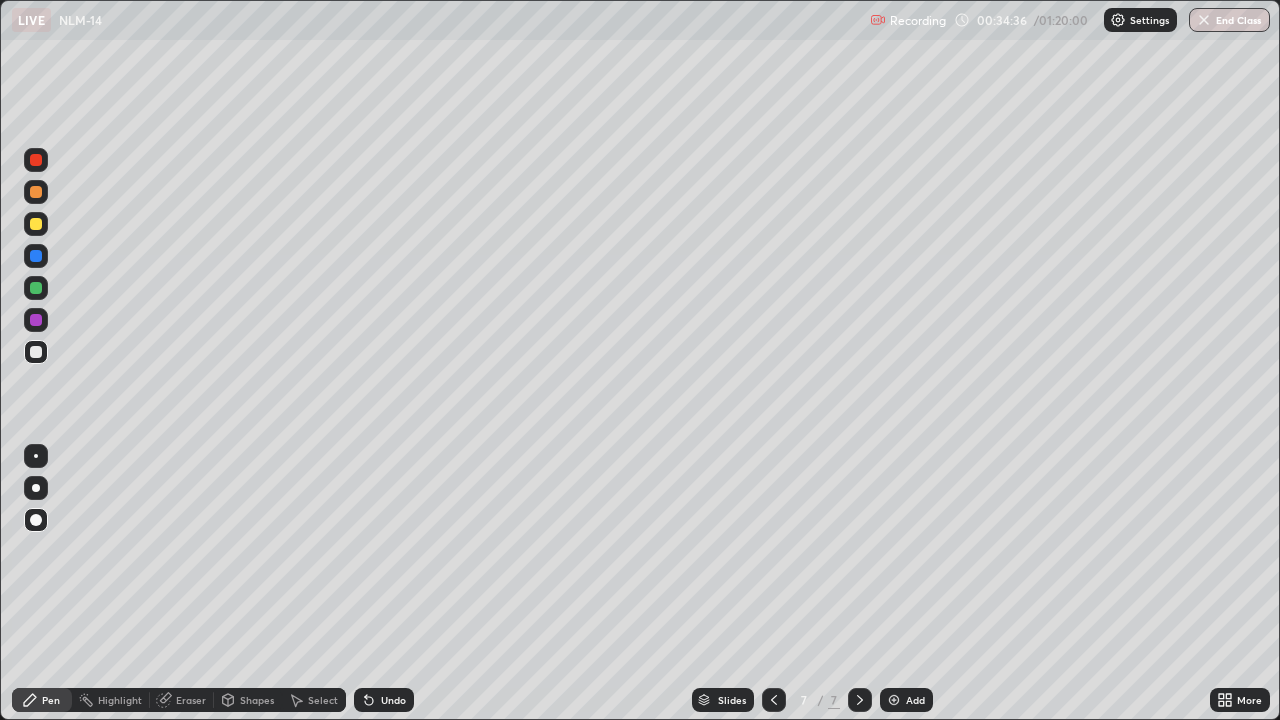 click on "Eraser" at bounding box center [182, 700] 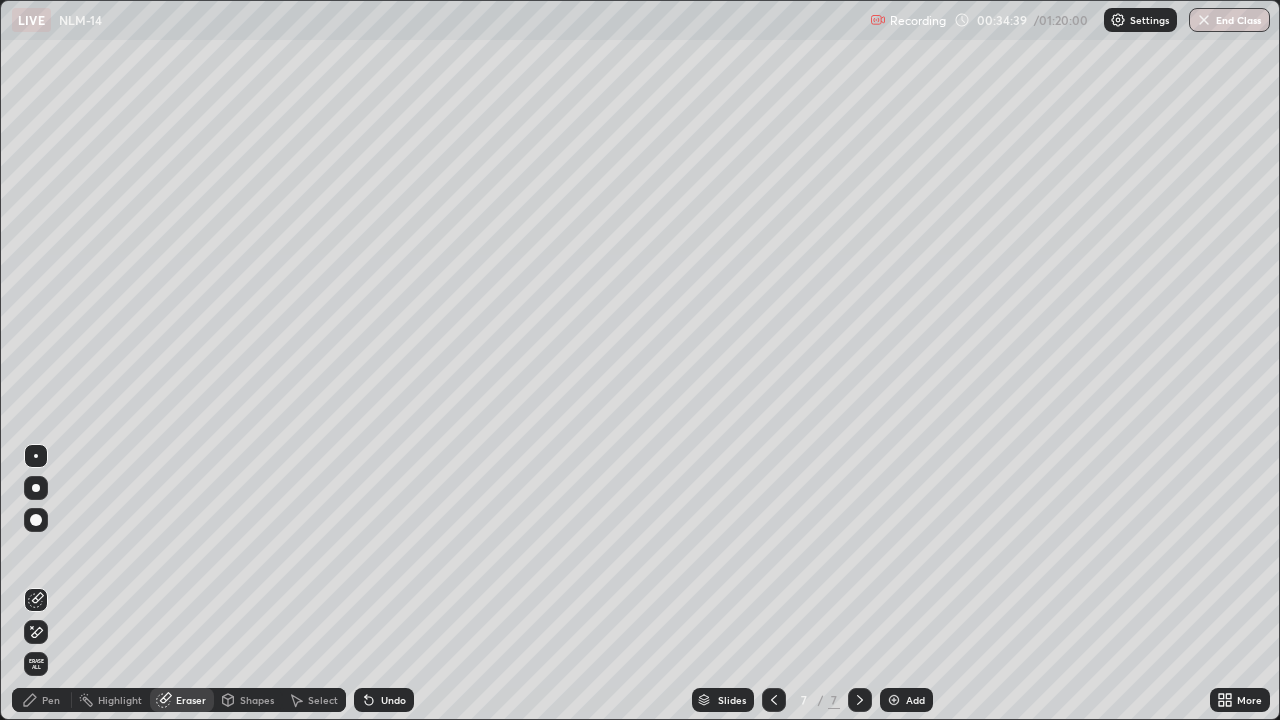 click on "Pen" at bounding box center (51, 700) 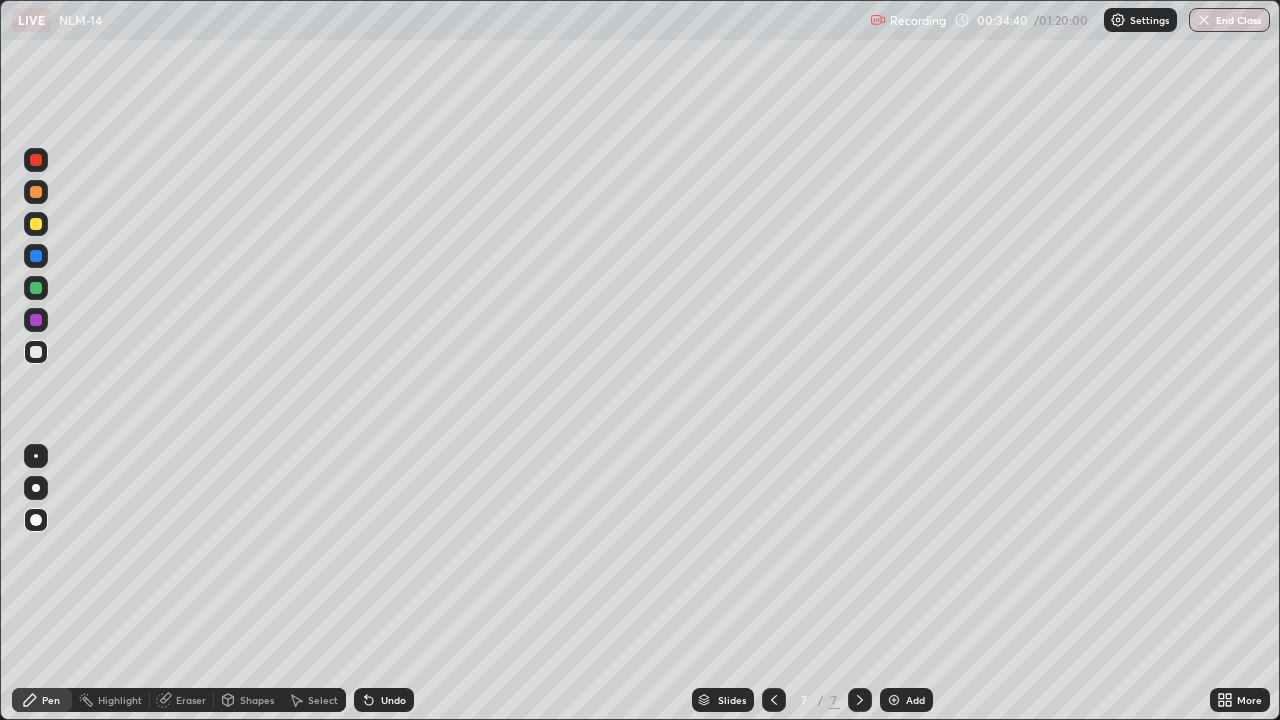 click at bounding box center [36, 224] 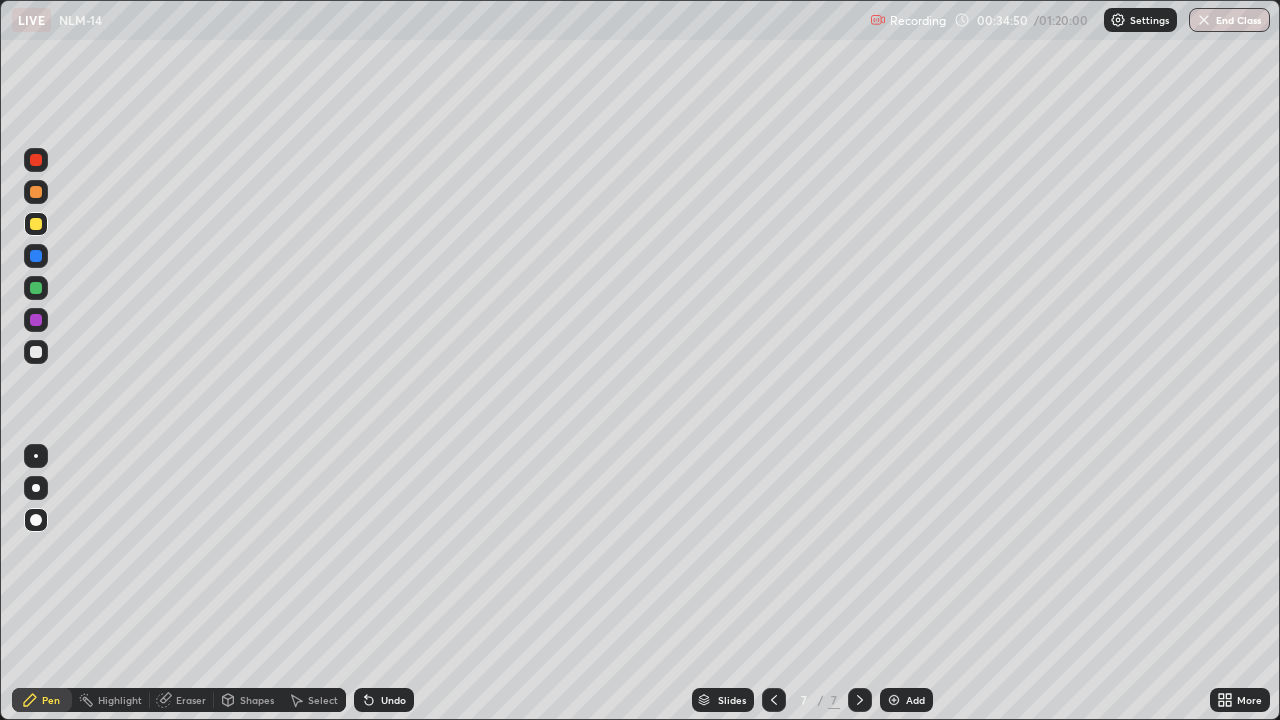 click at bounding box center (36, 352) 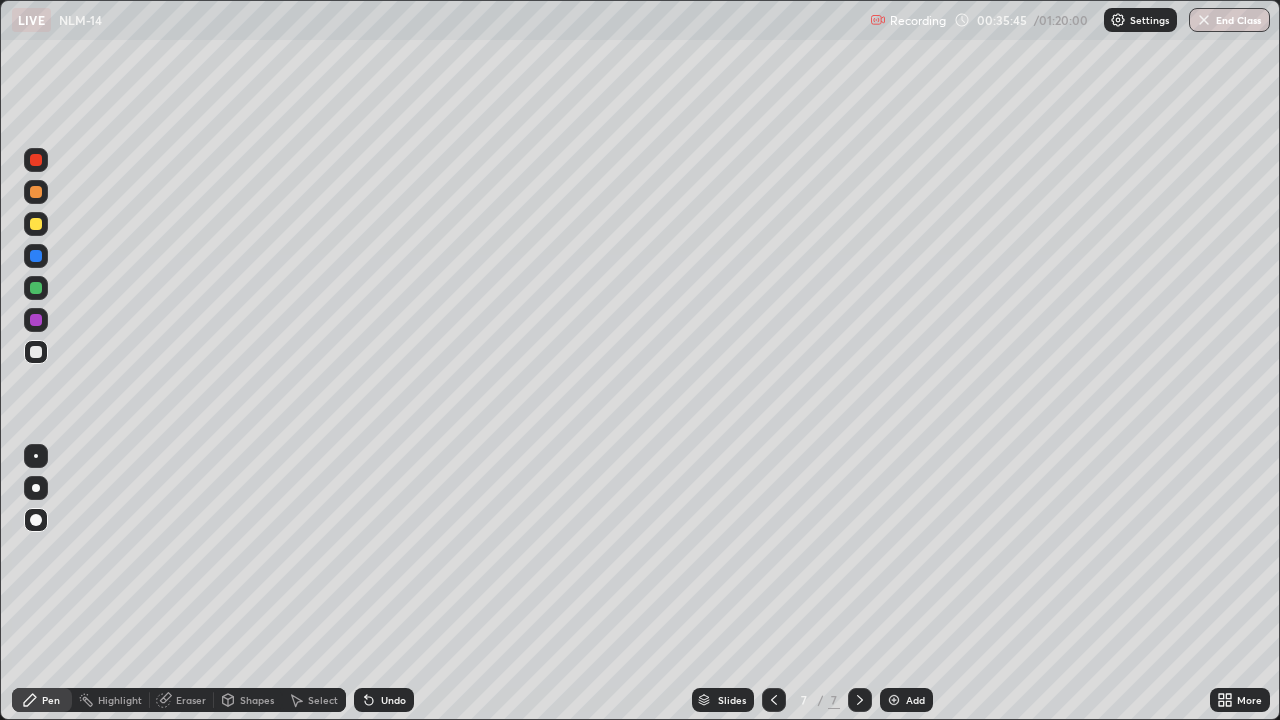 click at bounding box center [36, 224] 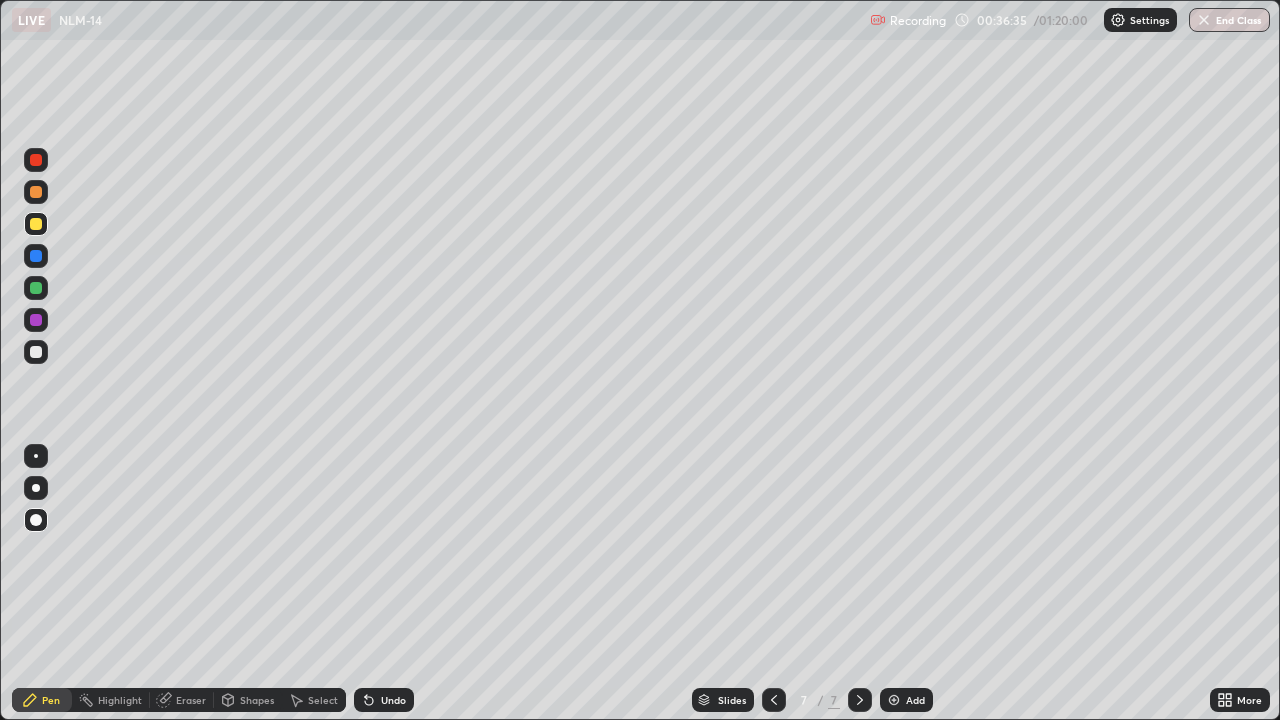 click at bounding box center [36, 352] 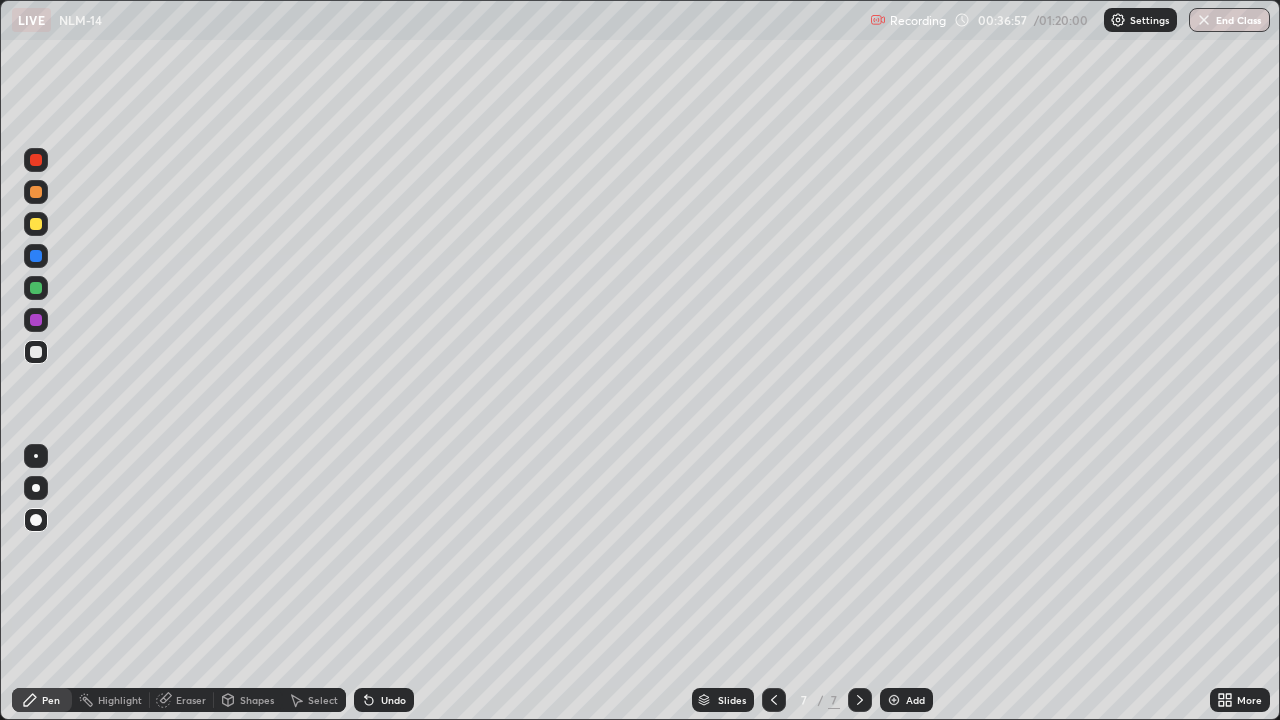 click at bounding box center [36, 224] 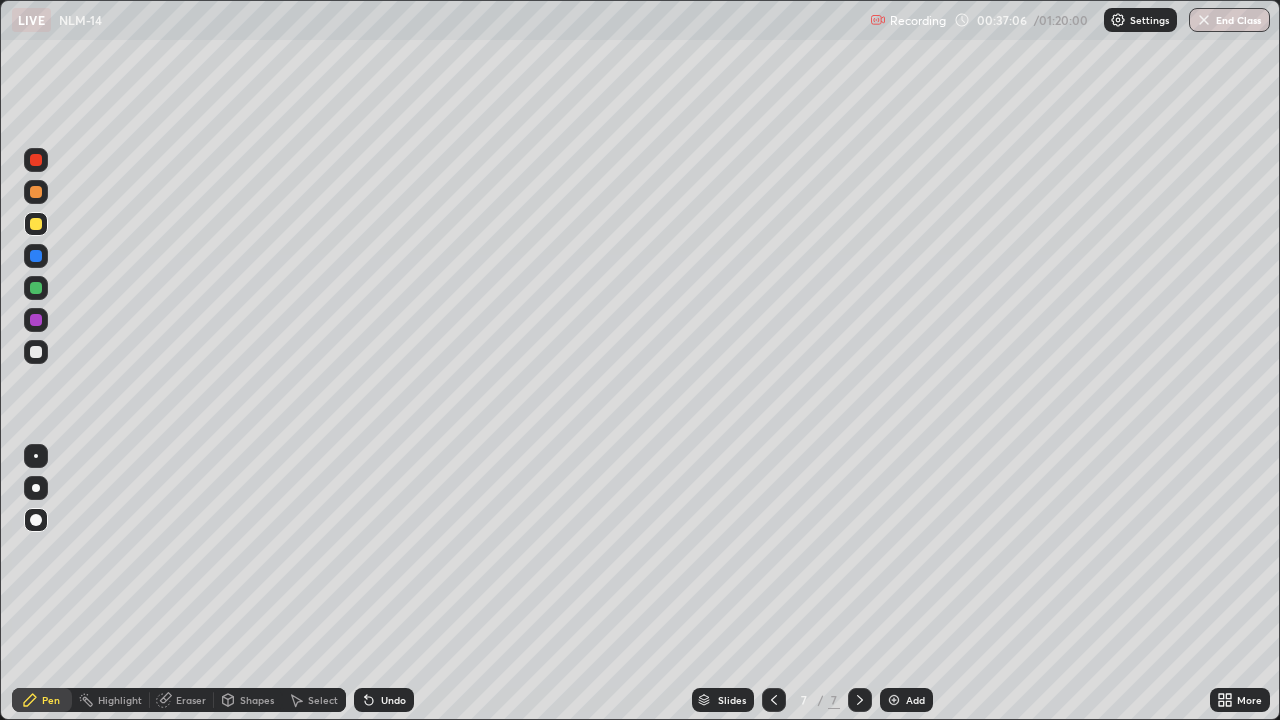 click at bounding box center (36, 352) 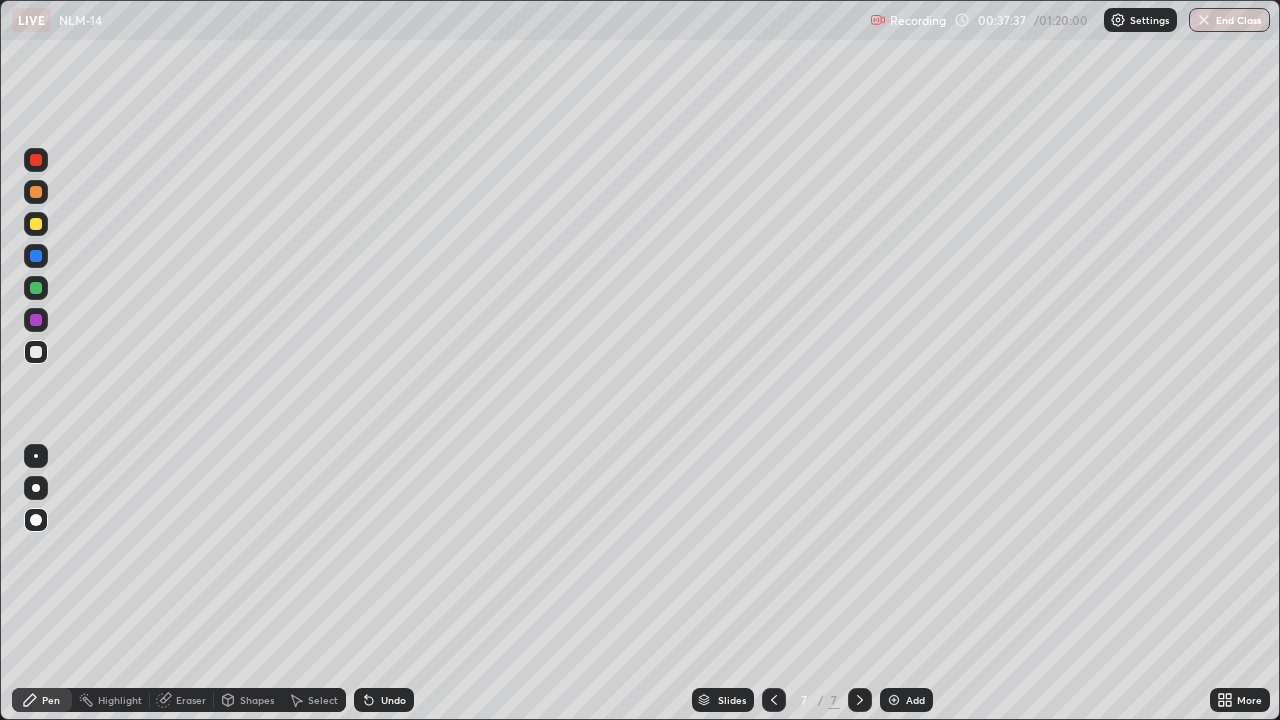 click at bounding box center [36, 224] 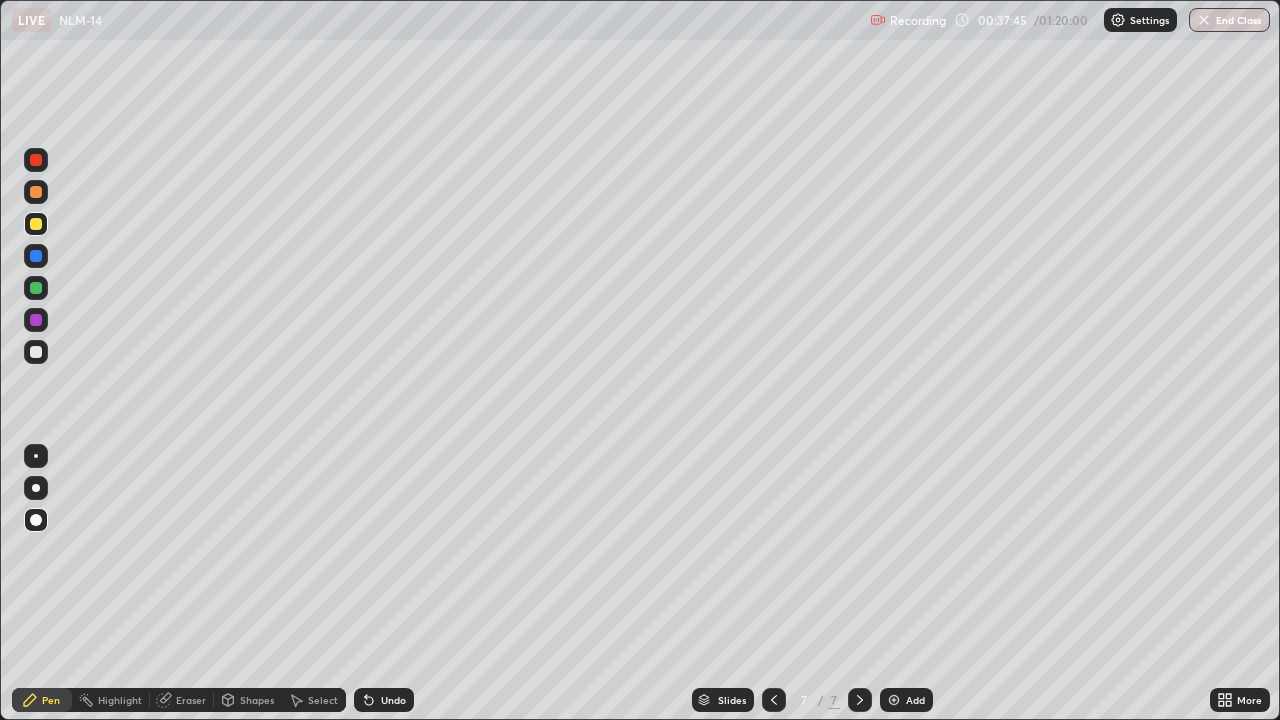 click at bounding box center [36, 352] 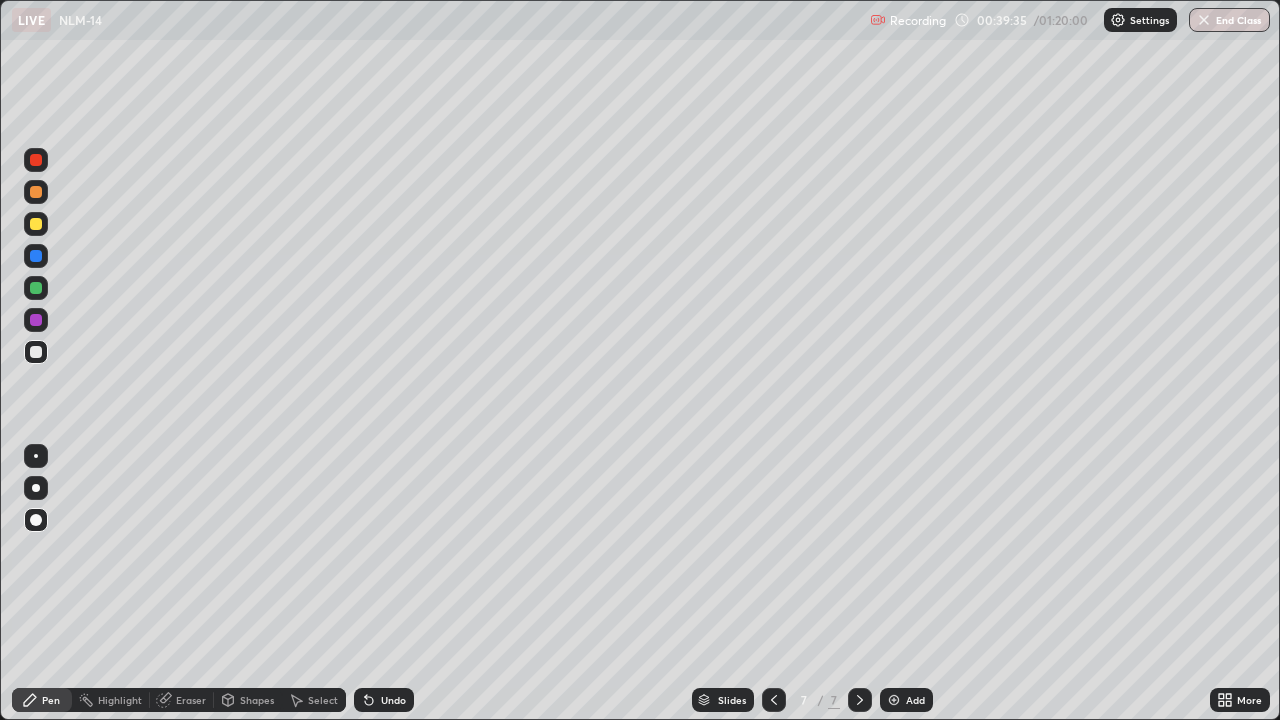 click on "Add" at bounding box center (906, 700) 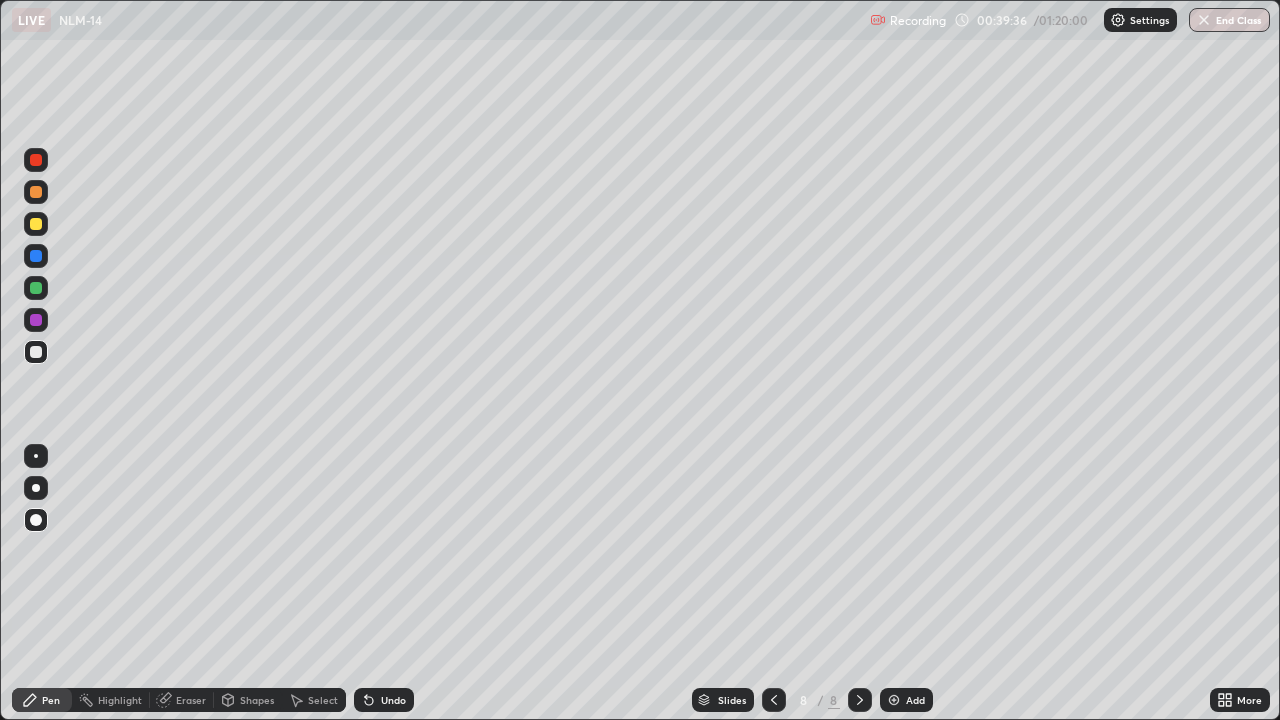 click at bounding box center [36, 224] 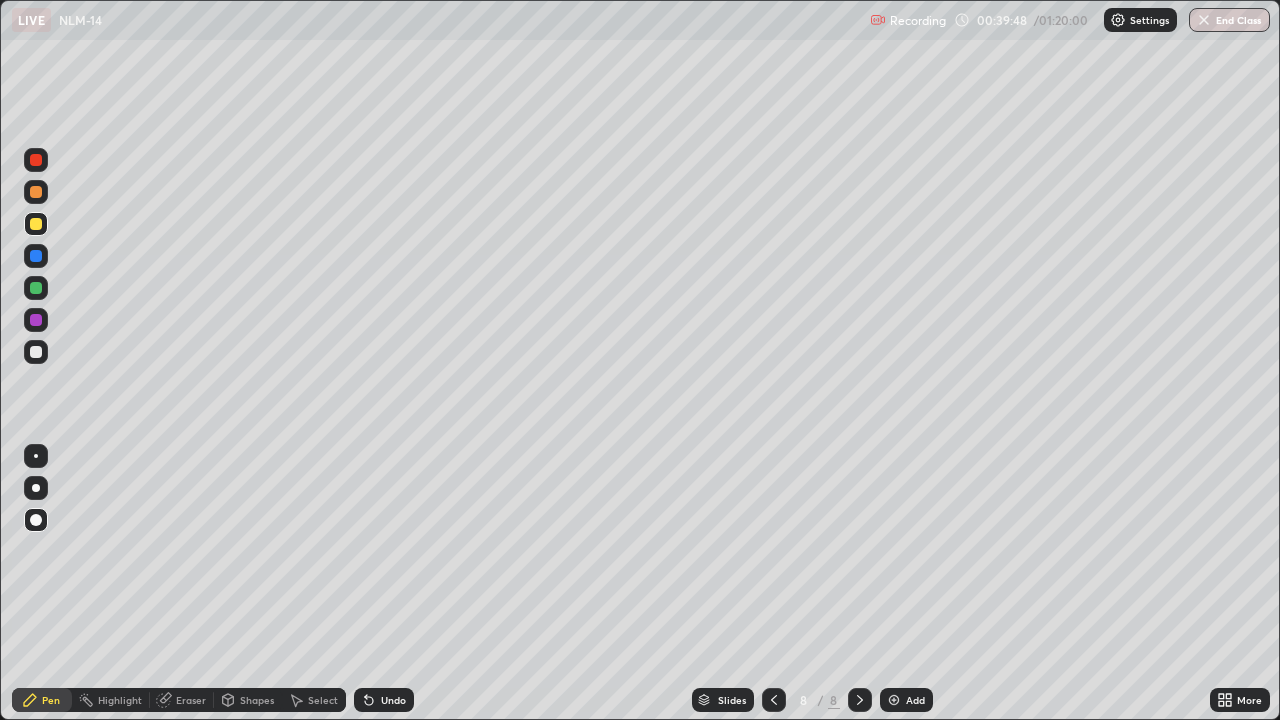 click at bounding box center [36, 352] 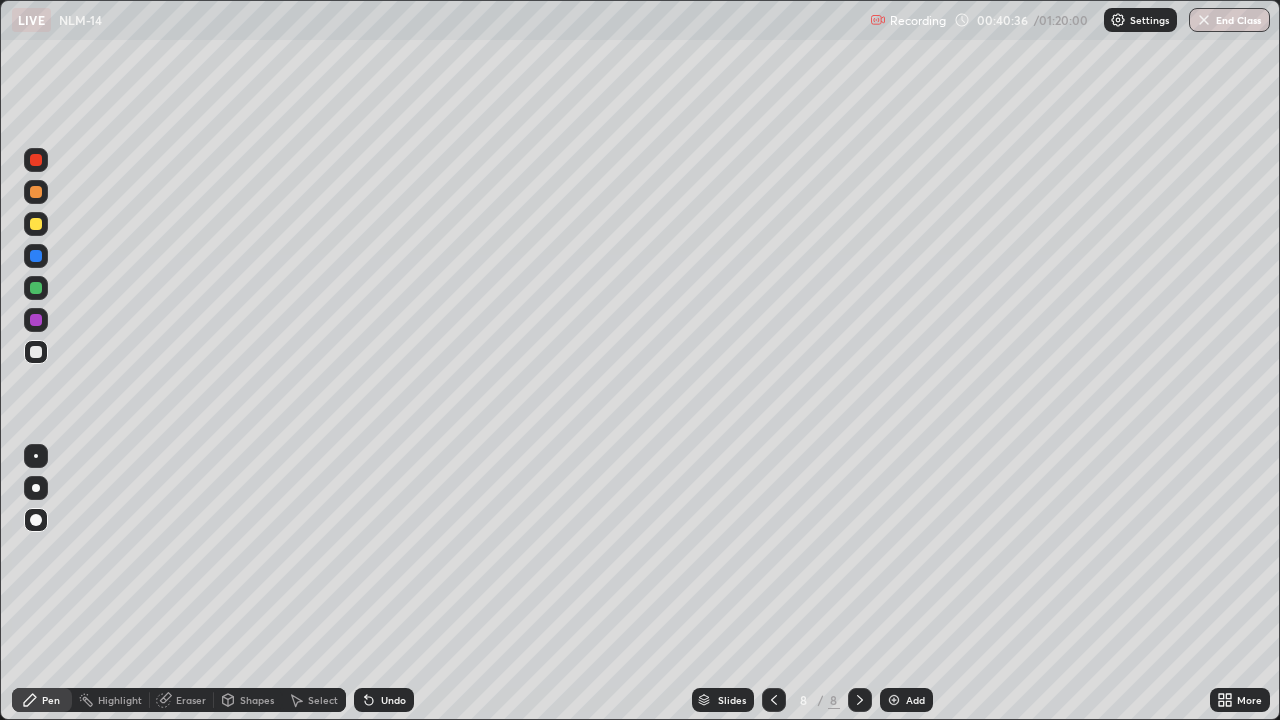 click on "Eraser" at bounding box center (191, 700) 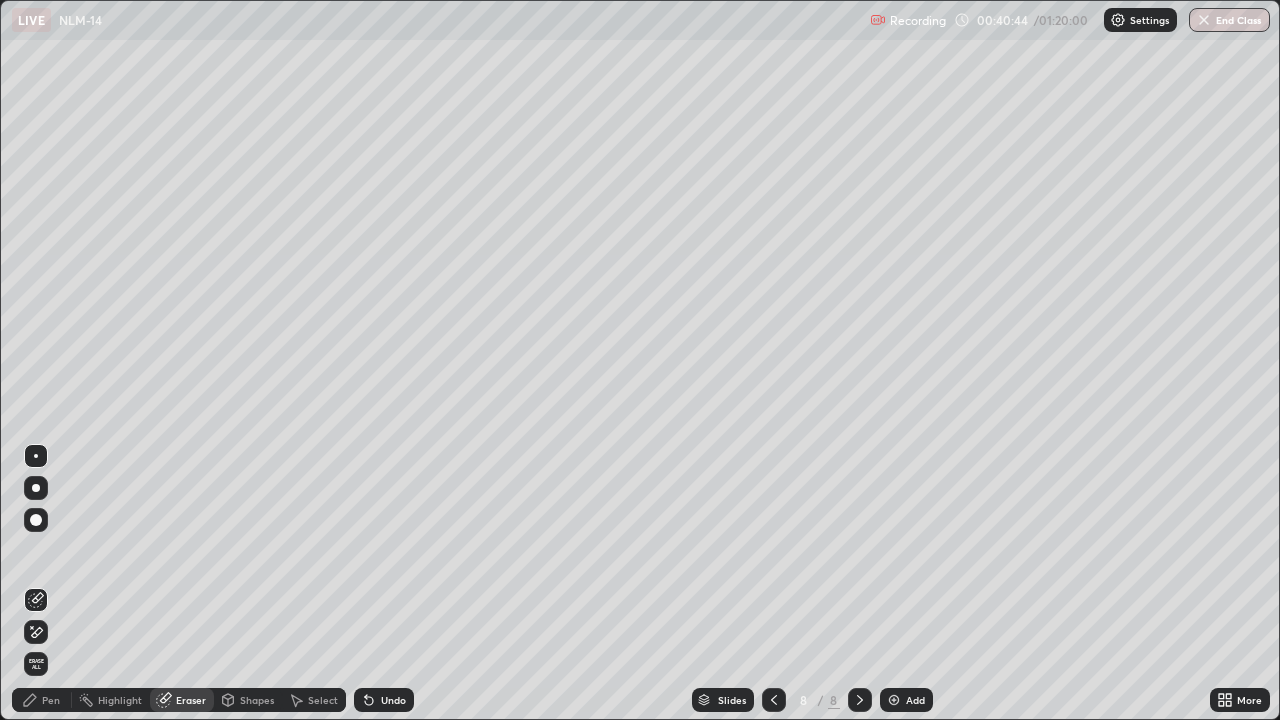 click on "Pen" at bounding box center [42, 700] 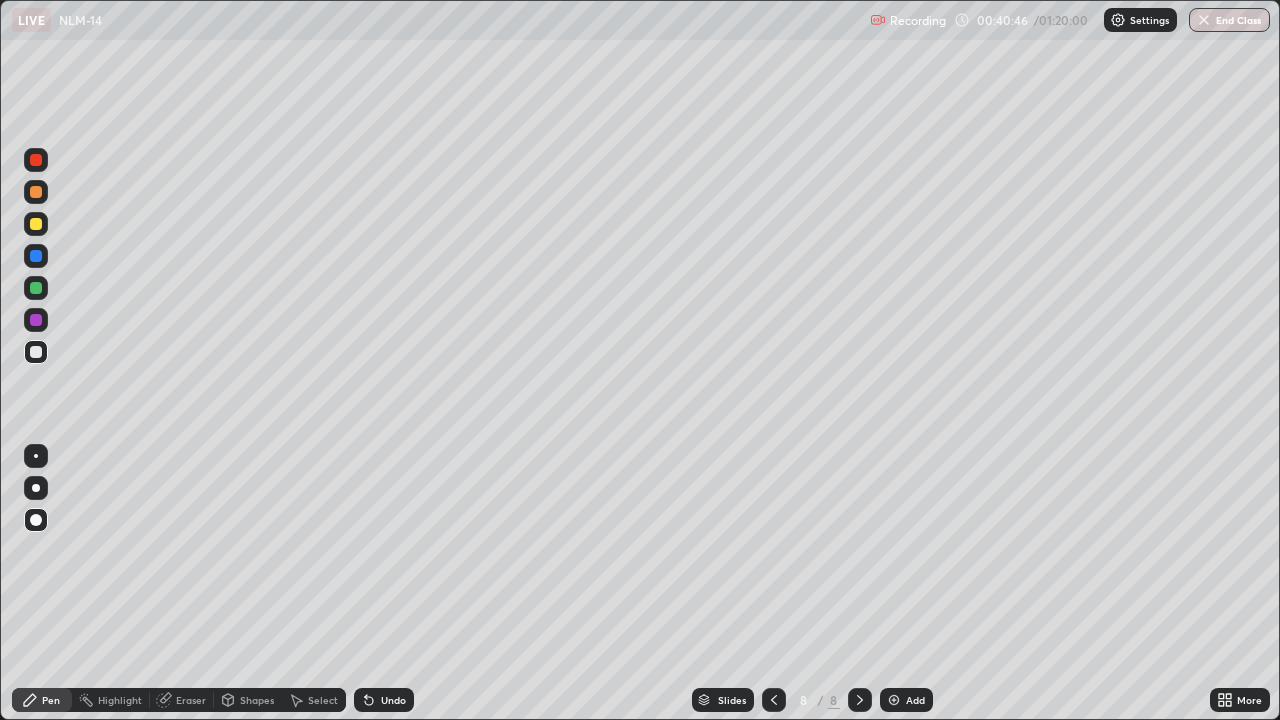 click at bounding box center [36, 224] 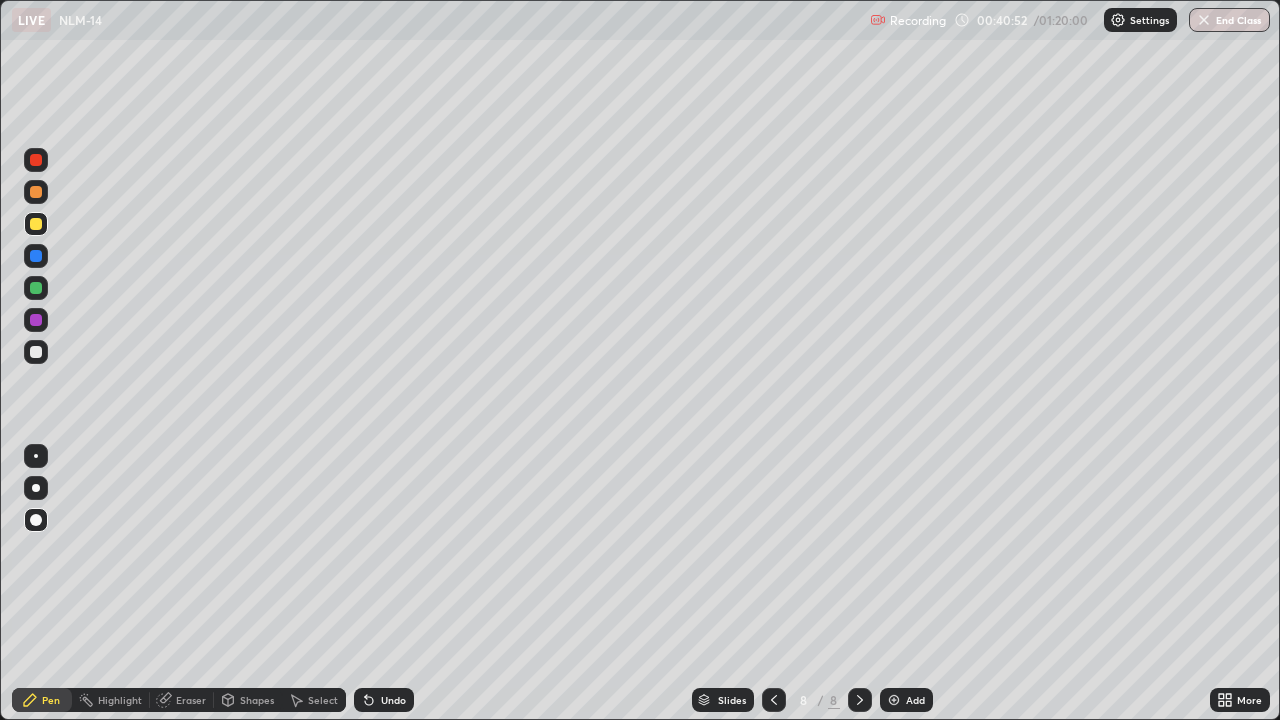 click at bounding box center (36, 288) 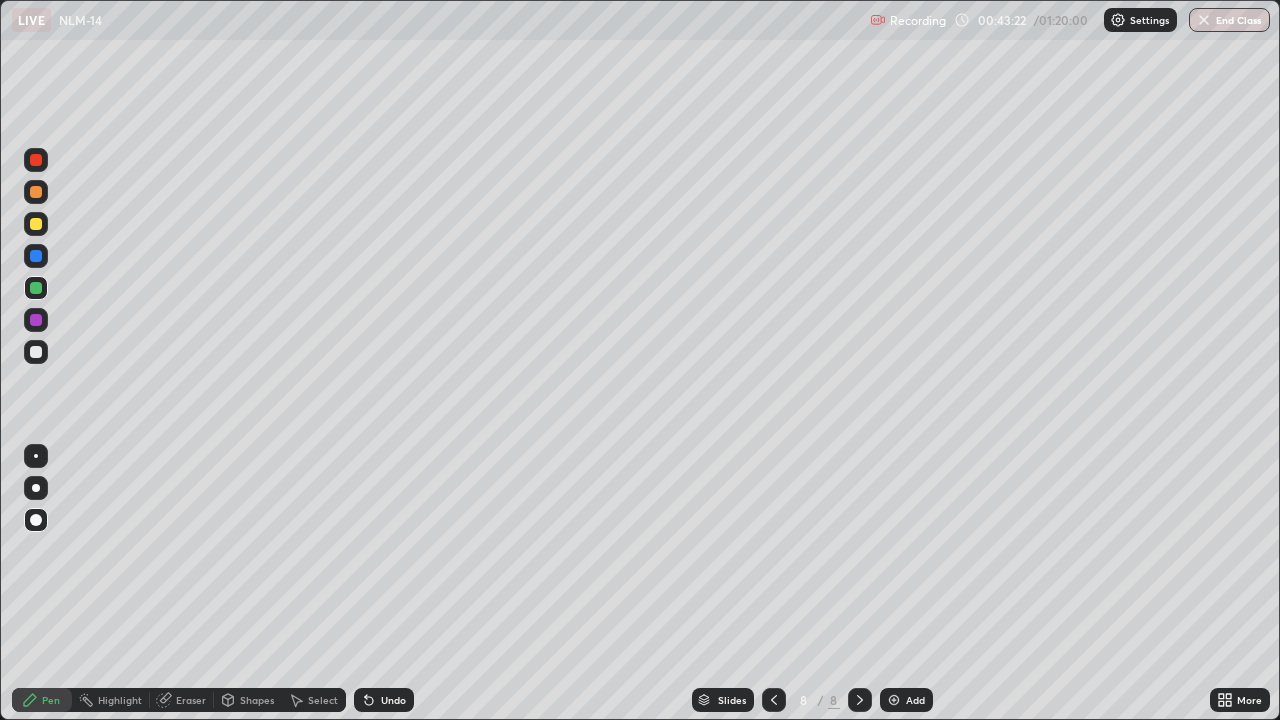 click at bounding box center (36, 352) 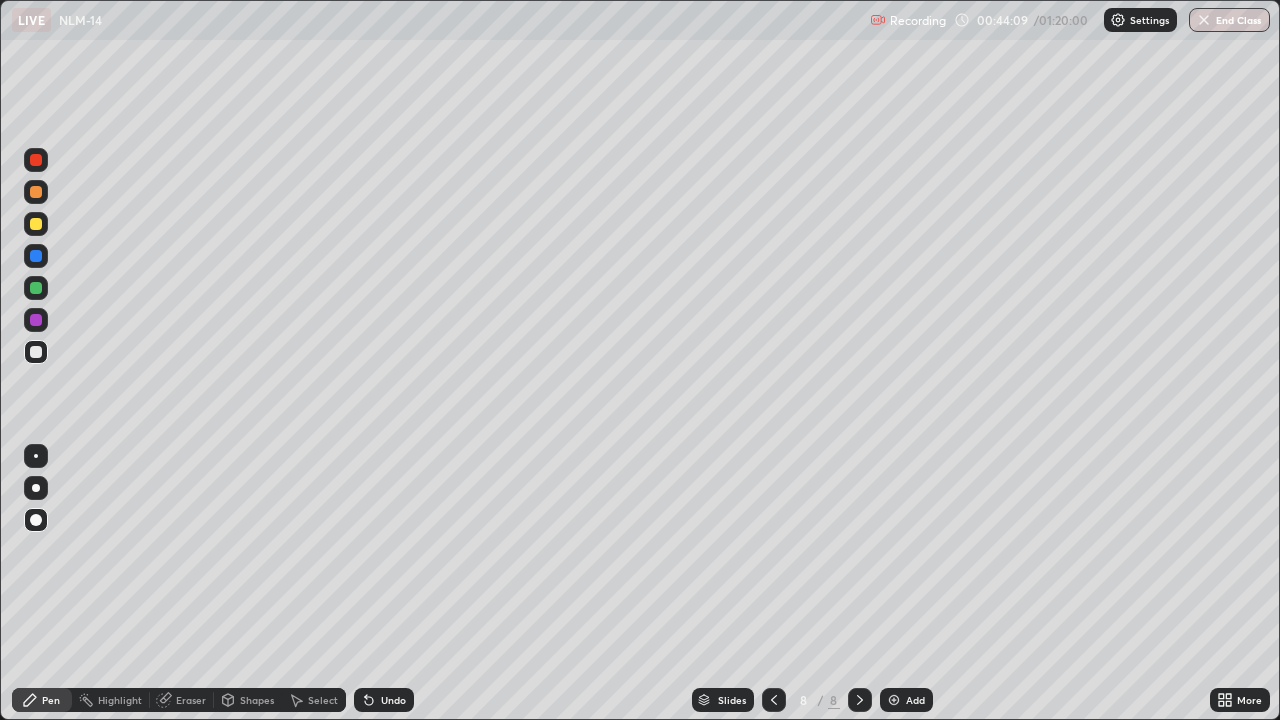 click at bounding box center [36, 224] 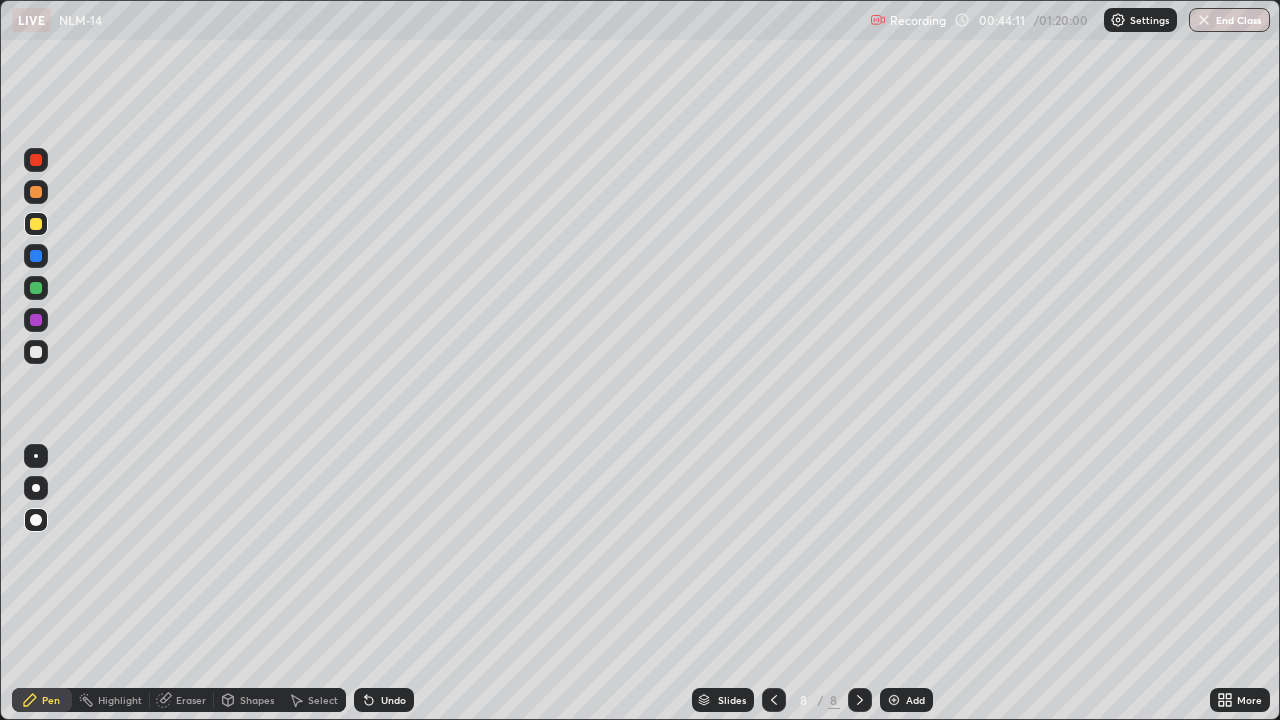 click at bounding box center [36, 352] 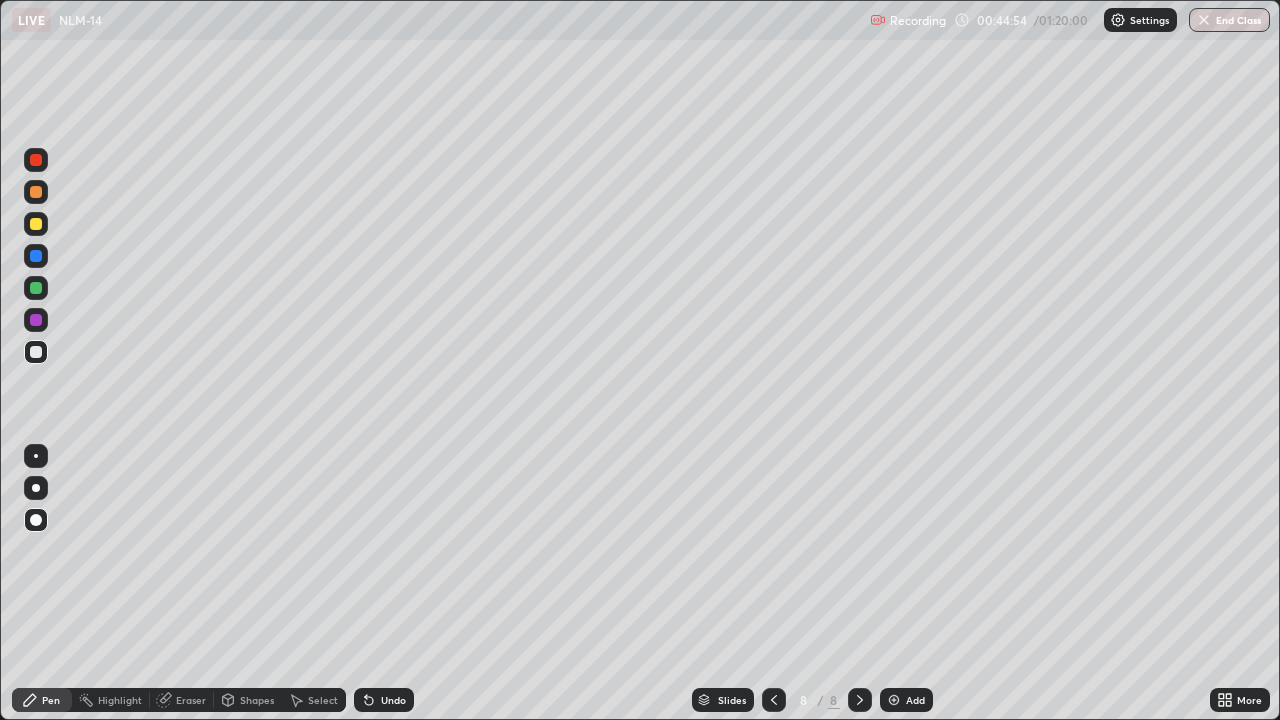 click on "Undo" at bounding box center [393, 700] 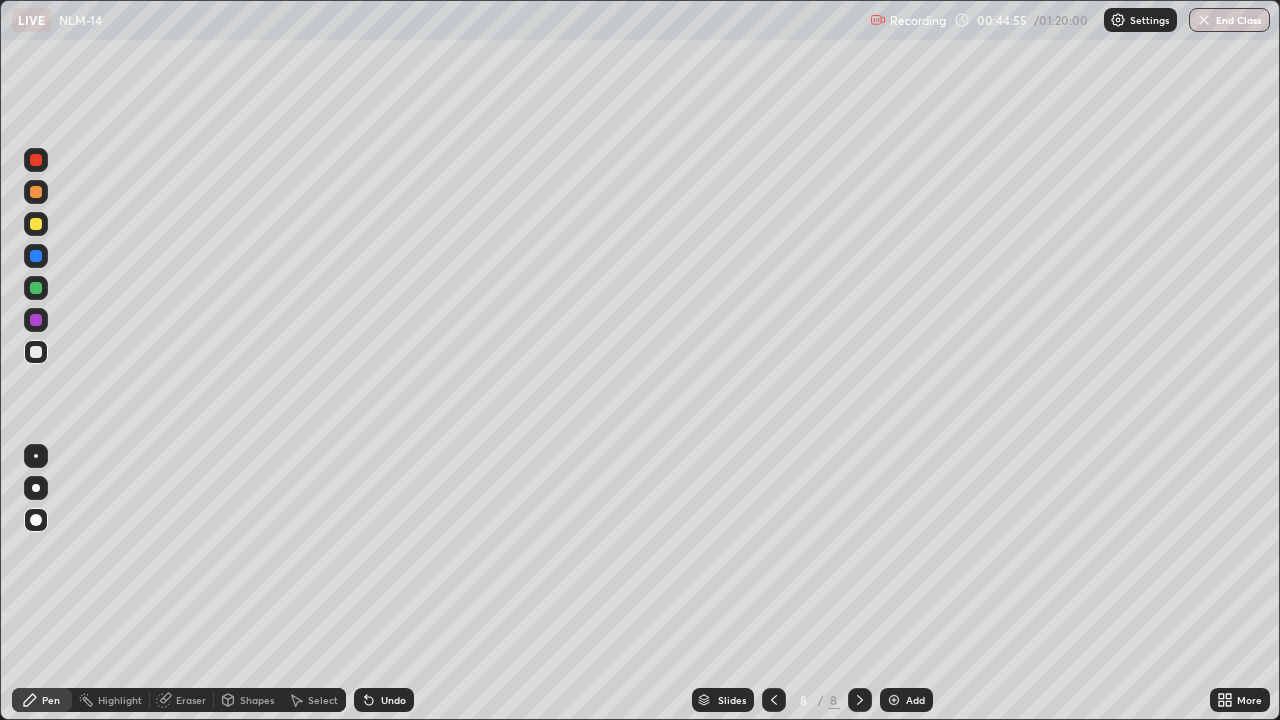 click on "Undo" at bounding box center [393, 700] 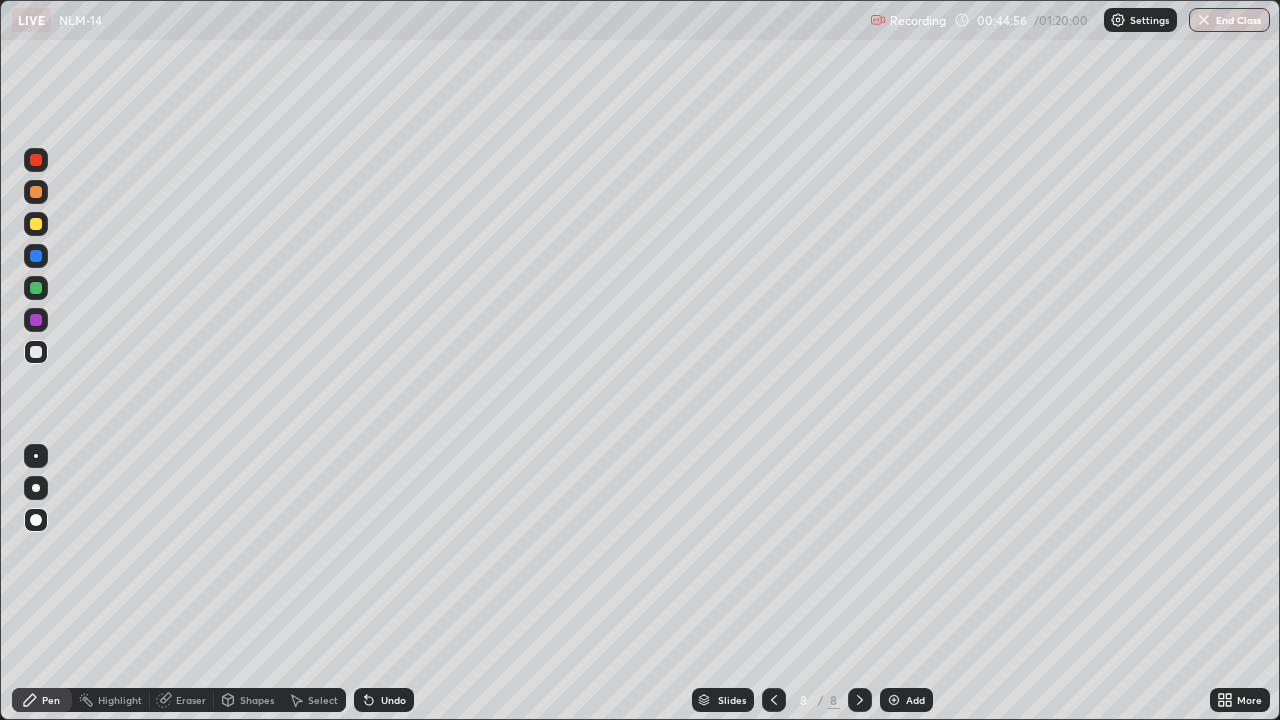 click on "Undo" at bounding box center [384, 700] 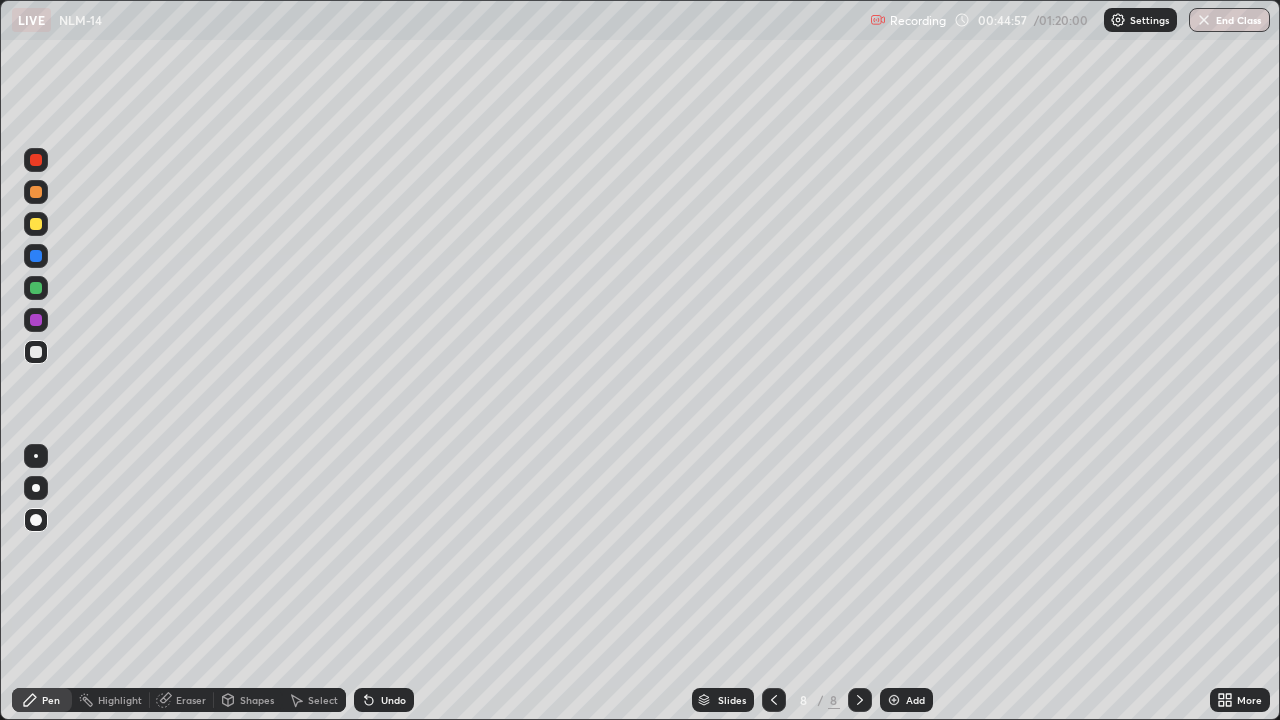 click at bounding box center [36, 288] 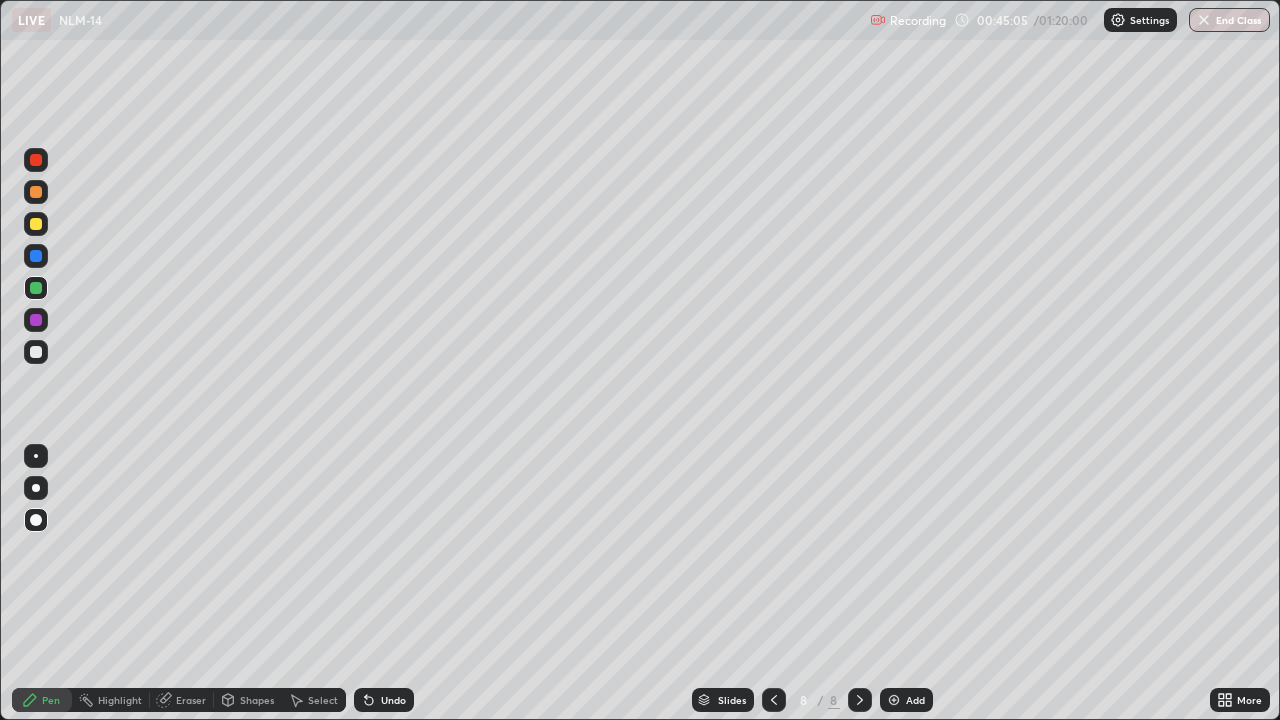 click at bounding box center (36, 224) 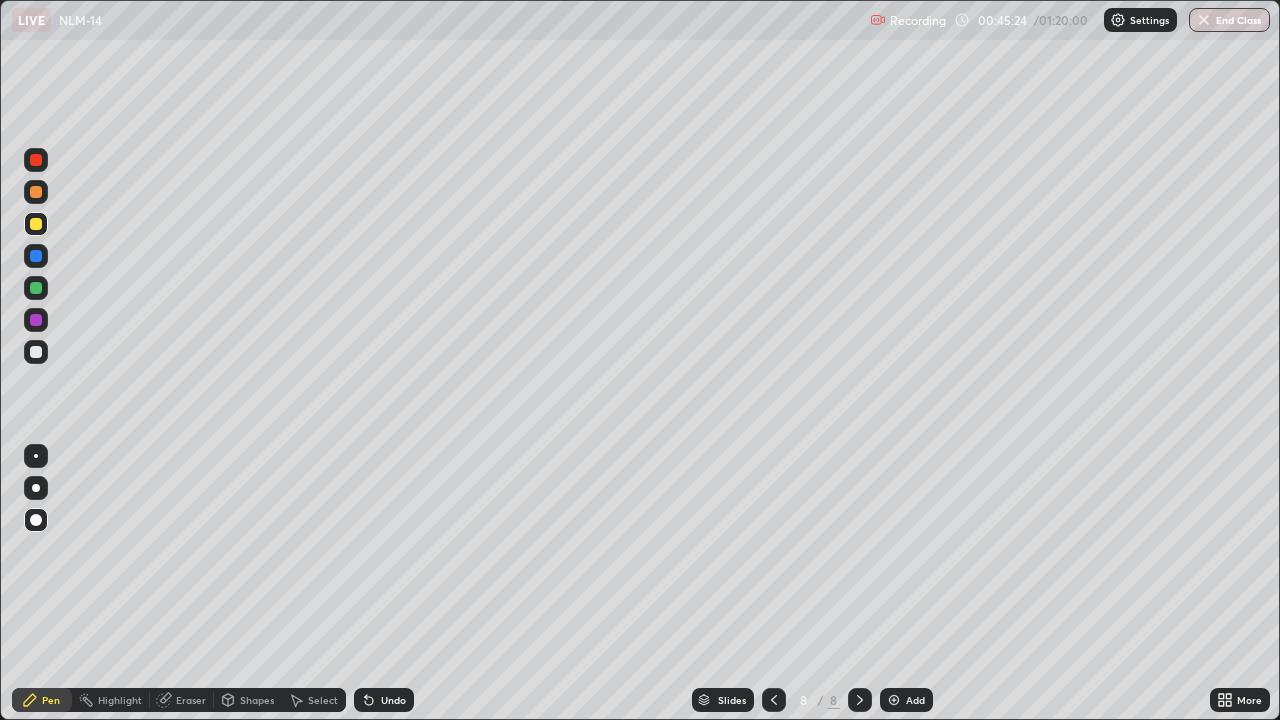 click at bounding box center [36, 352] 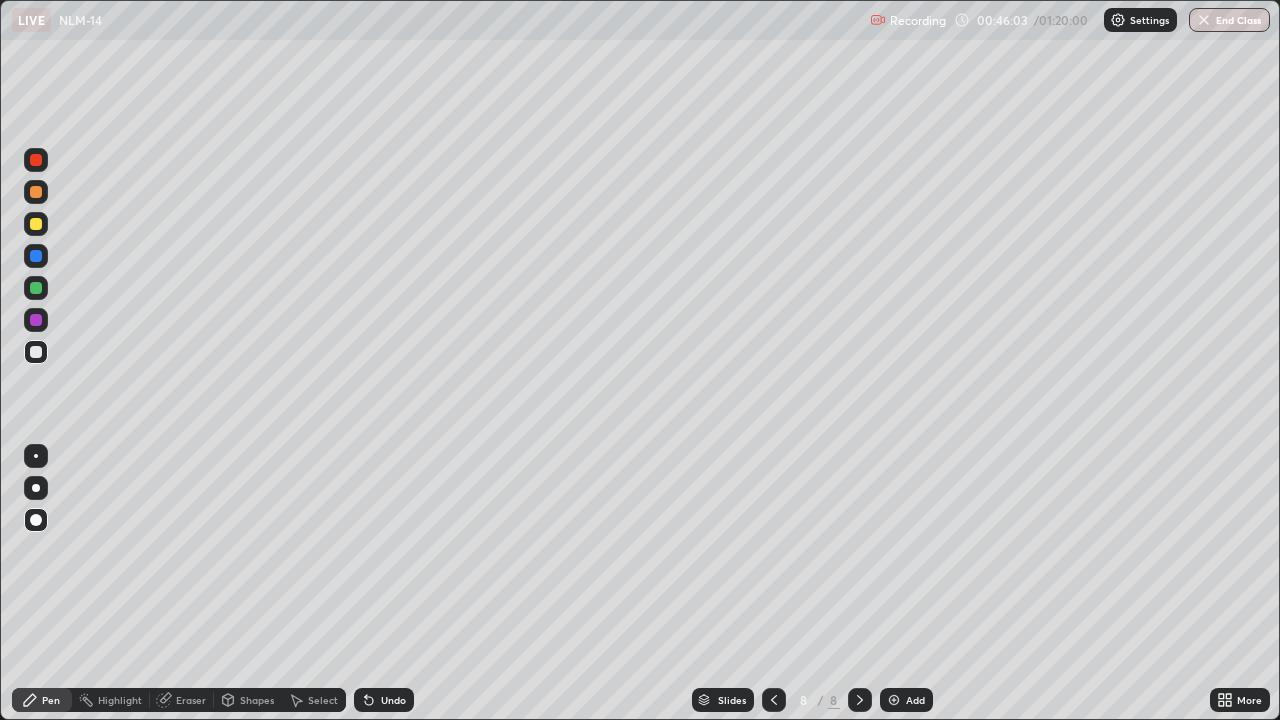 click at bounding box center (36, 352) 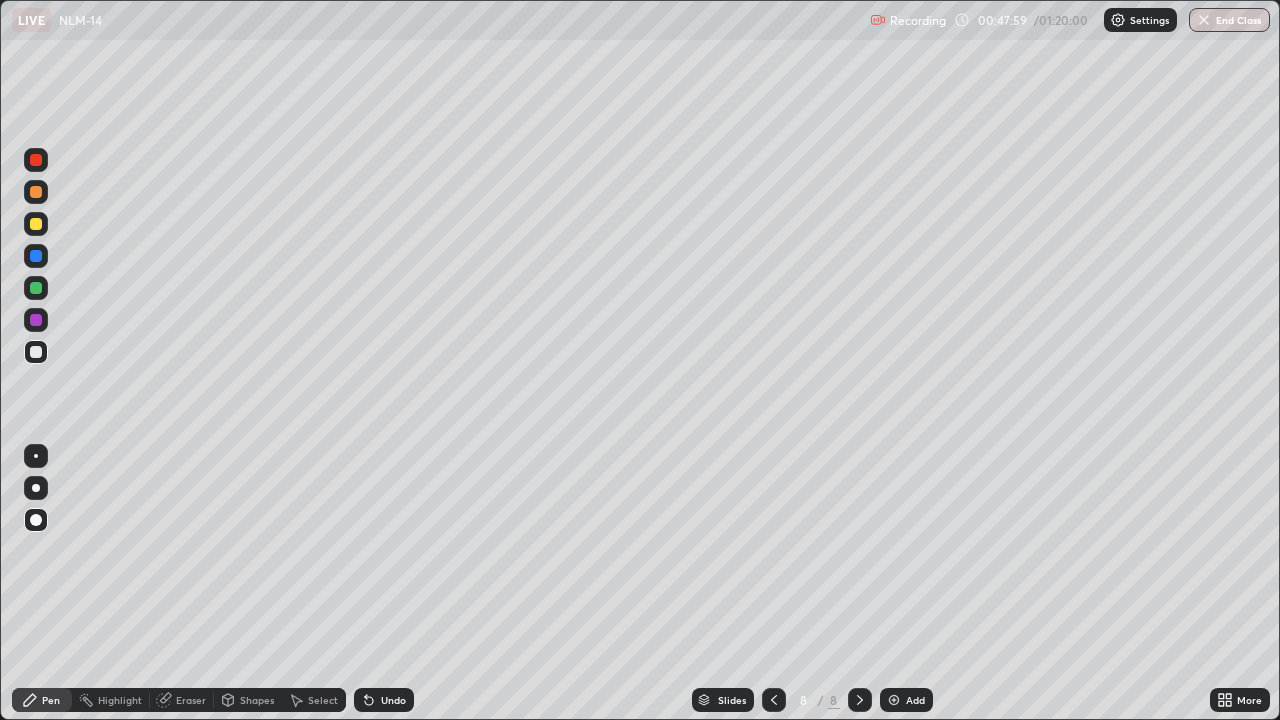 click at bounding box center (36, 256) 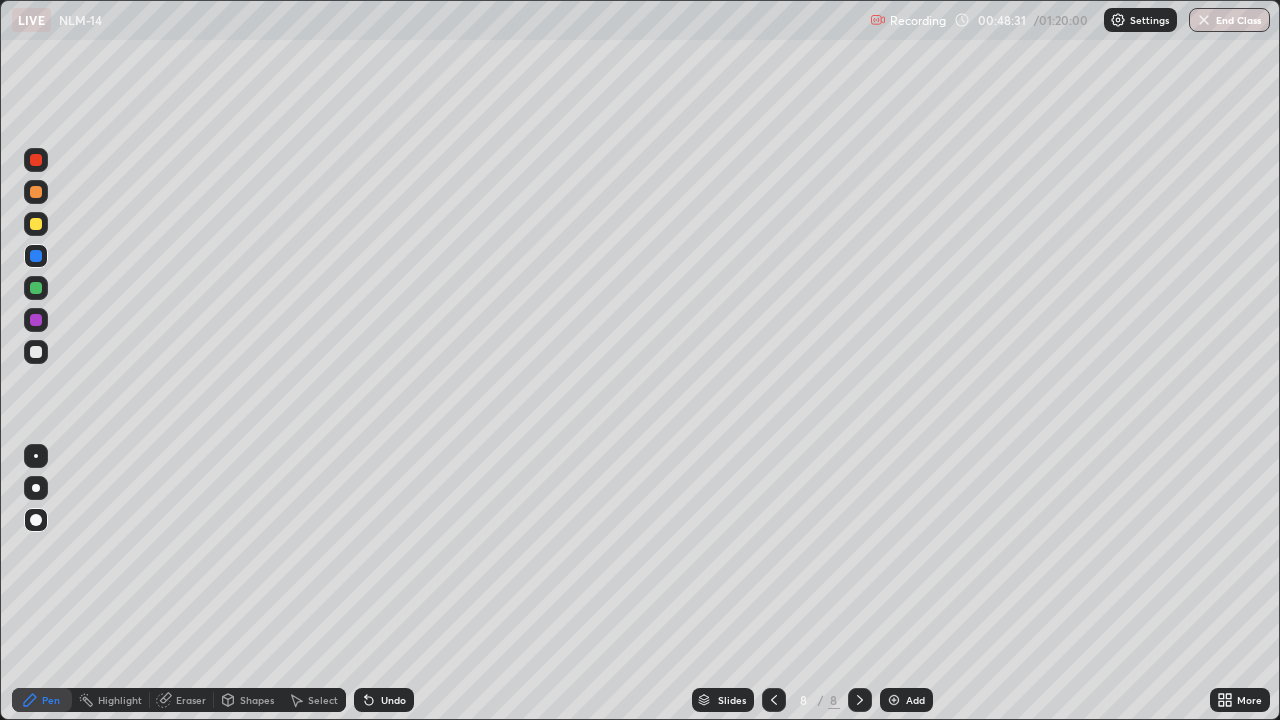 click at bounding box center [36, 352] 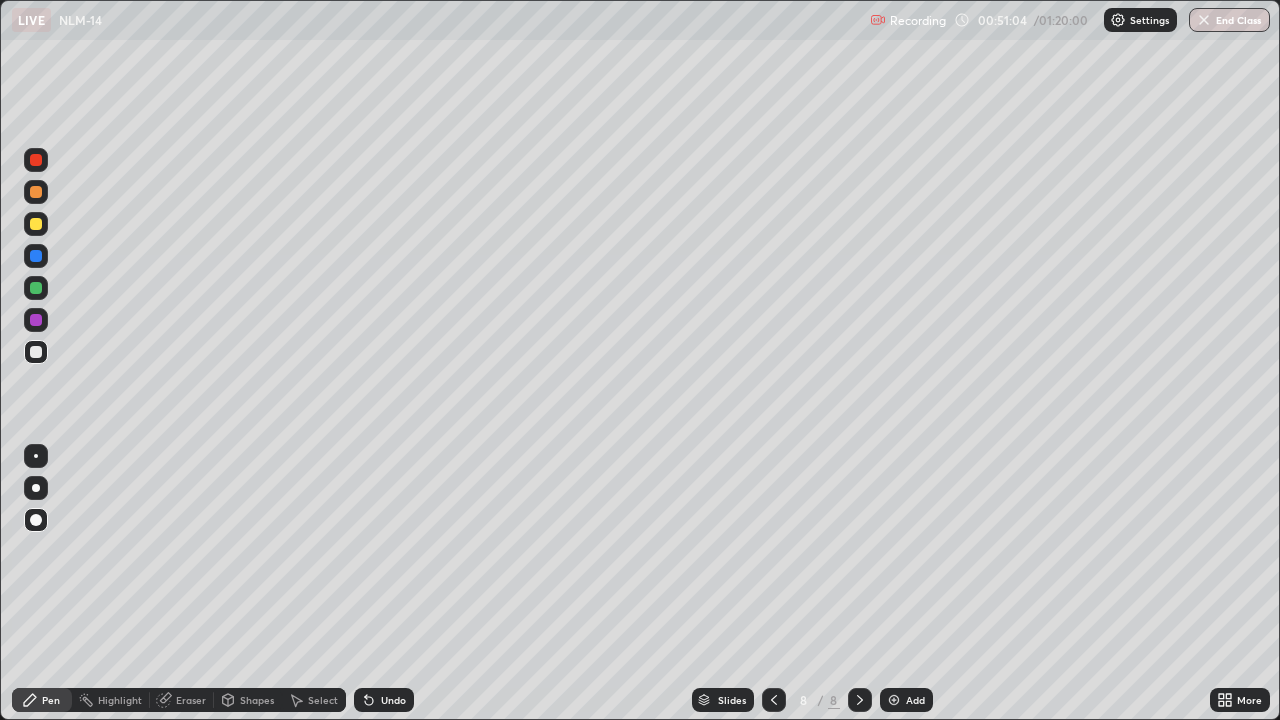 click on "Undo" at bounding box center (393, 700) 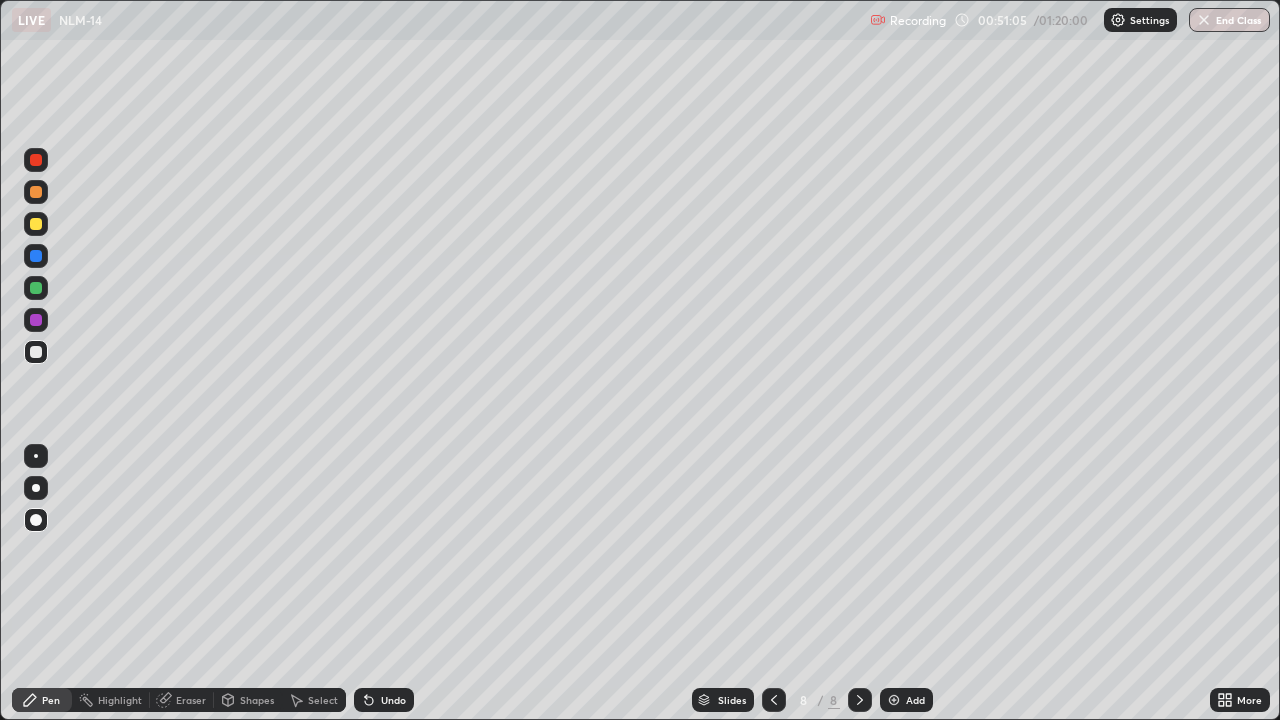 click on "Undo" at bounding box center [393, 700] 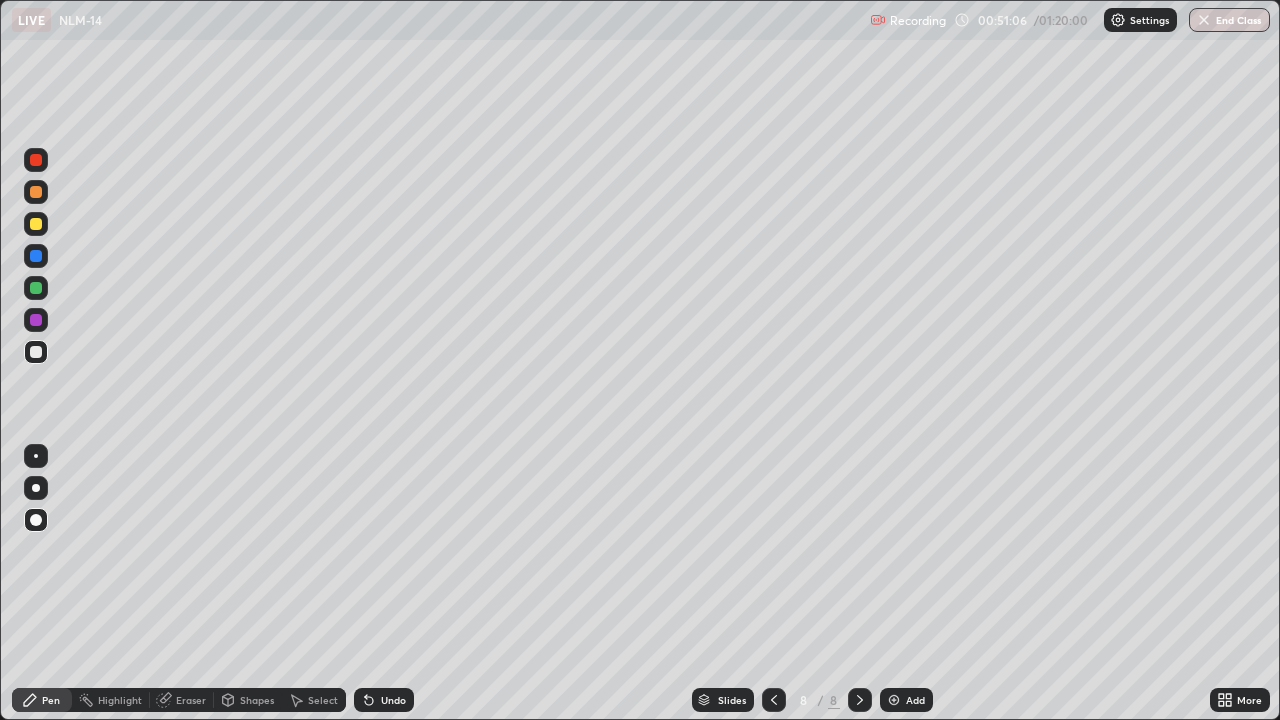 click on "Undo" at bounding box center [384, 700] 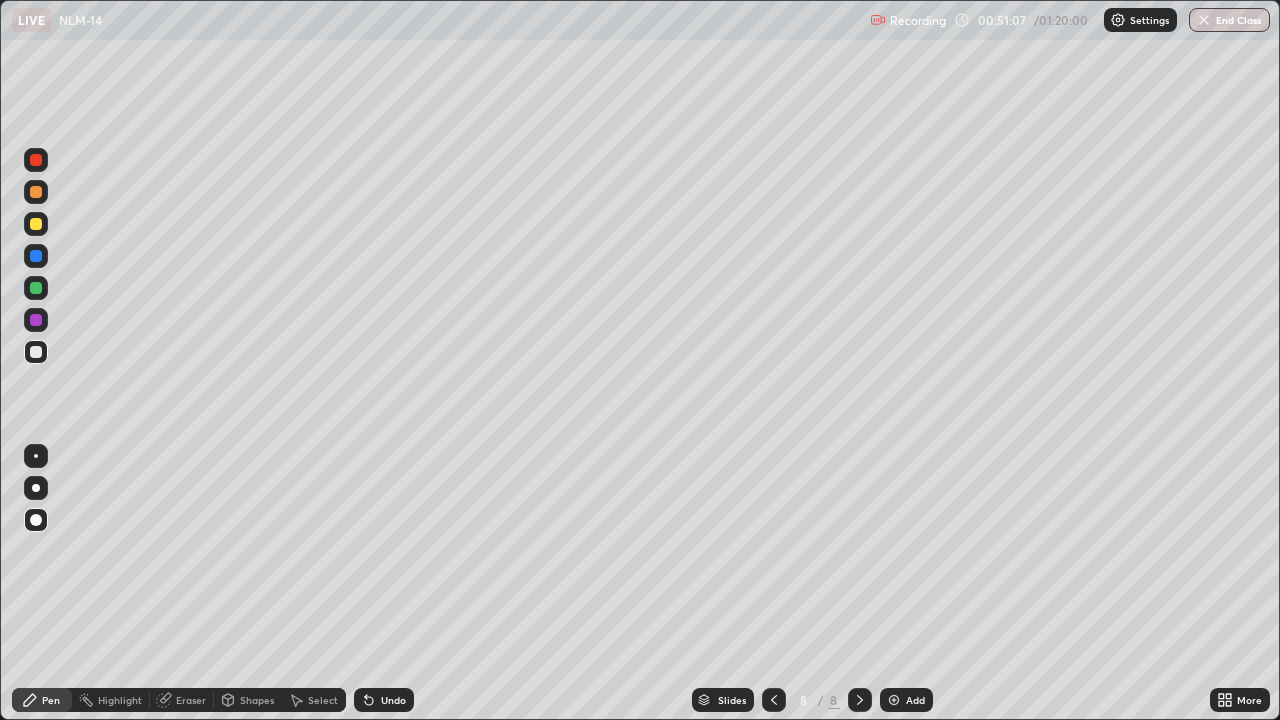 click on "Undo" at bounding box center (384, 700) 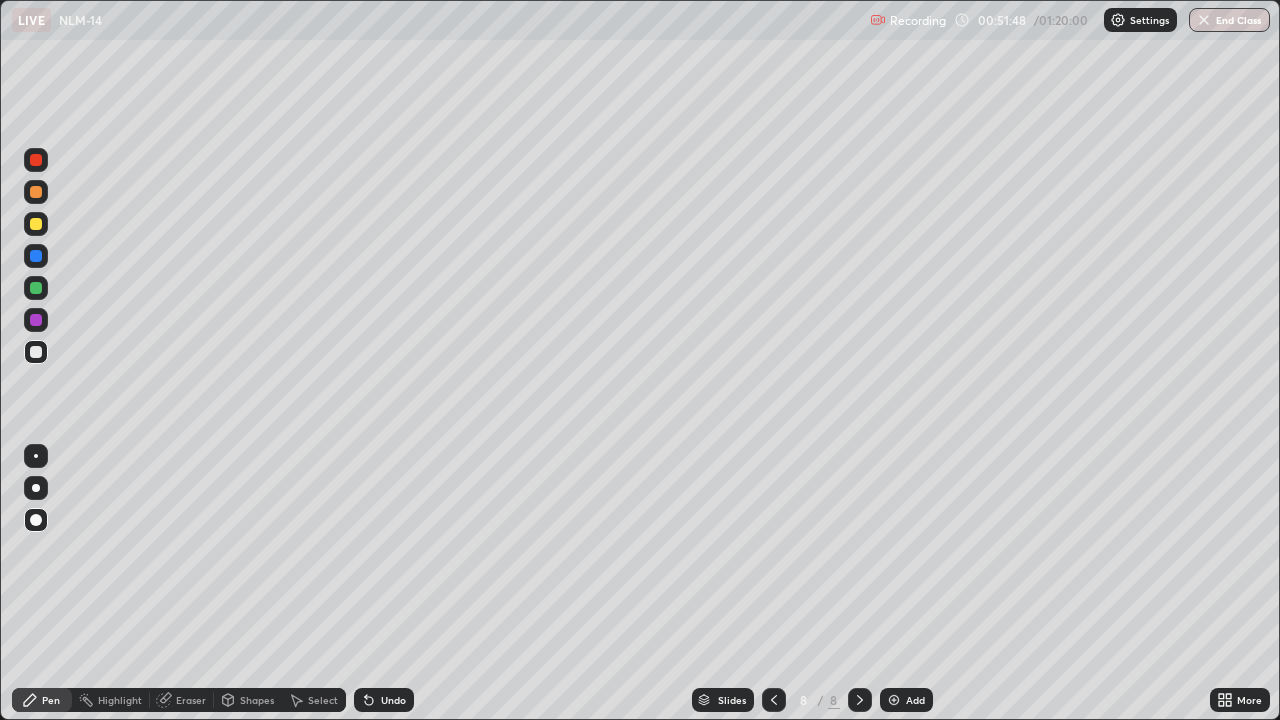 click on "Add" at bounding box center (915, 700) 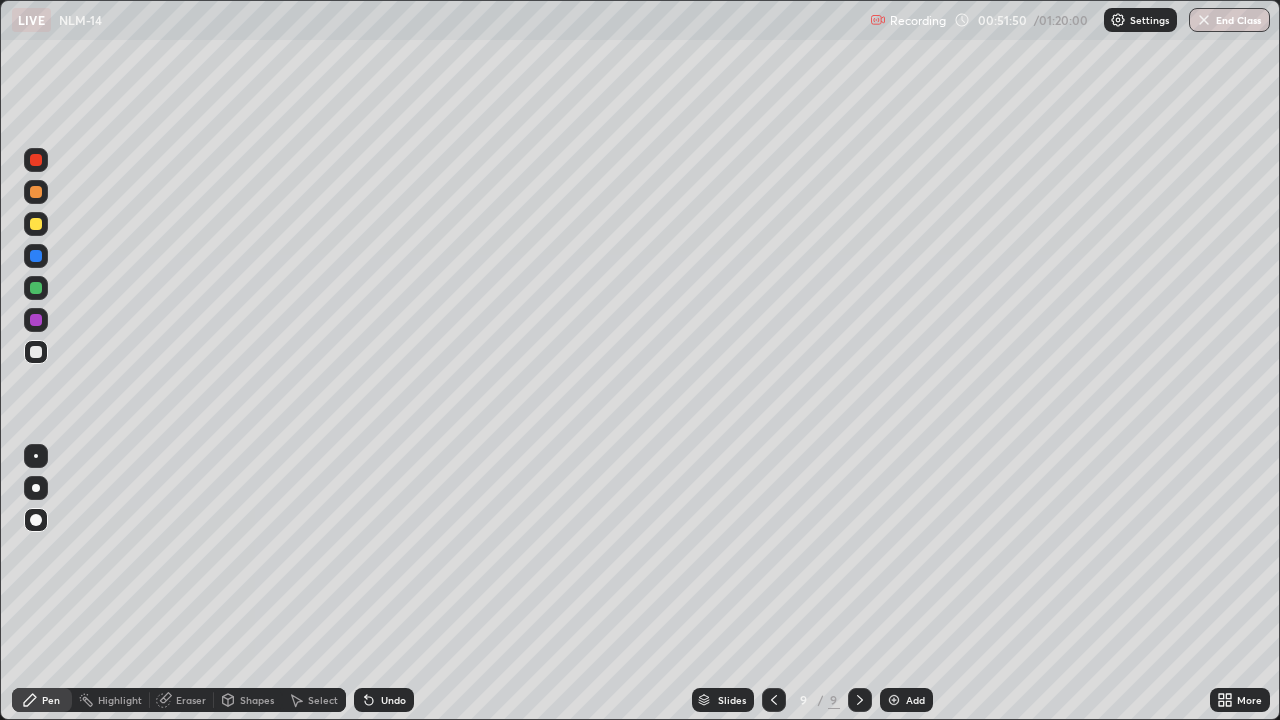 click at bounding box center [36, 224] 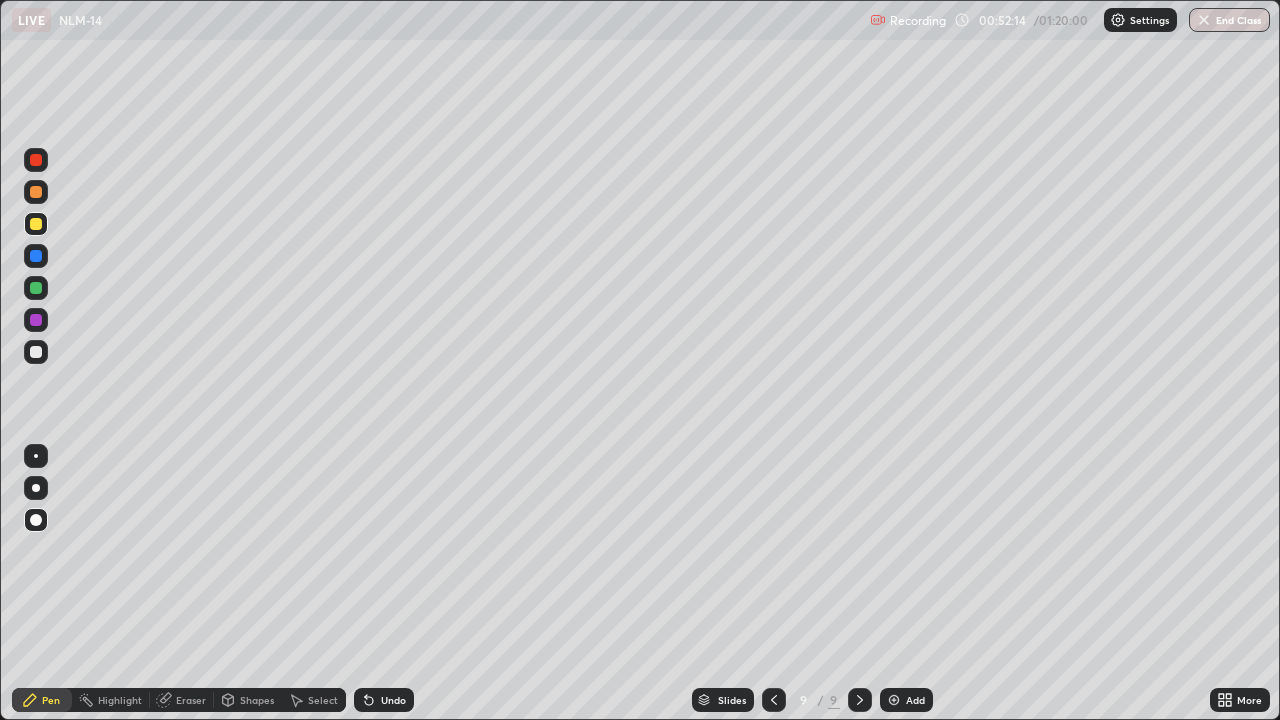 click at bounding box center (36, 288) 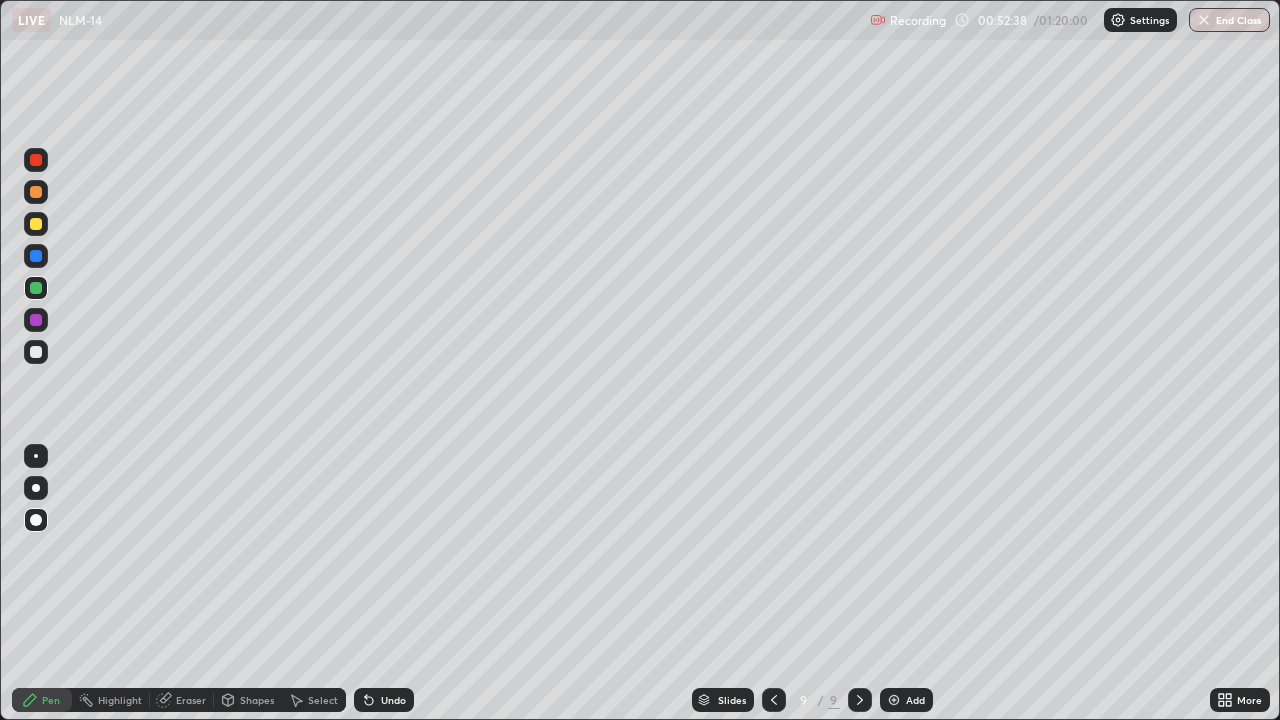 click at bounding box center [36, 224] 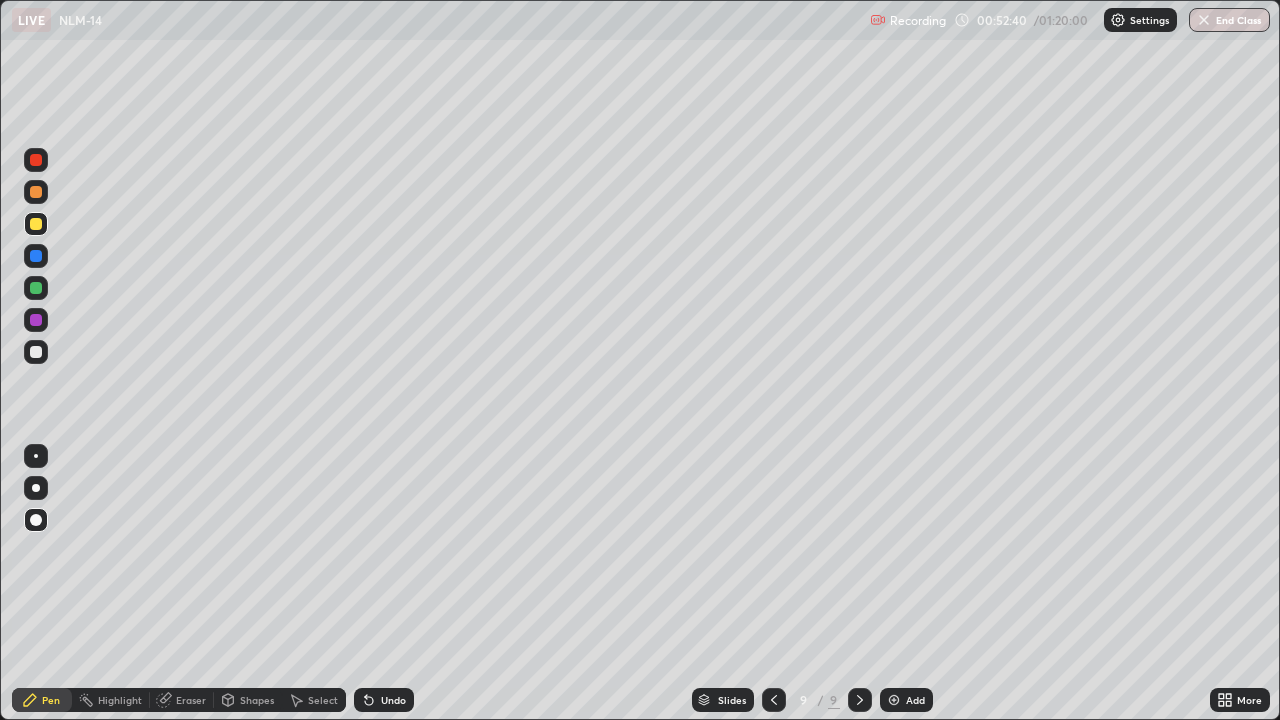 click at bounding box center (36, 352) 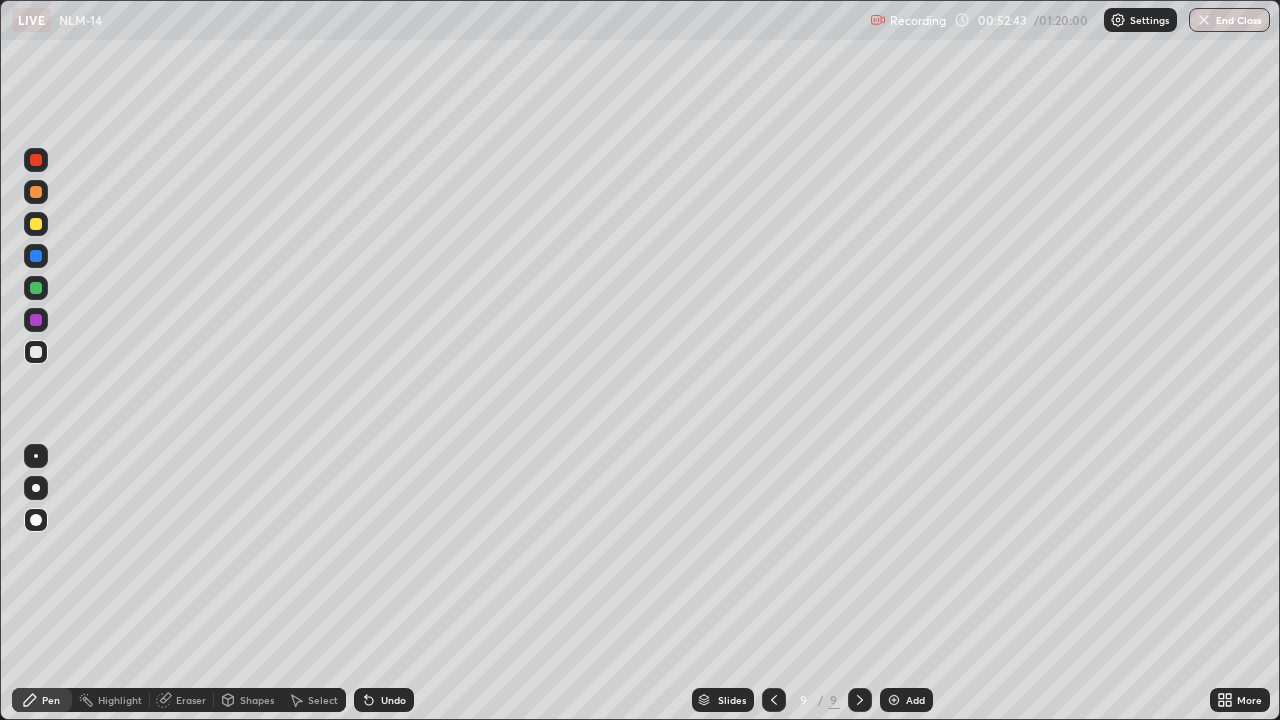 click on "Eraser" at bounding box center (191, 700) 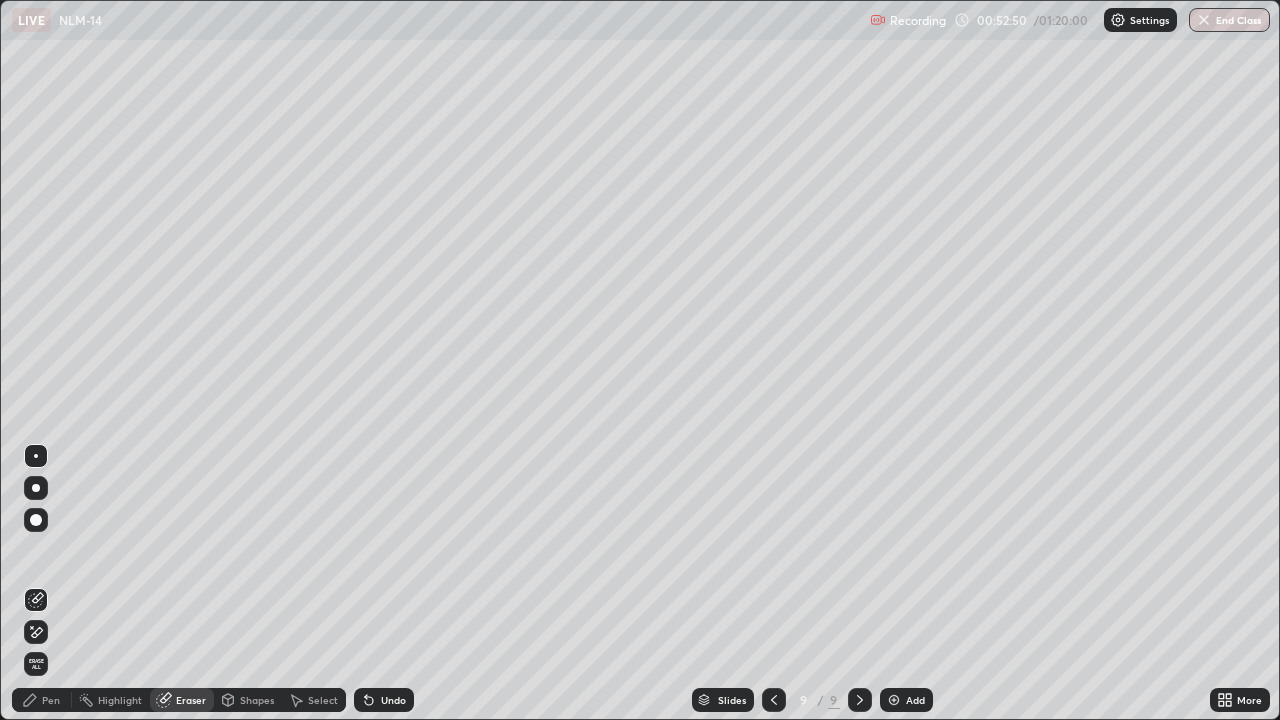 click on "Pen" at bounding box center (42, 700) 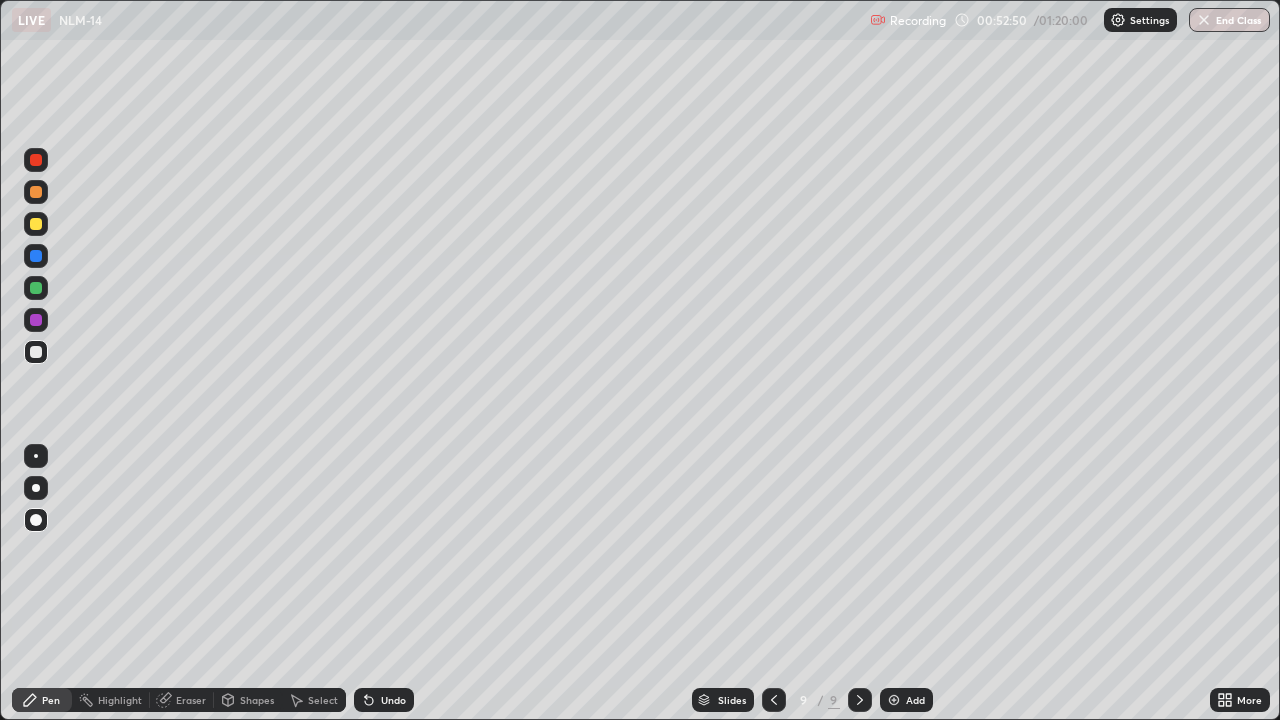 click at bounding box center (36, 352) 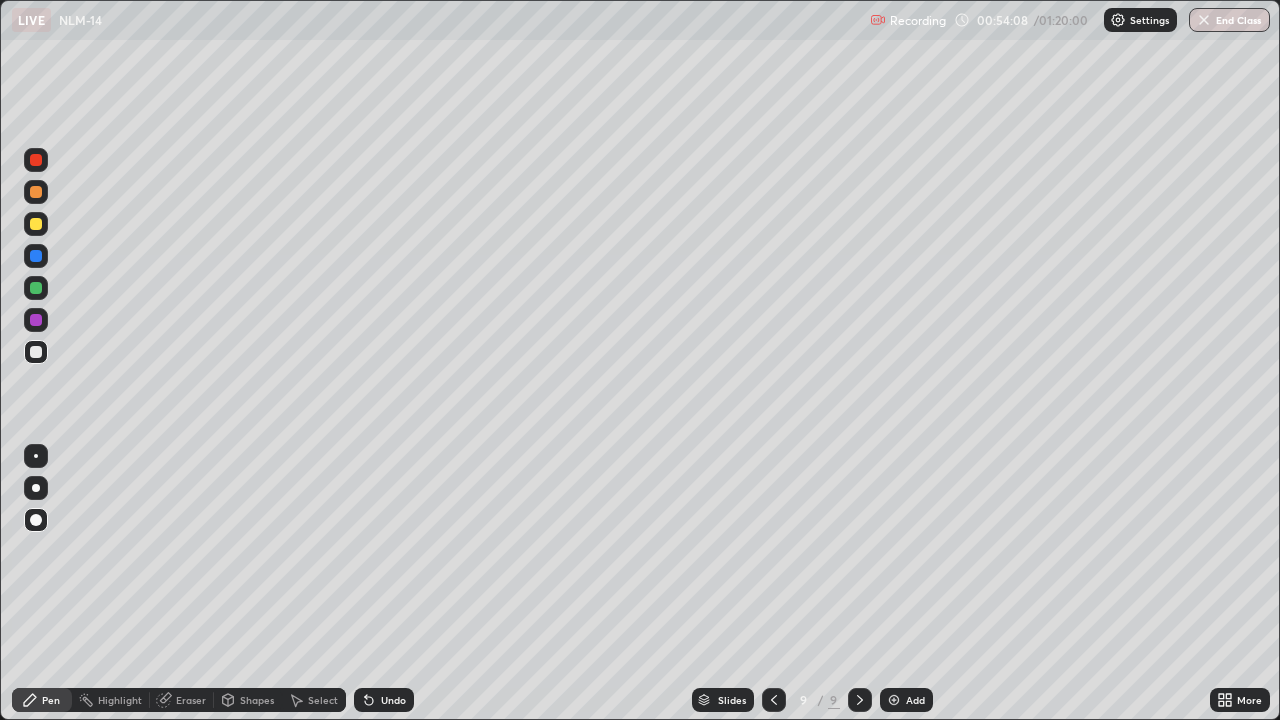 click on "Add" at bounding box center (915, 700) 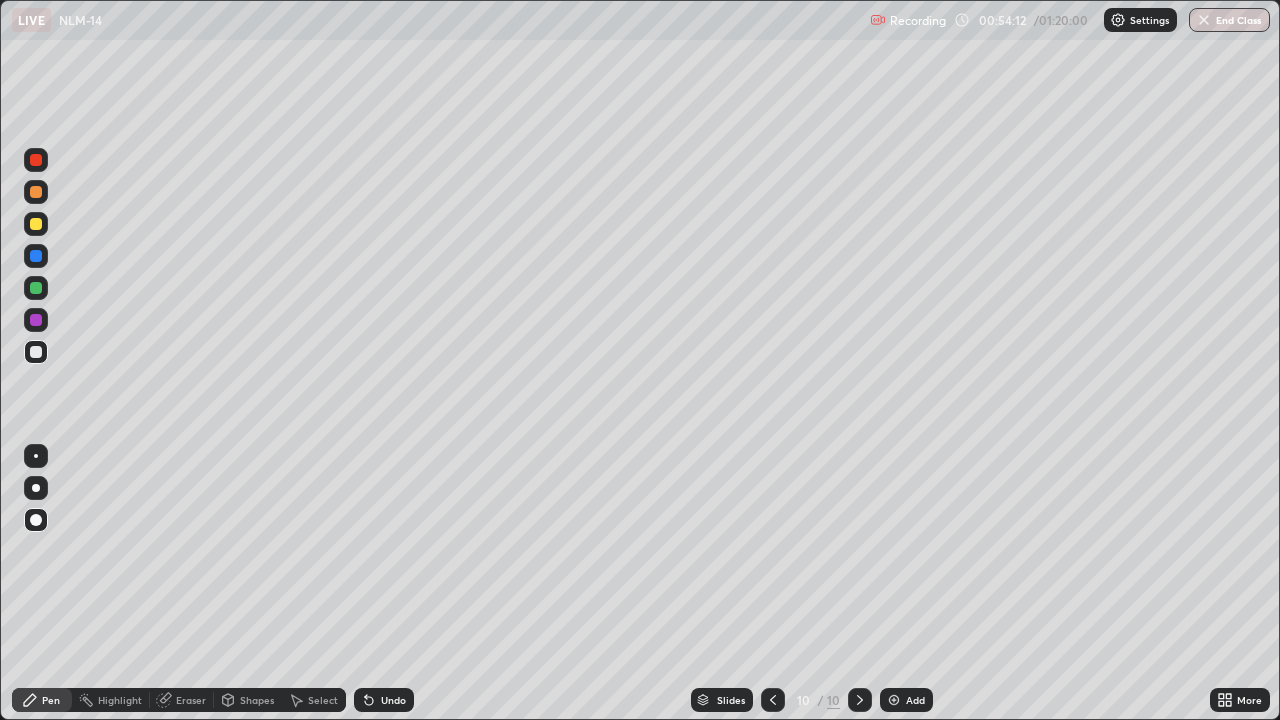 click at bounding box center [36, 288] 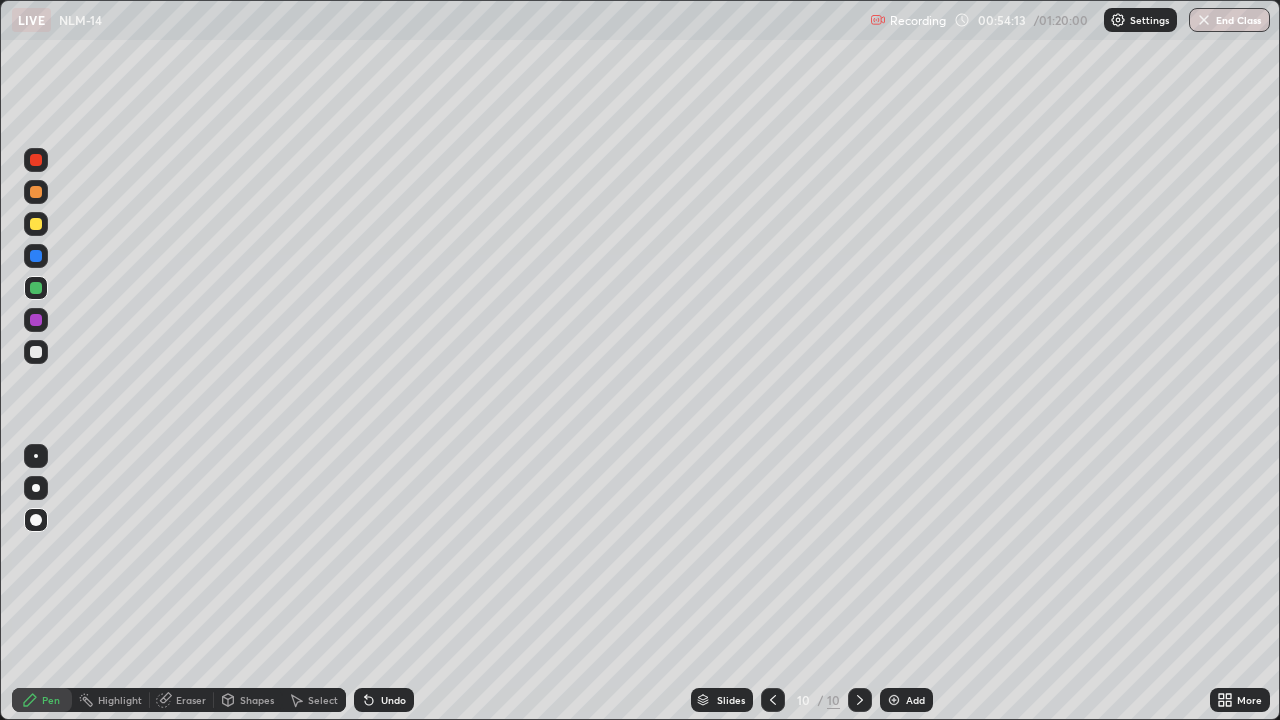 click at bounding box center [36, 224] 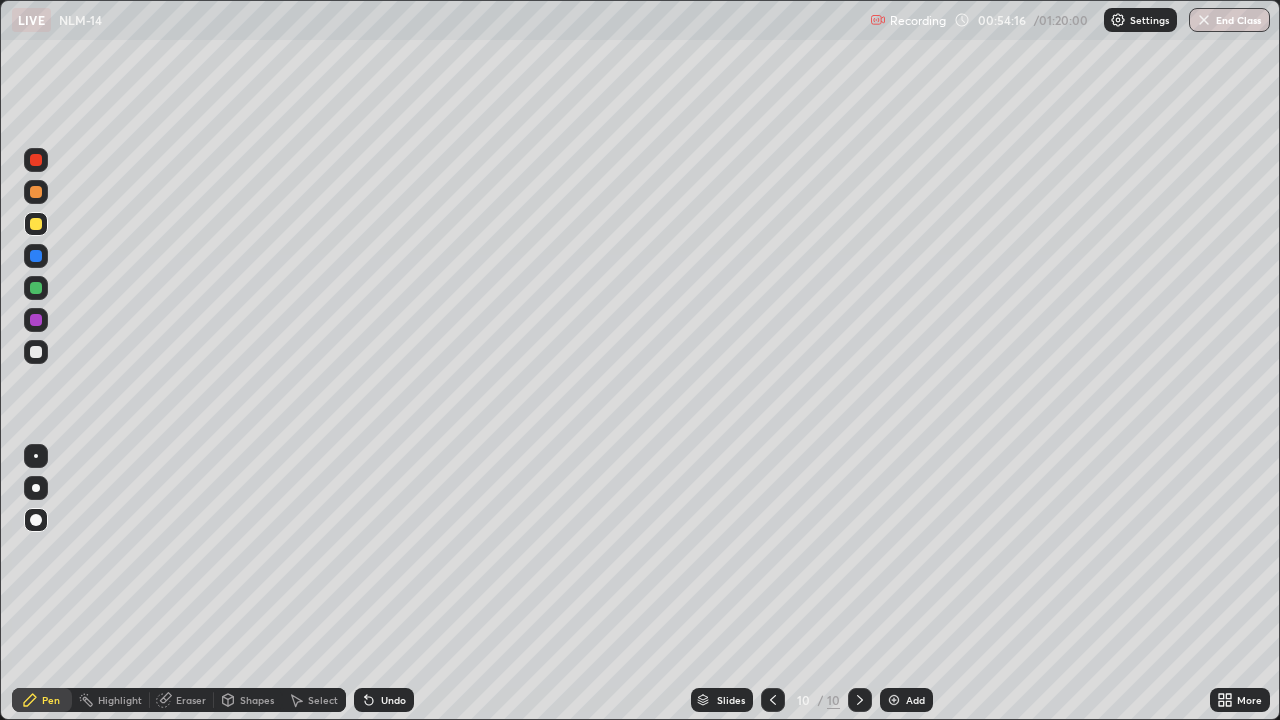 click at bounding box center [36, 352] 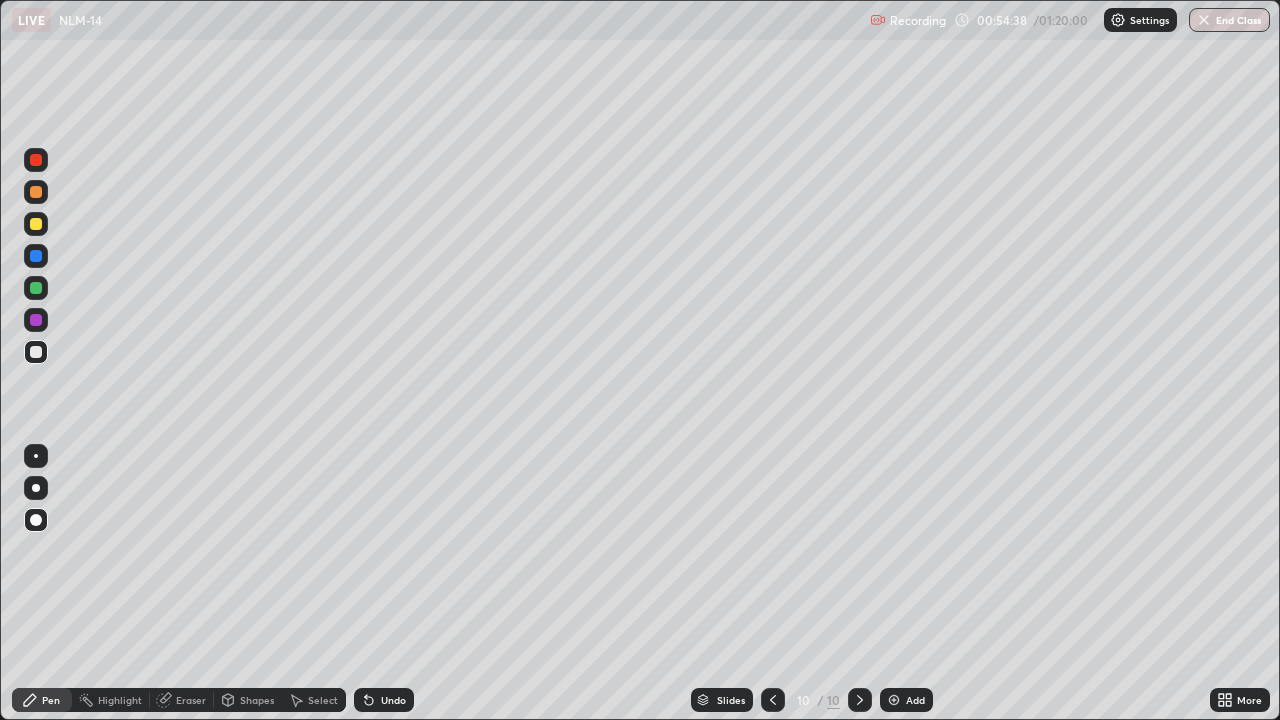 click at bounding box center [36, 288] 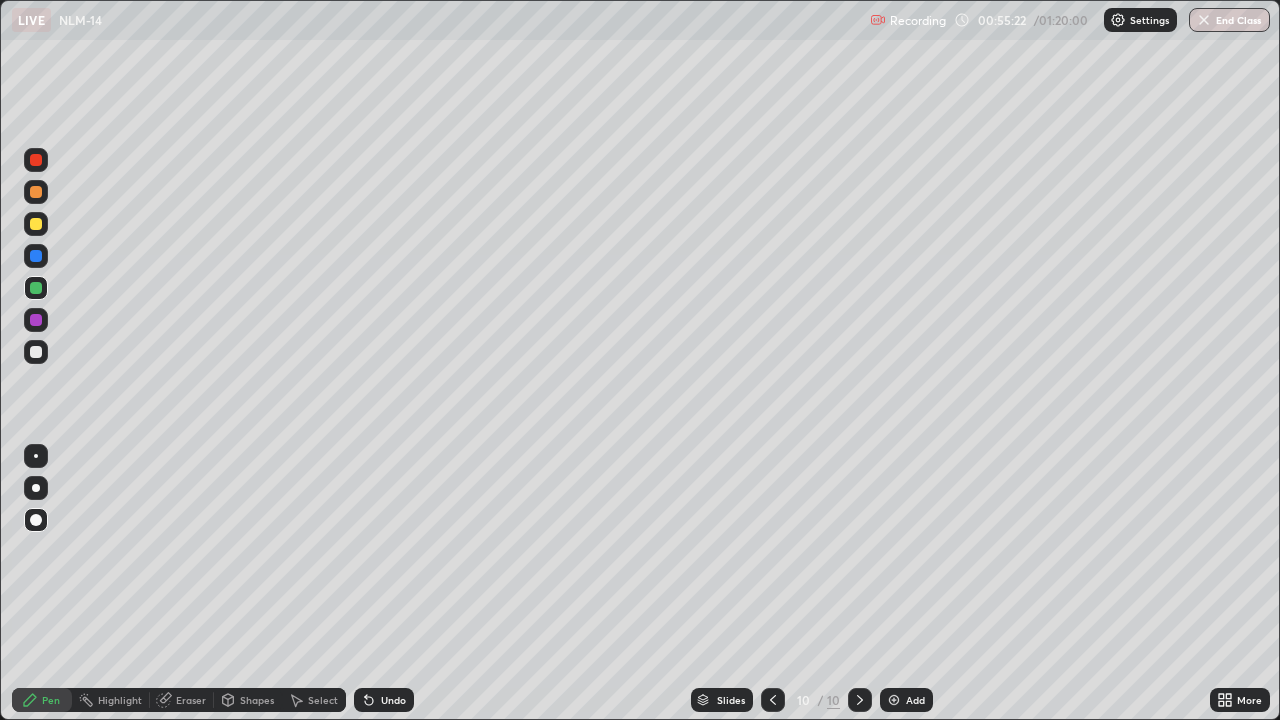 click at bounding box center [36, 224] 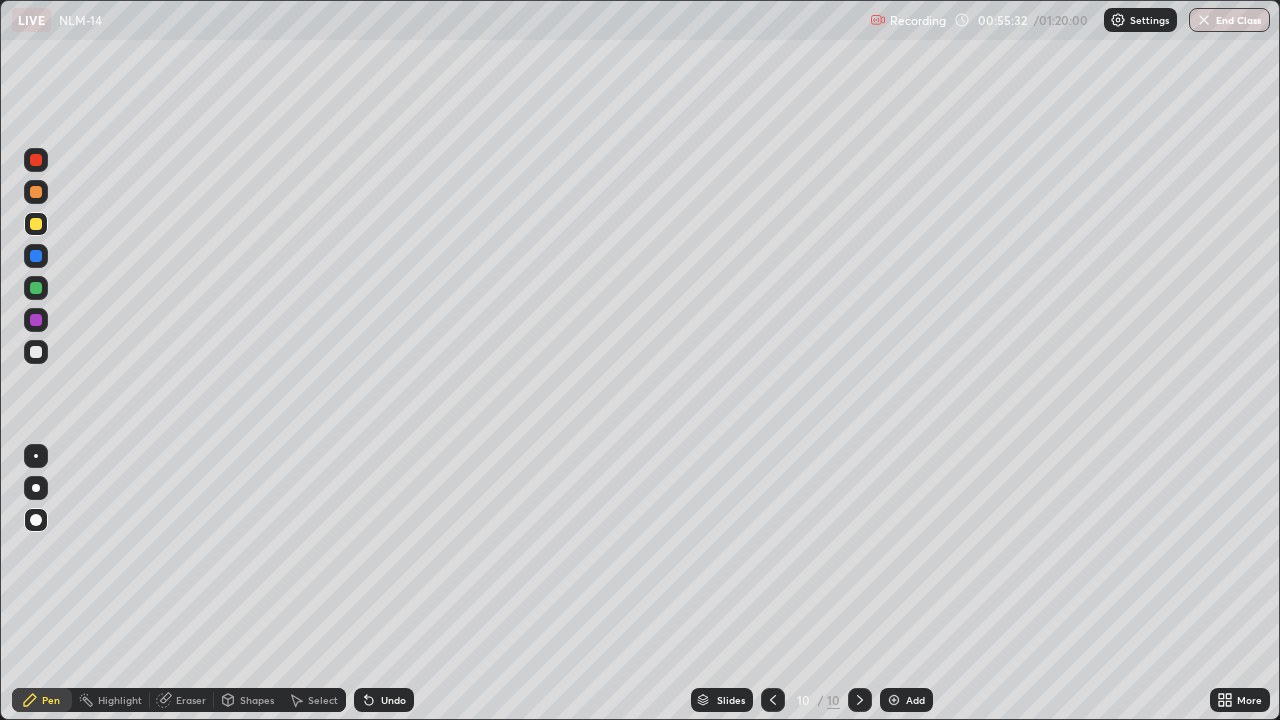 click on "Undo" at bounding box center (393, 700) 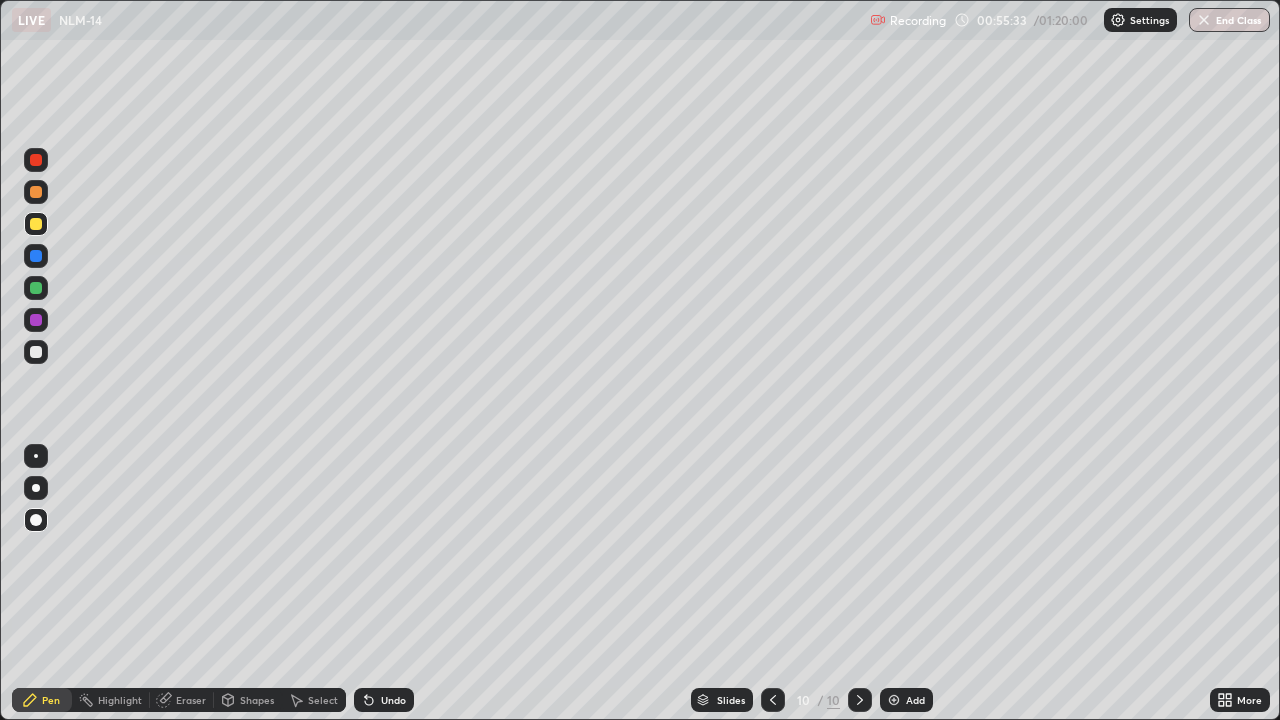 click on "Undo" at bounding box center (384, 700) 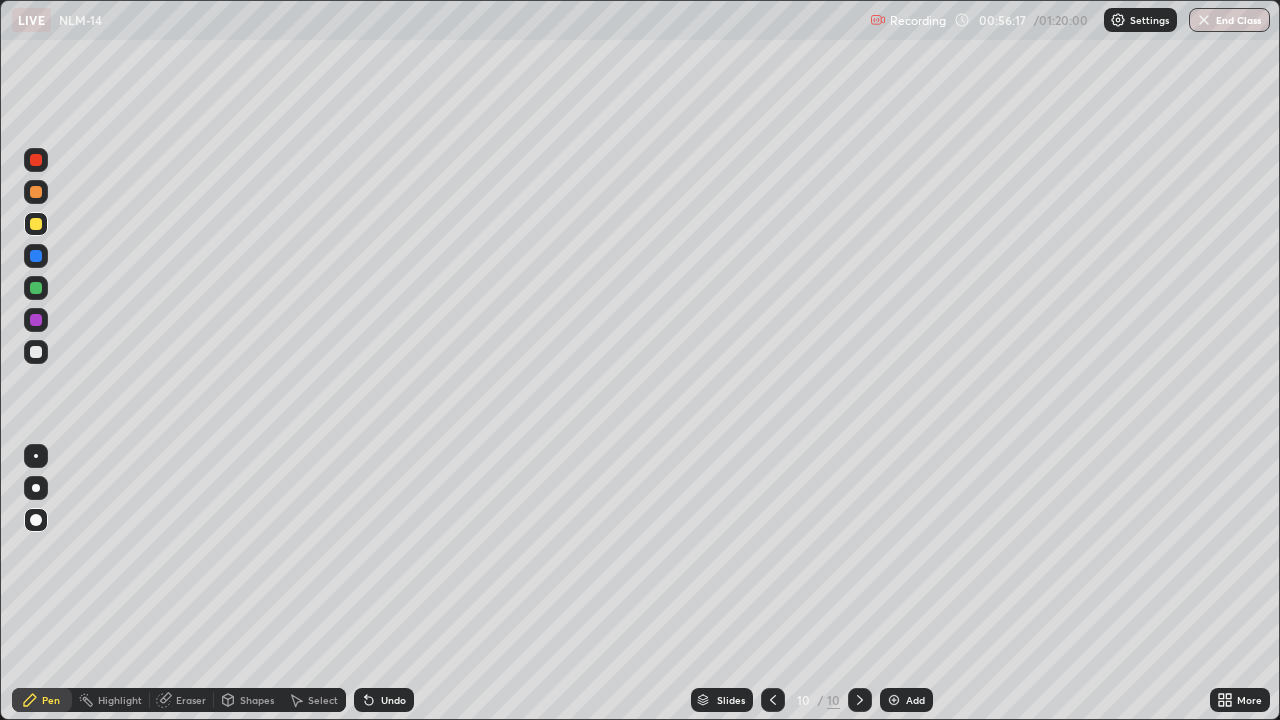click on "Eraser" at bounding box center (191, 700) 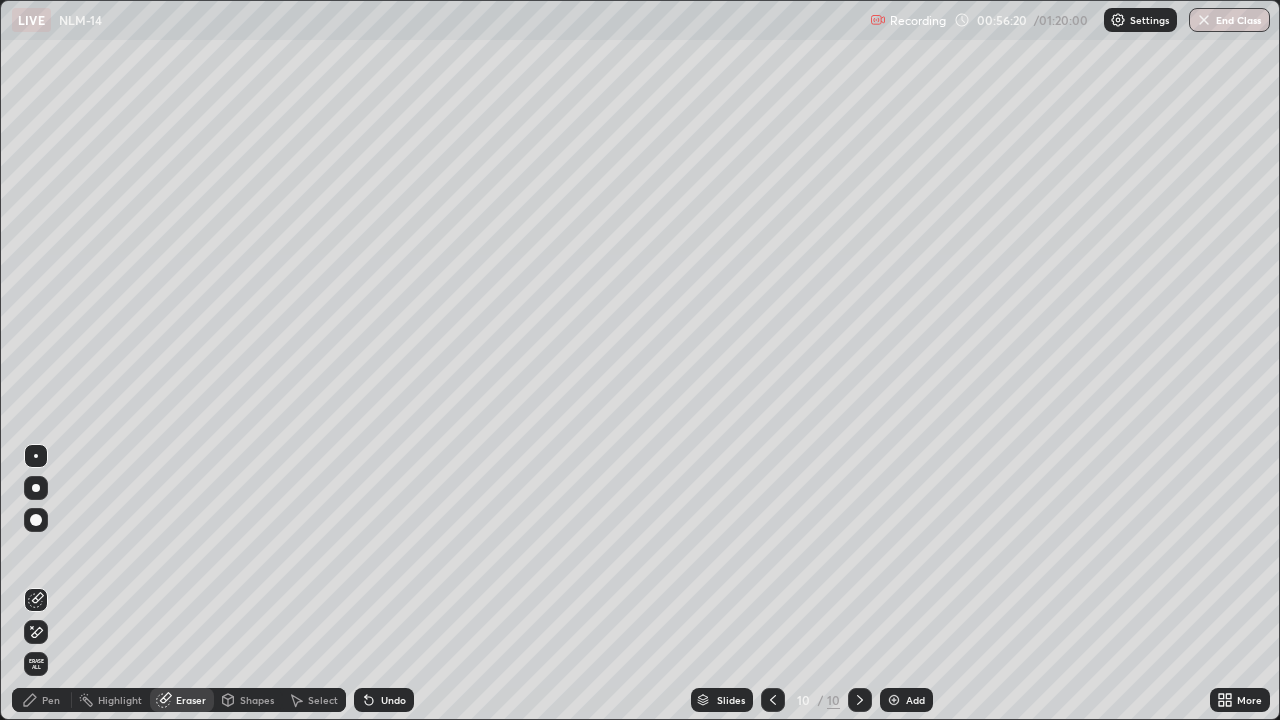 click 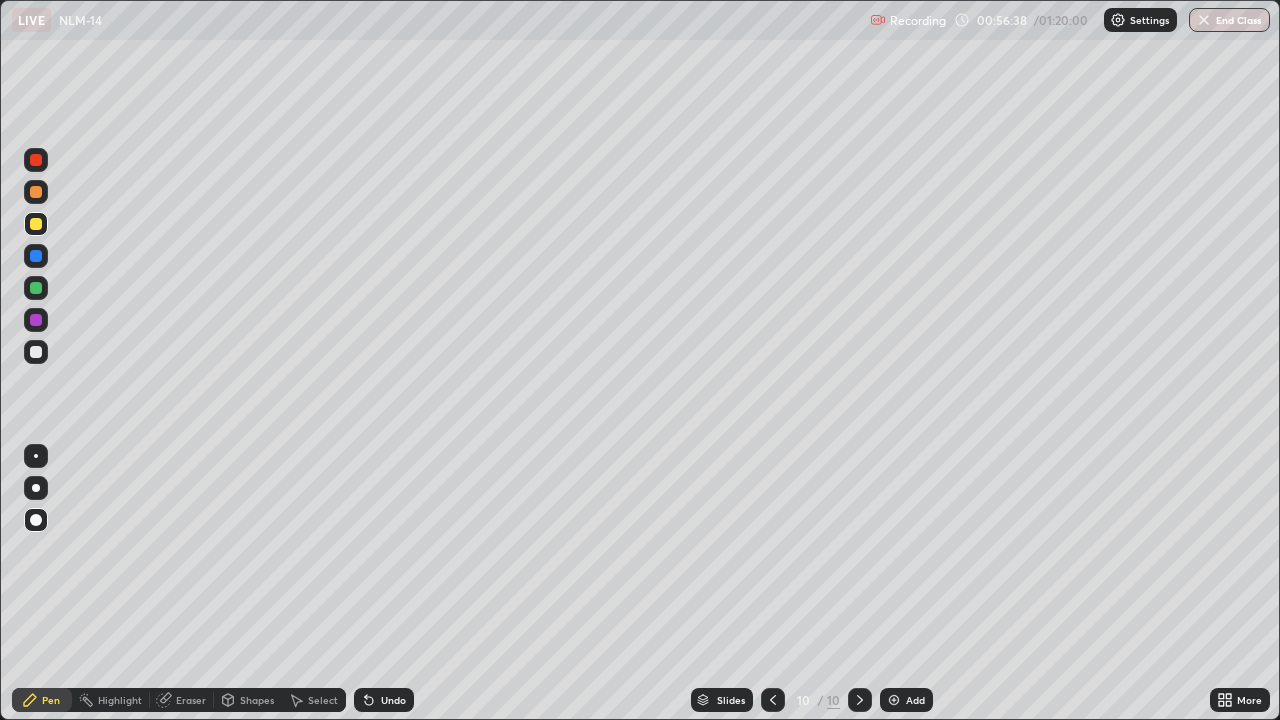 click at bounding box center [36, 352] 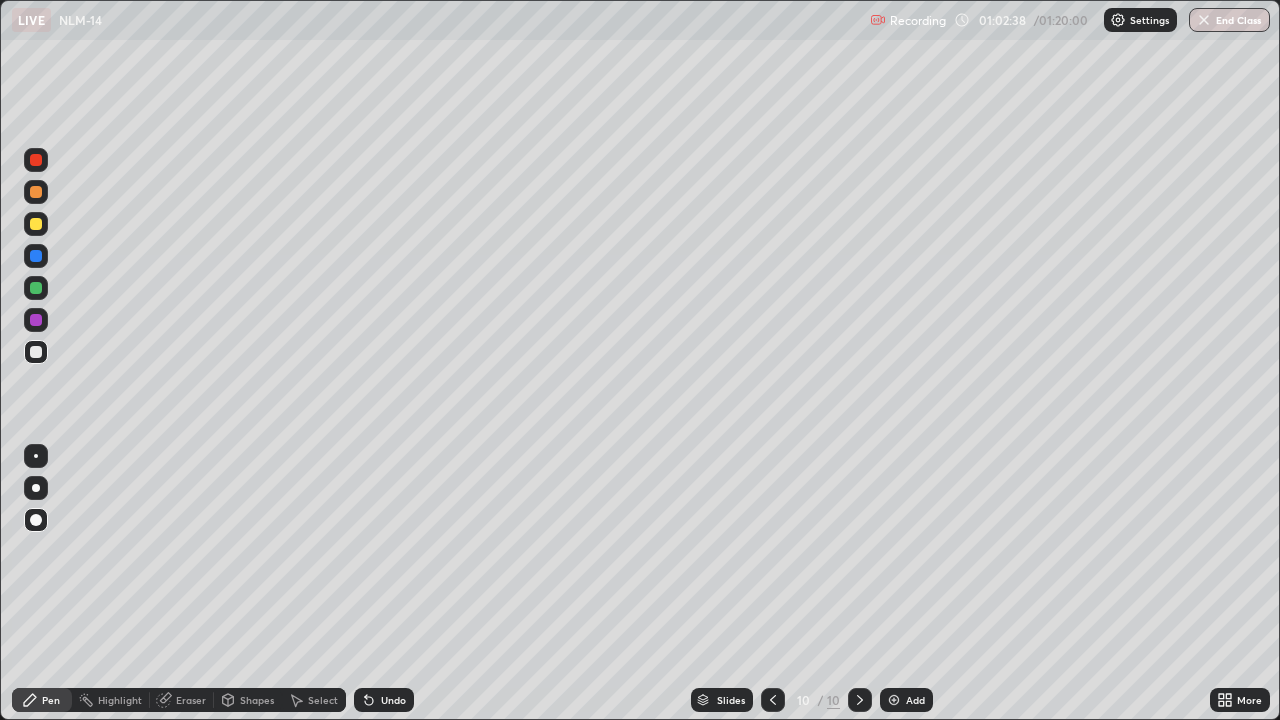 click on "Undo" at bounding box center (393, 700) 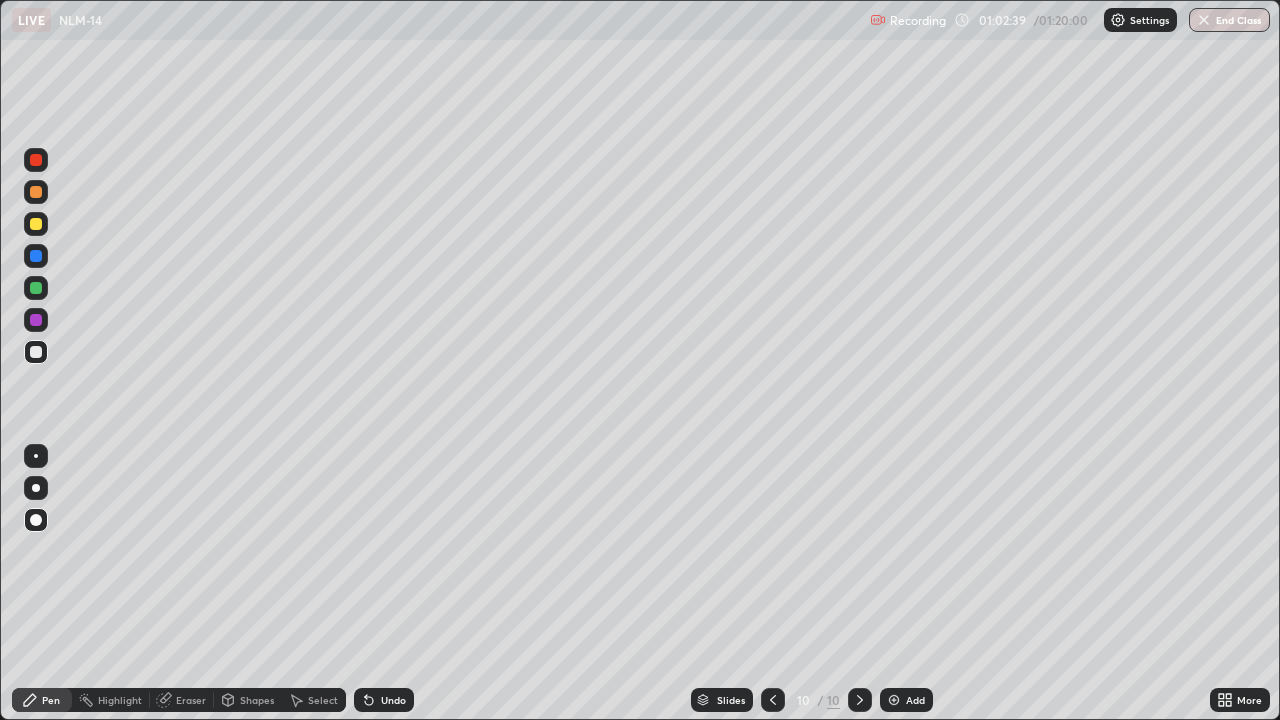 click on "Undo" at bounding box center (393, 700) 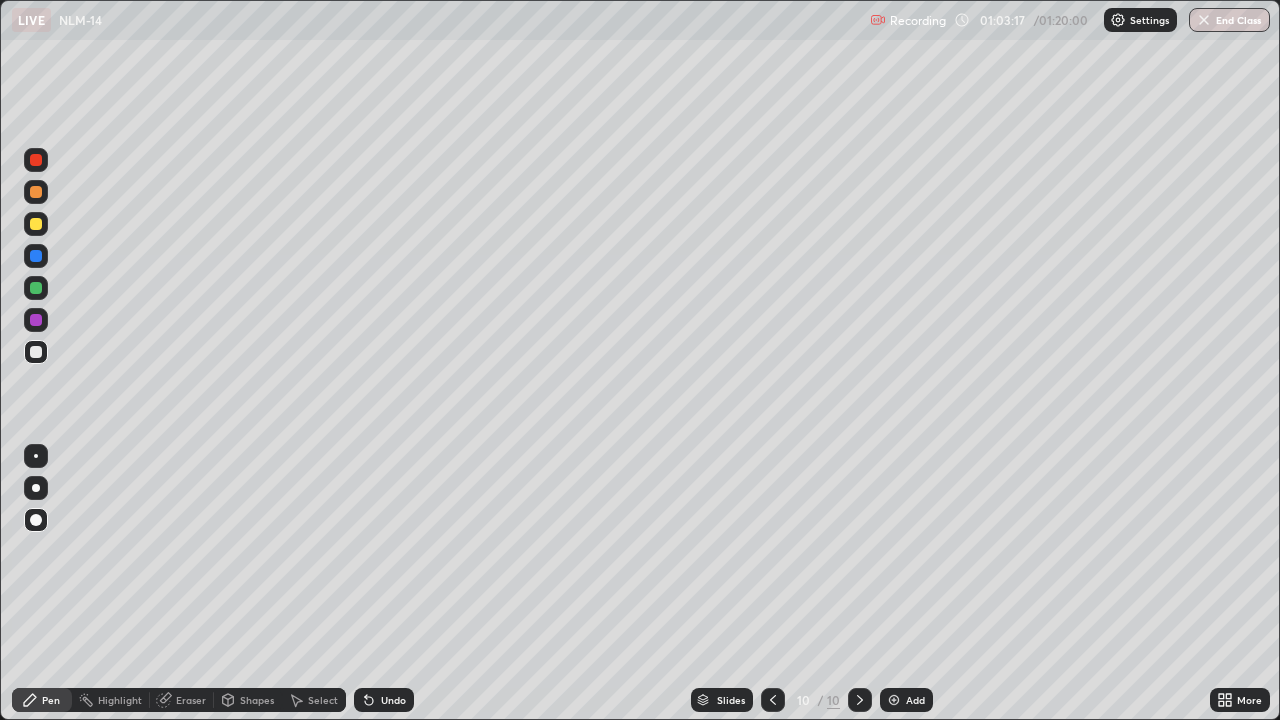 click at bounding box center (36, 288) 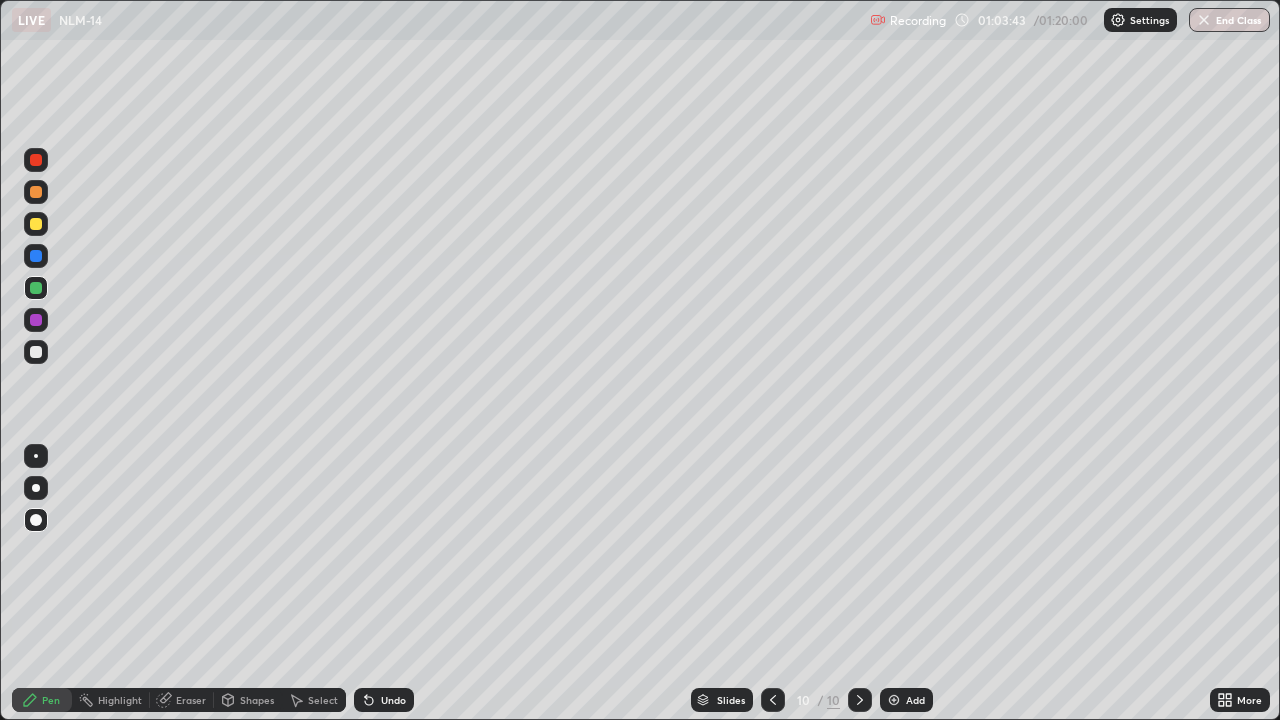 click at bounding box center (36, 224) 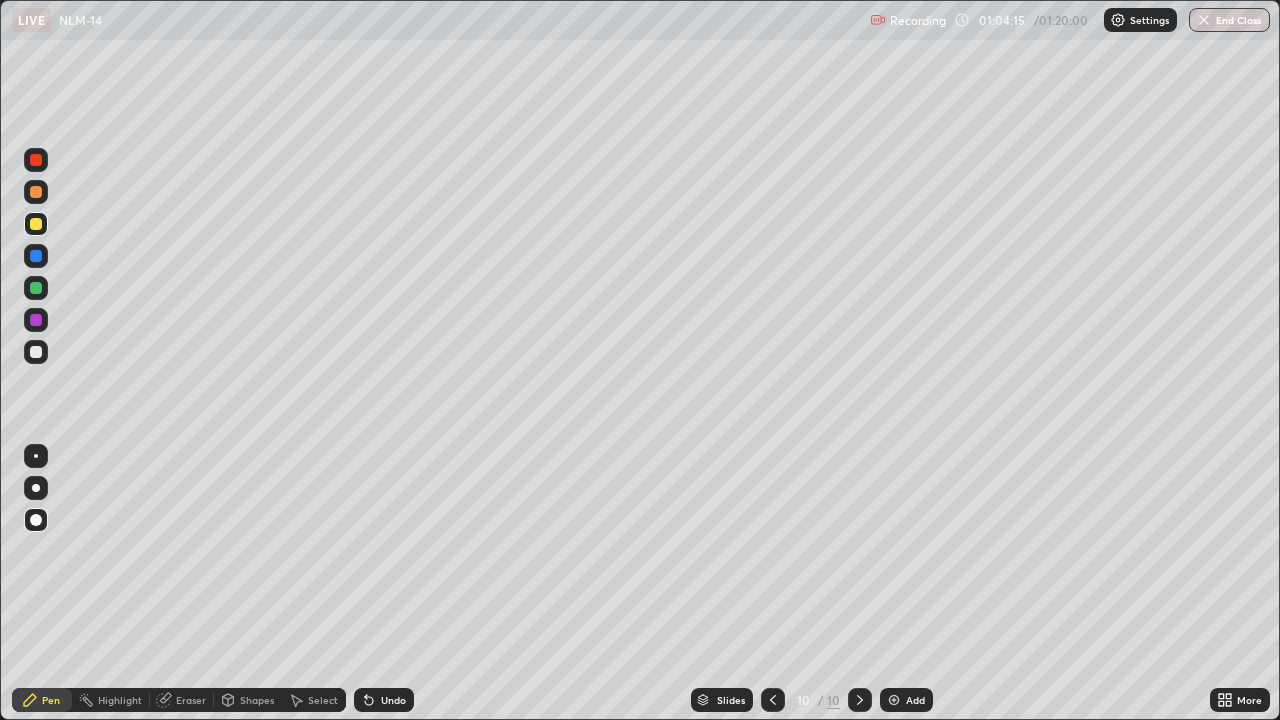 click at bounding box center (36, 352) 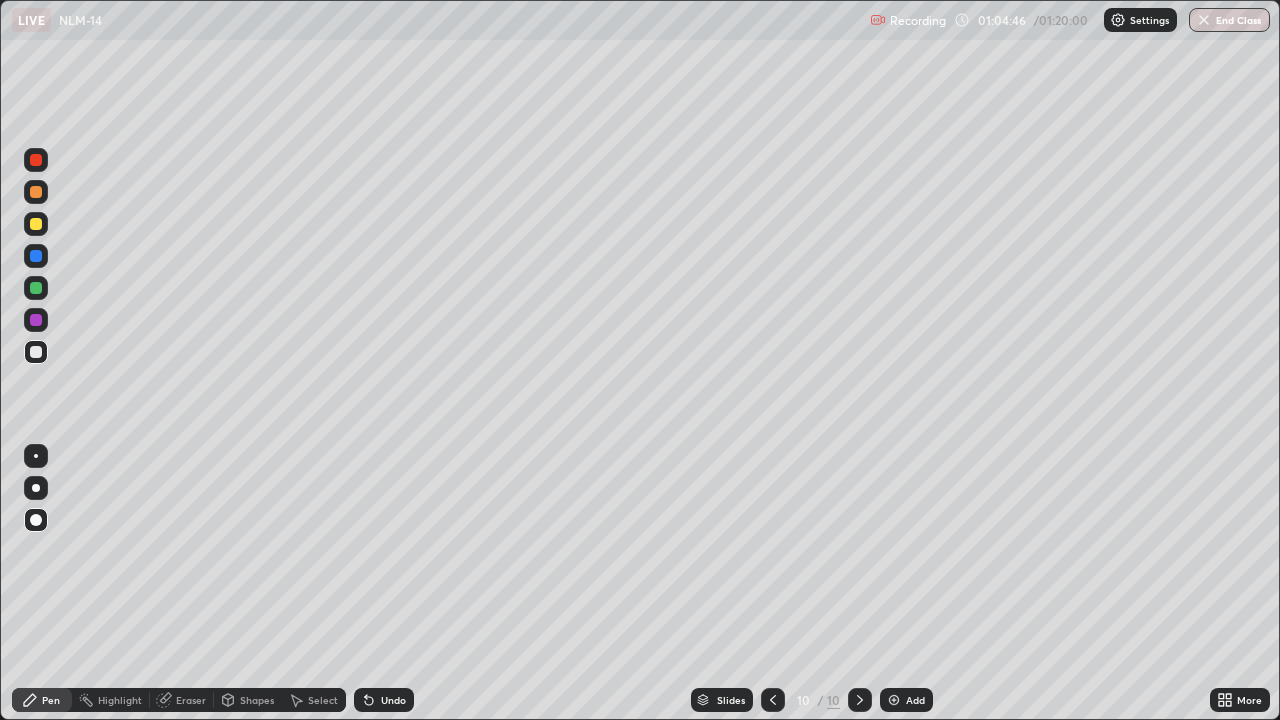 click at bounding box center (36, 224) 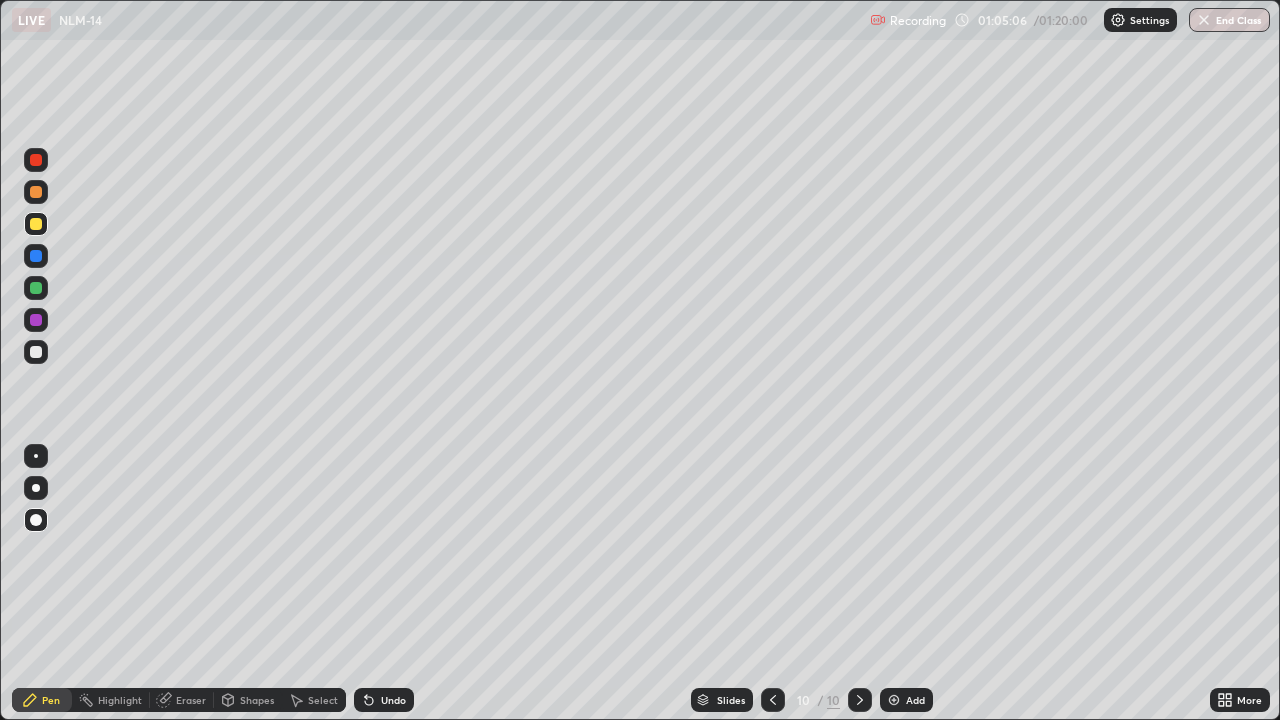 click at bounding box center [36, 352] 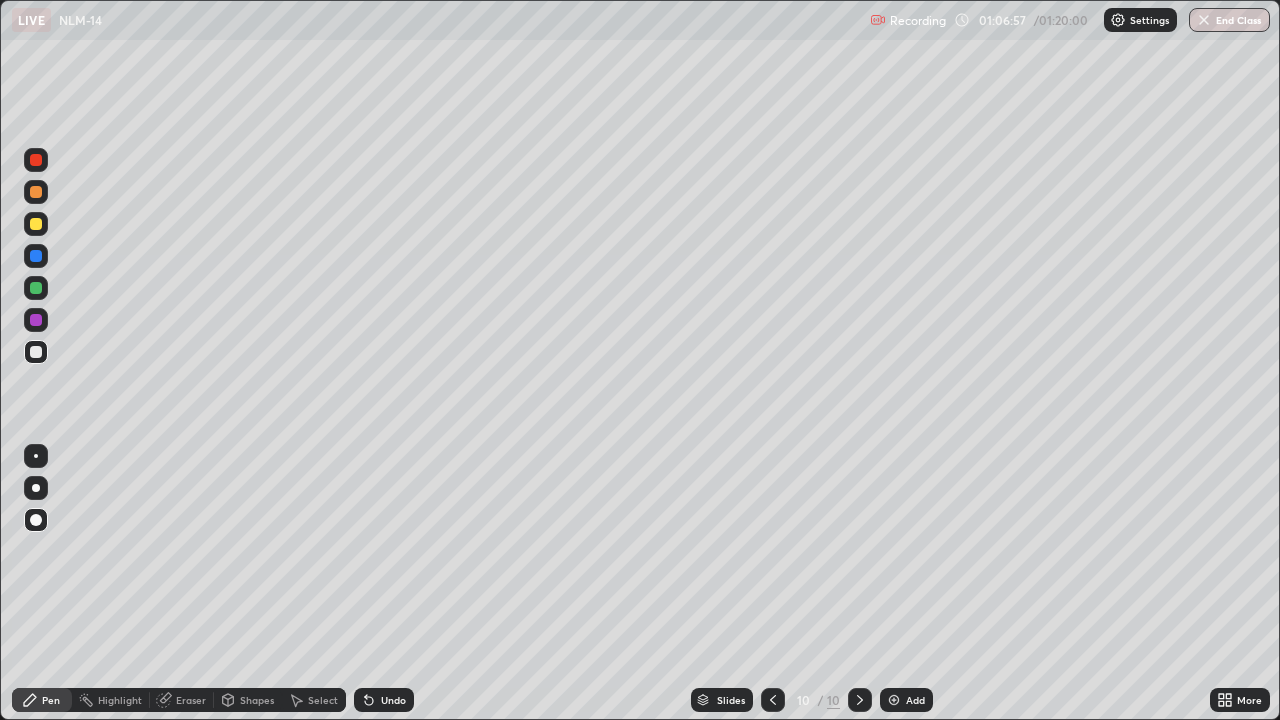 click at bounding box center [36, 352] 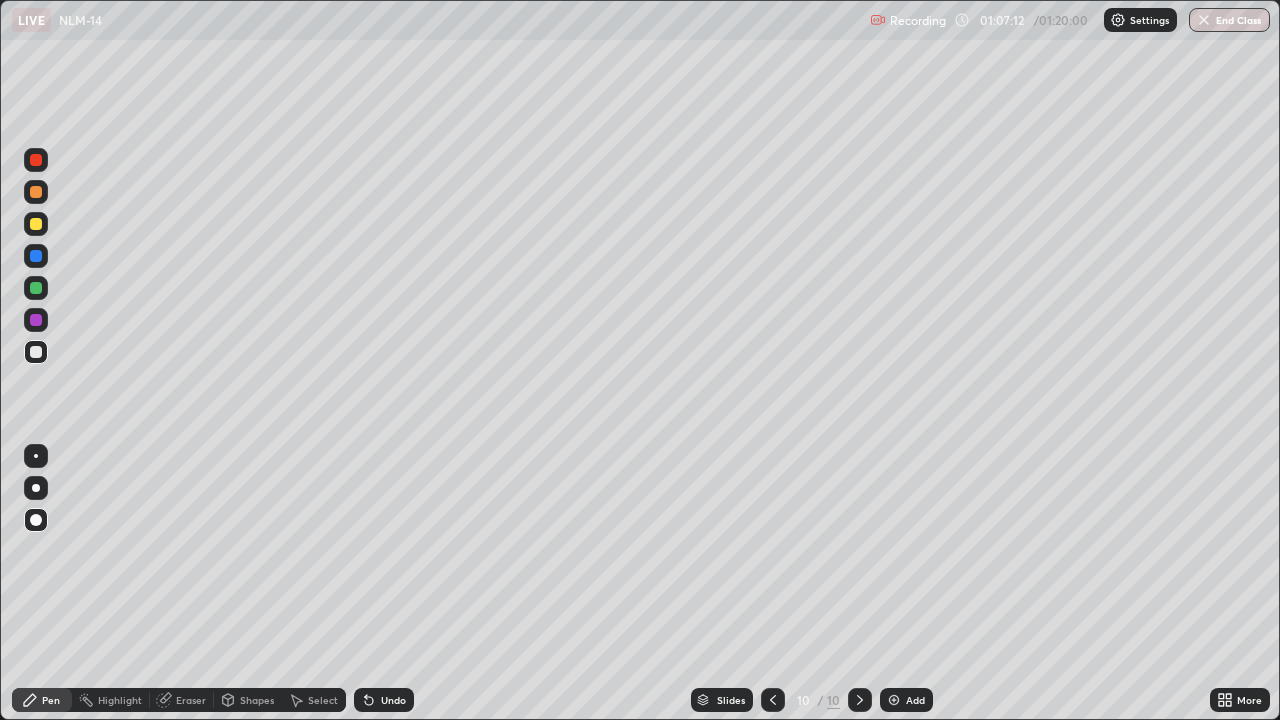 click on "Undo" at bounding box center (393, 700) 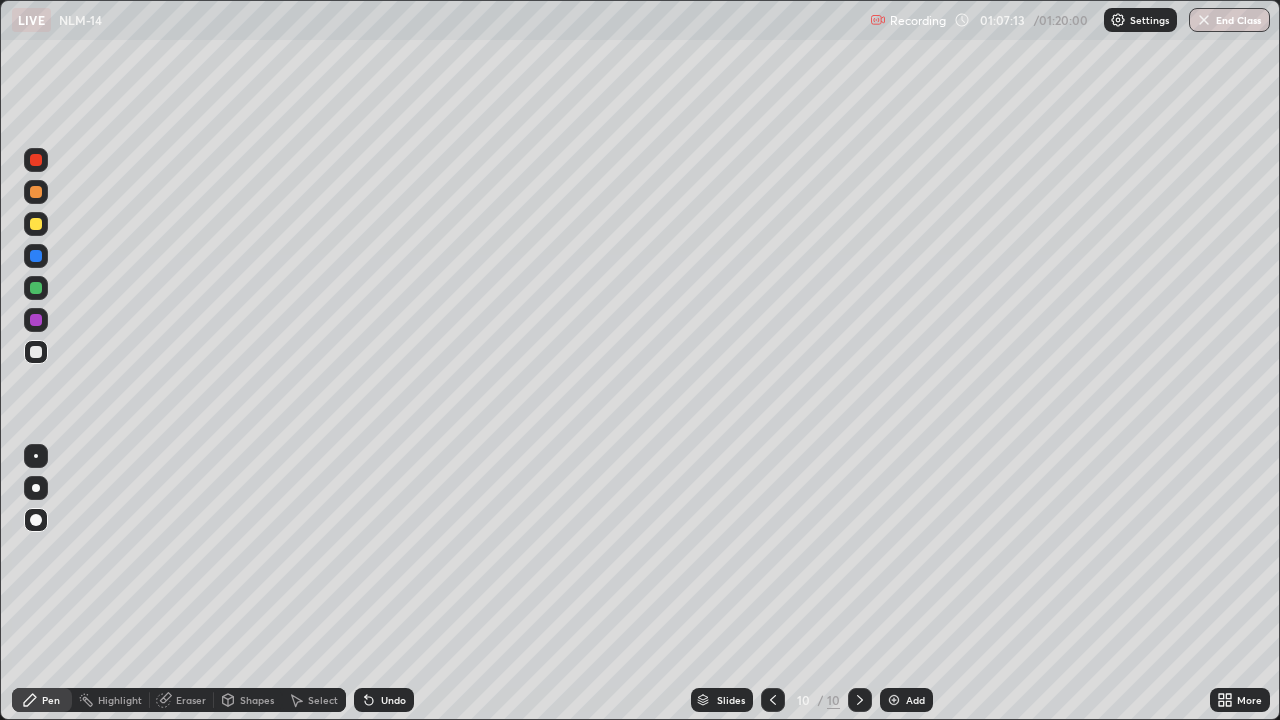 click on "Undo" at bounding box center (393, 700) 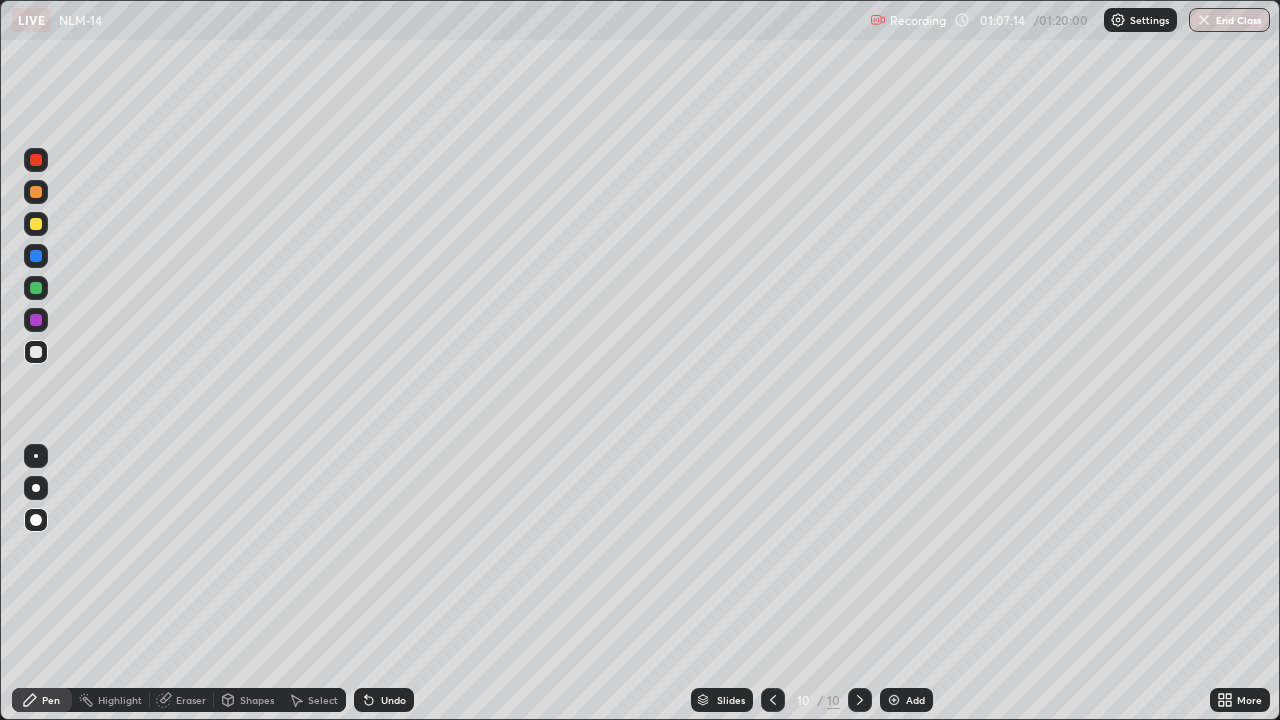 click on "Undo" at bounding box center (393, 700) 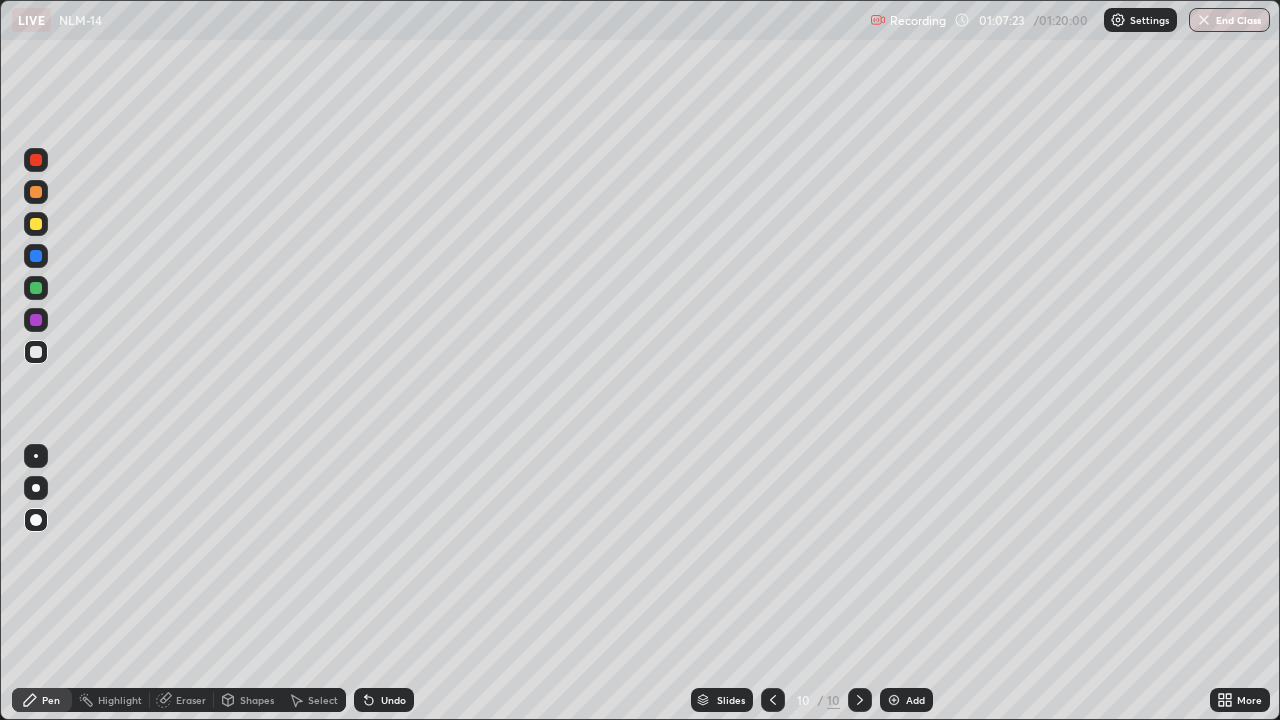 click at bounding box center (36, 224) 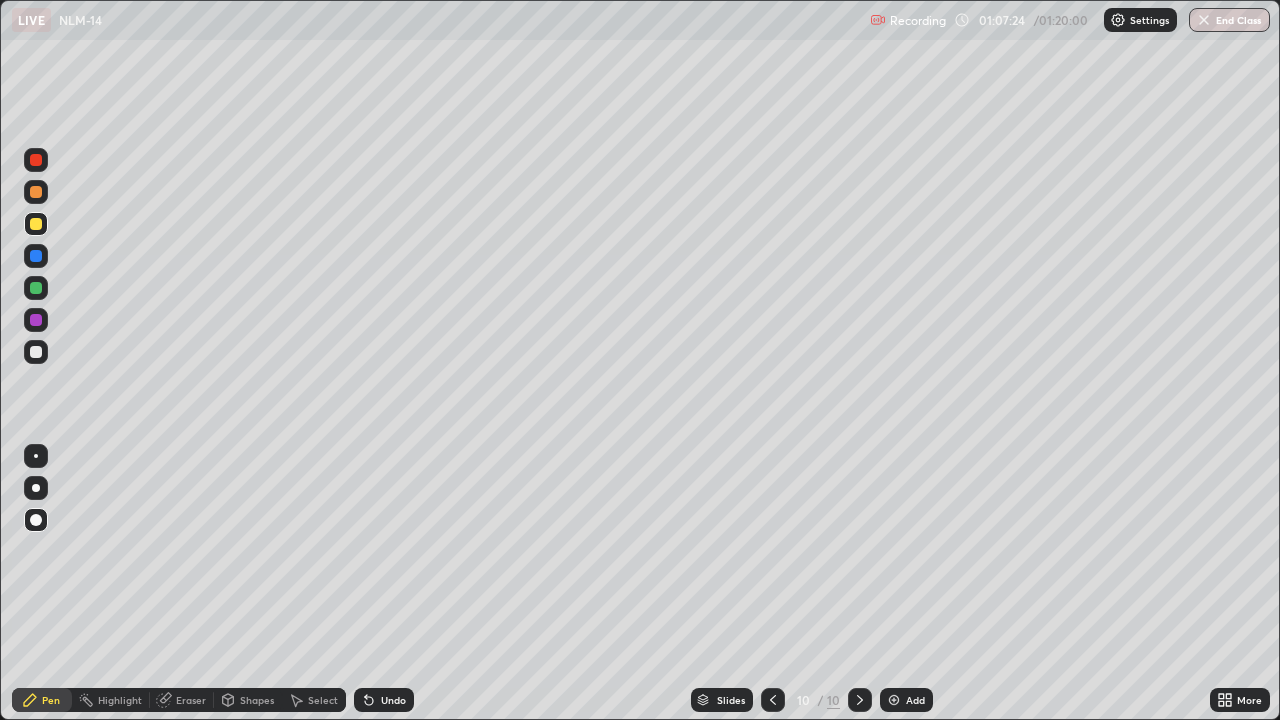 click at bounding box center [36, 352] 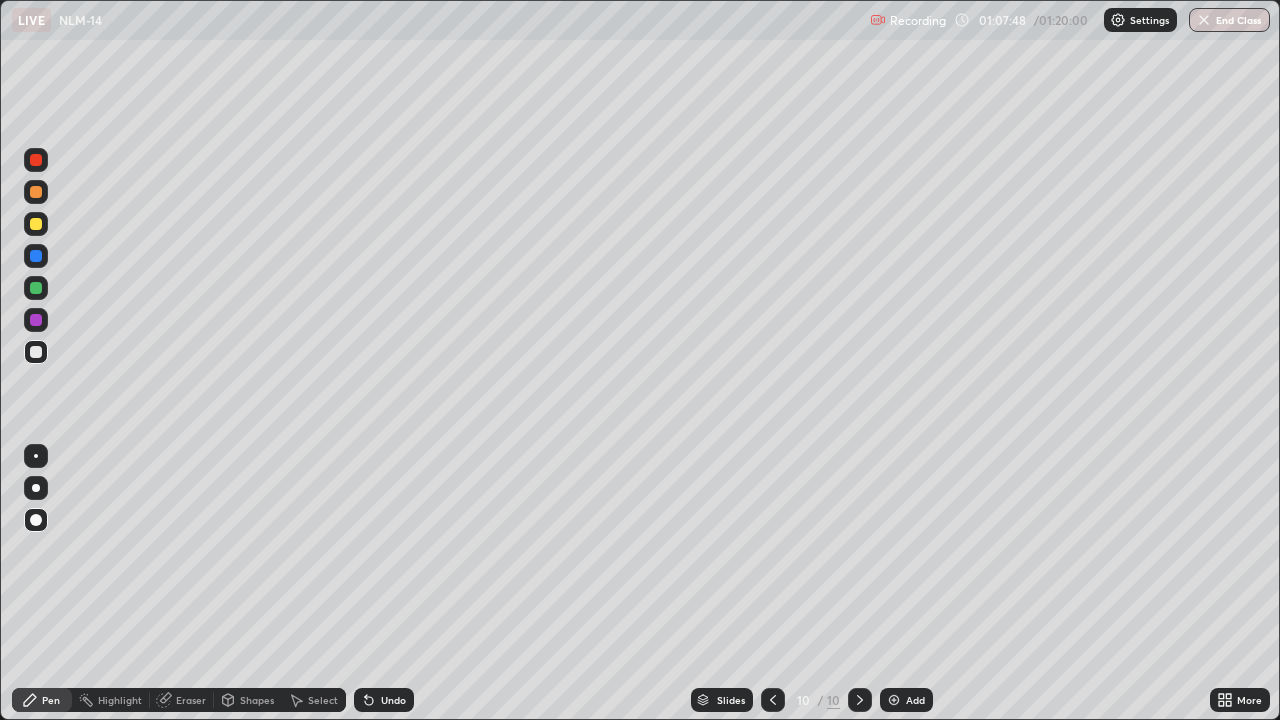 click at bounding box center [36, 352] 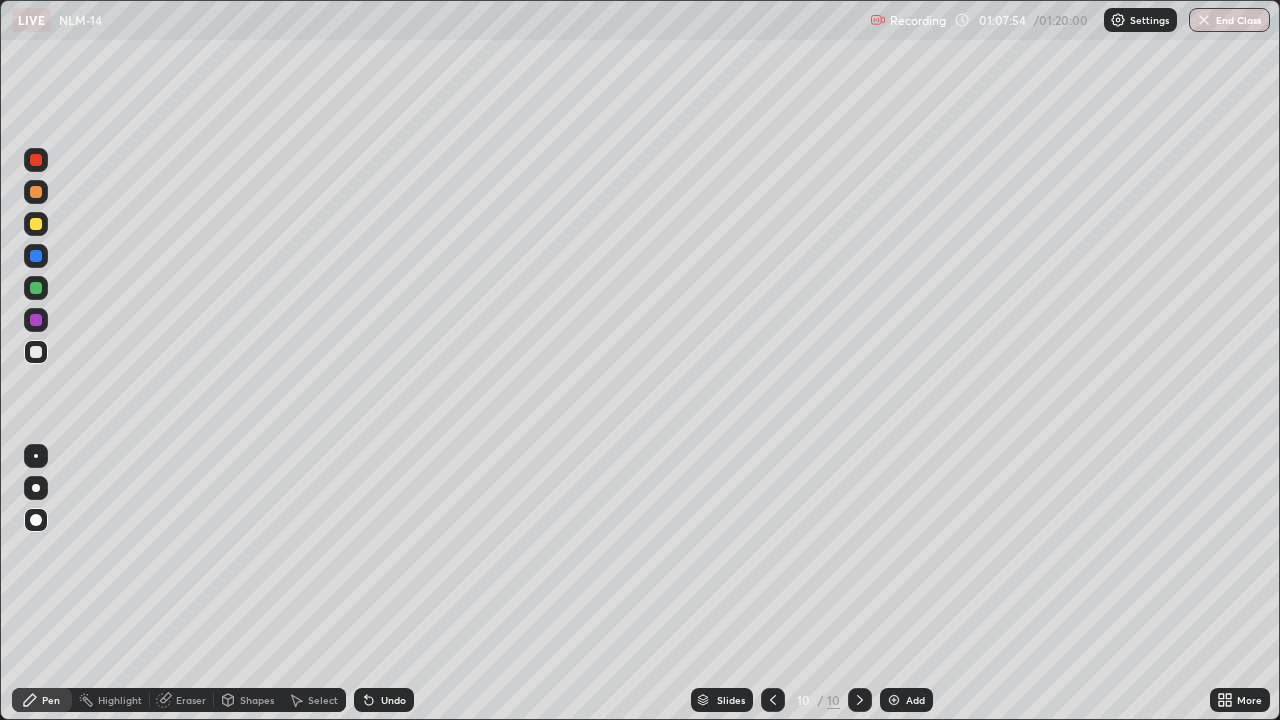click on "Undo" at bounding box center [384, 700] 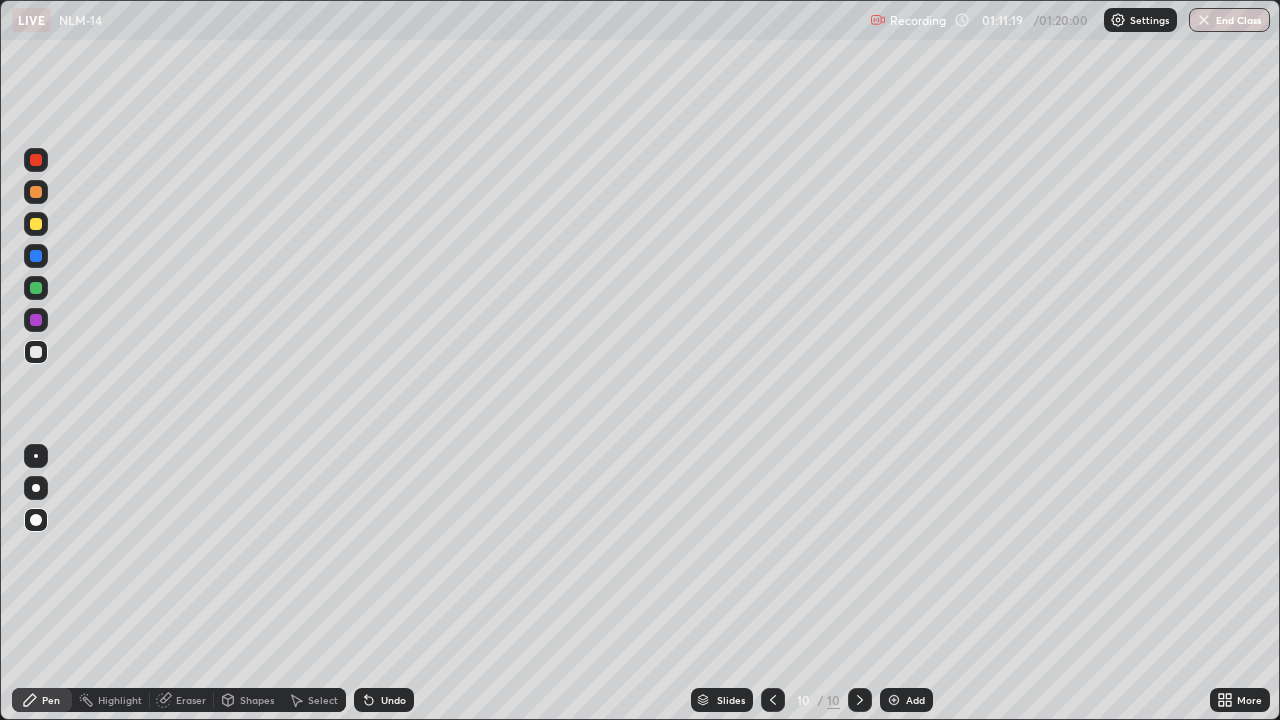 click at bounding box center (36, 456) 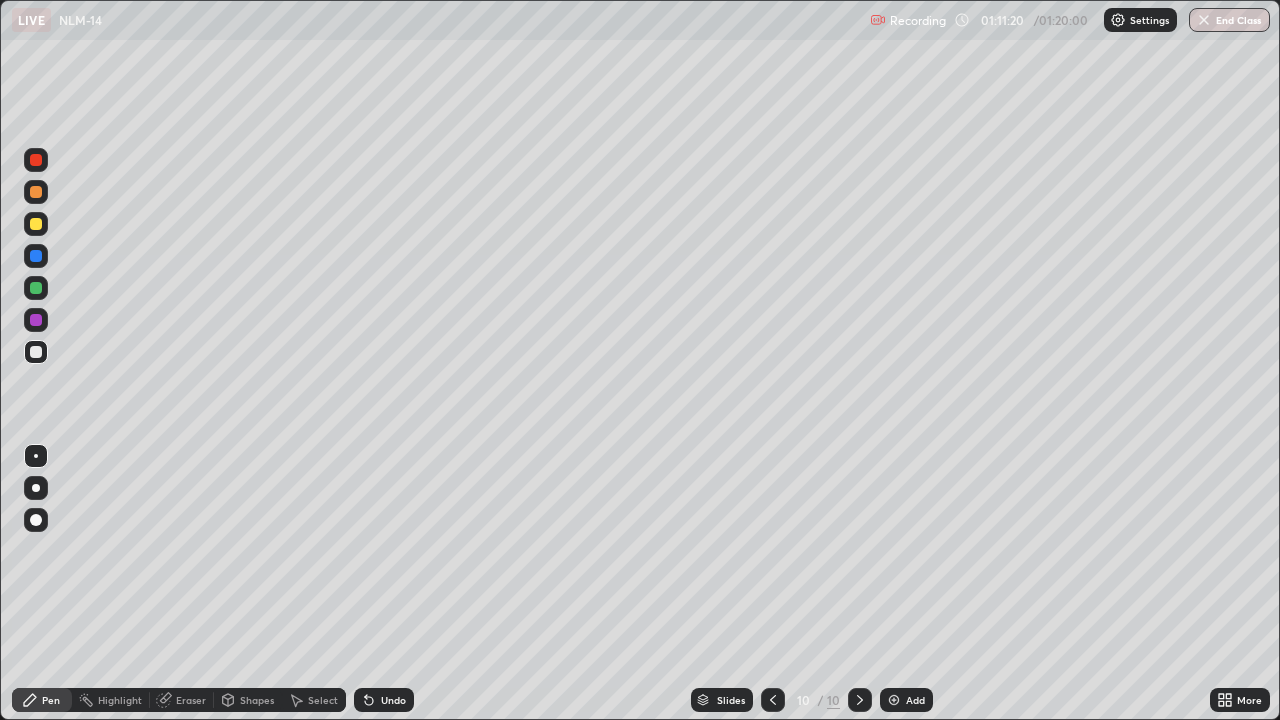 click at bounding box center [36, 456] 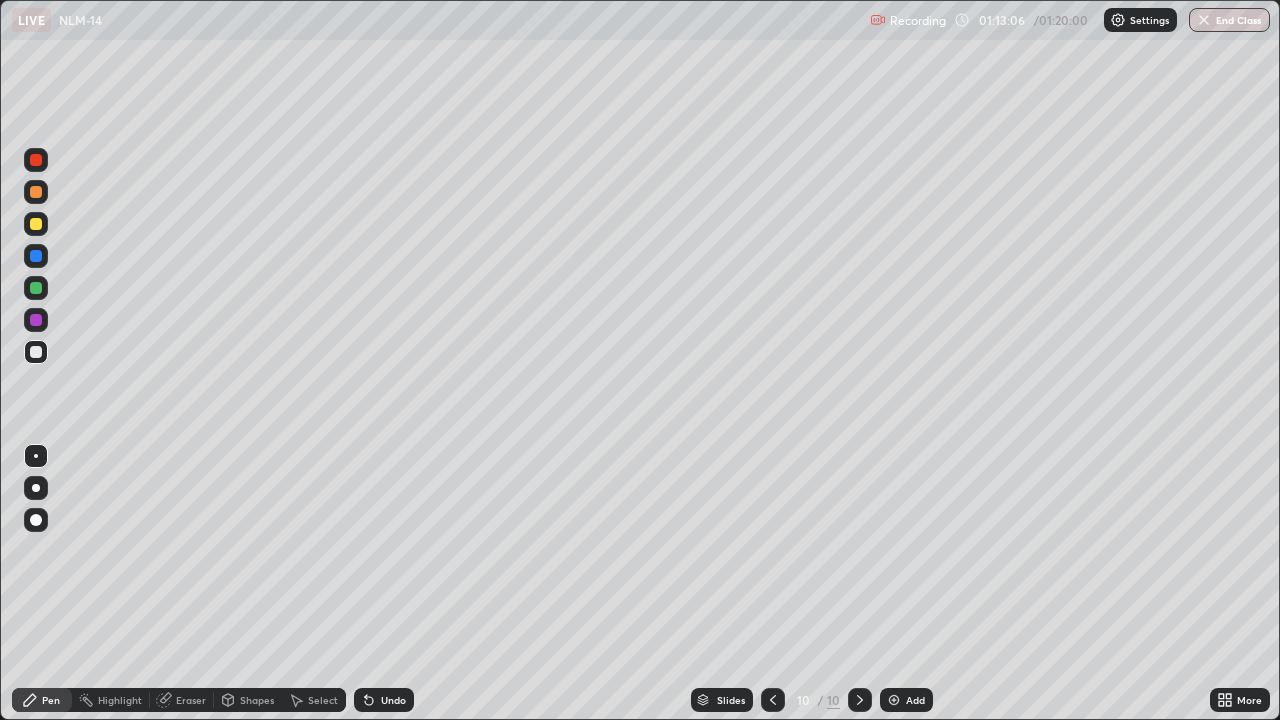 click on "Add" at bounding box center (915, 700) 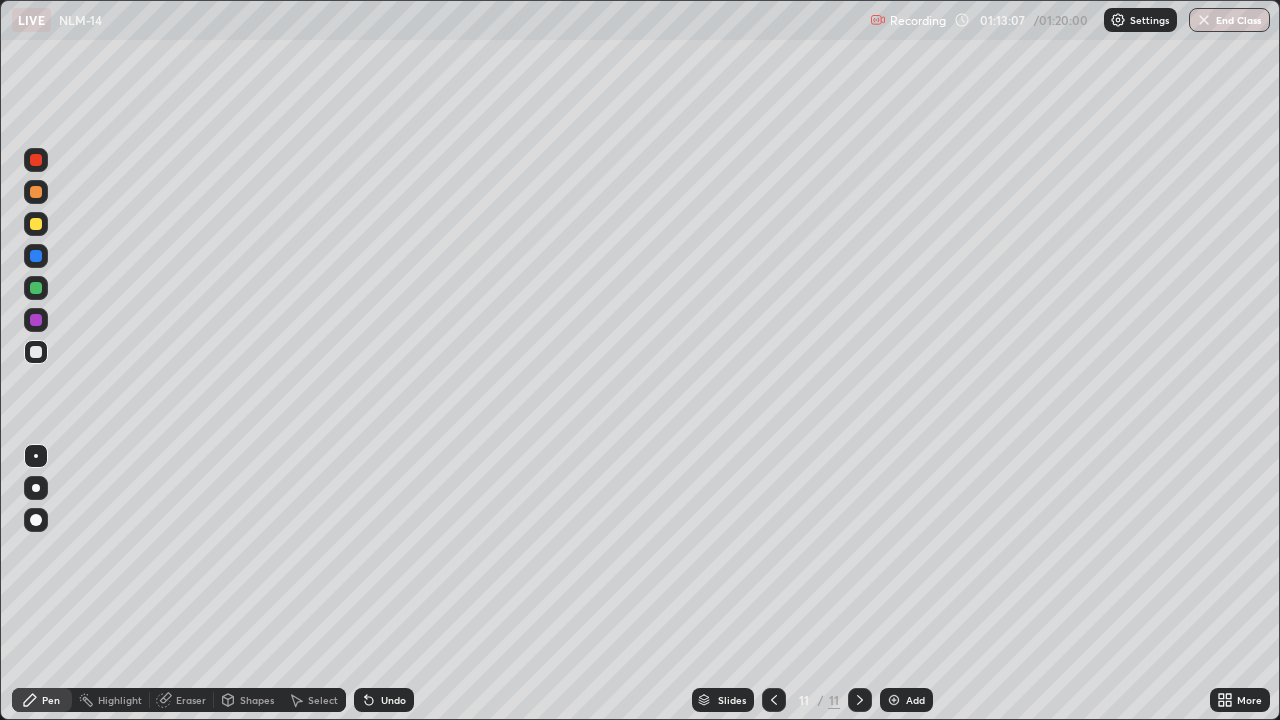 click at bounding box center [36, 224] 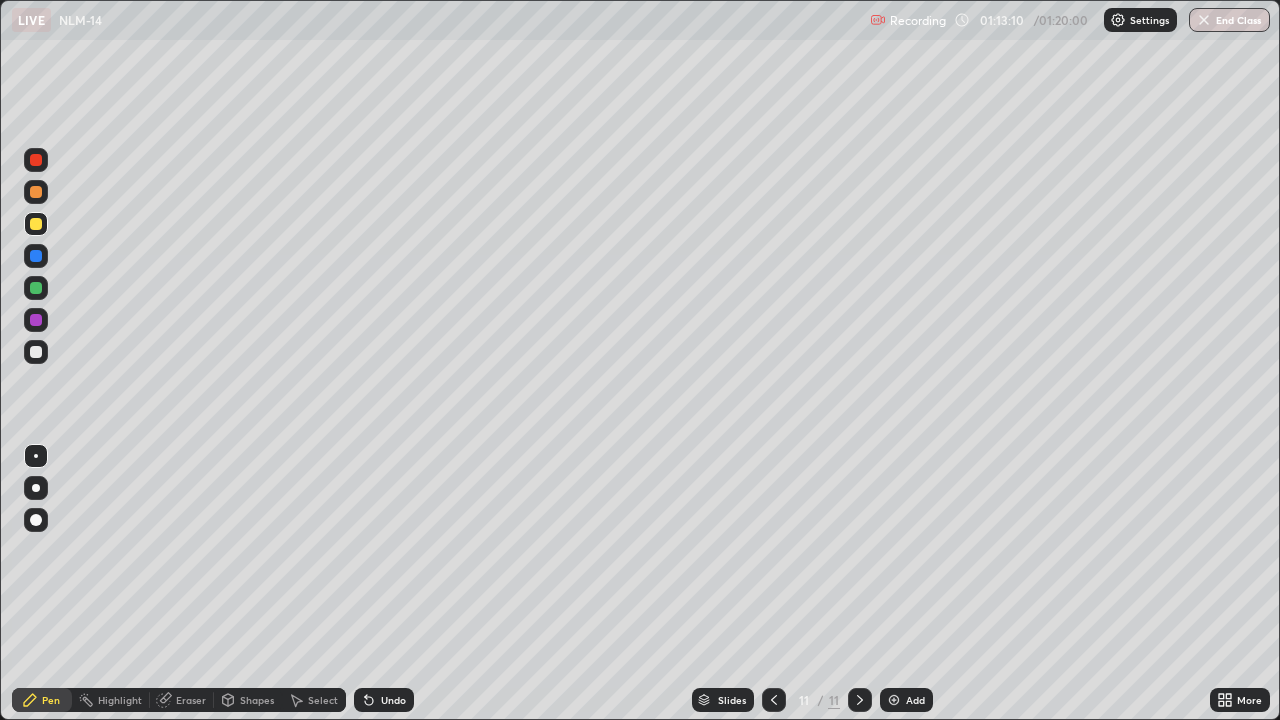 click at bounding box center (36, 352) 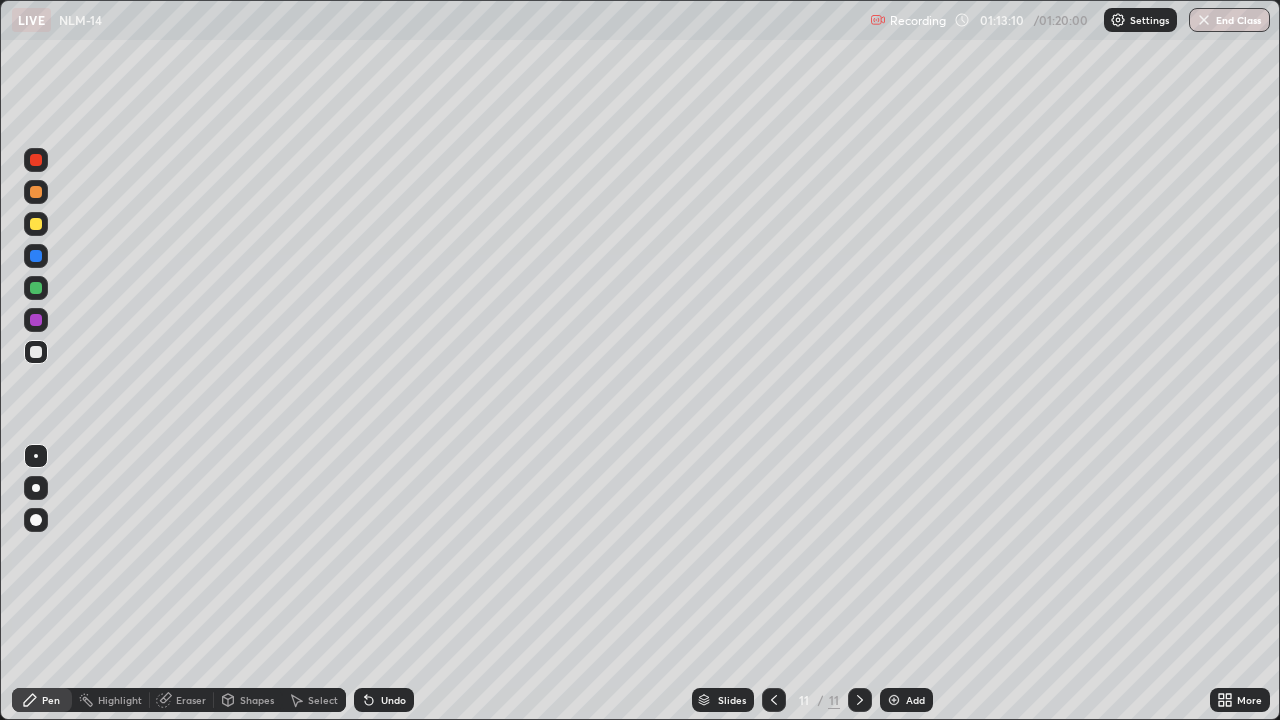 click at bounding box center [36, 520] 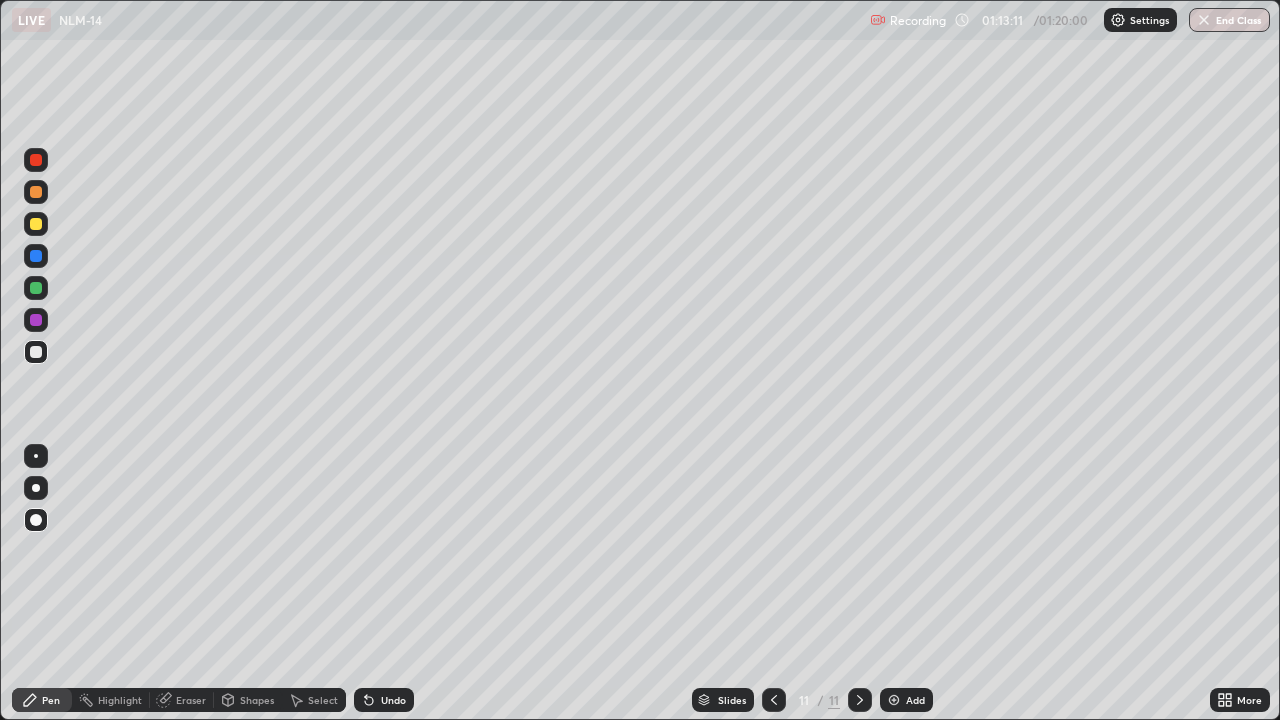 click at bounding box center (36, 224) 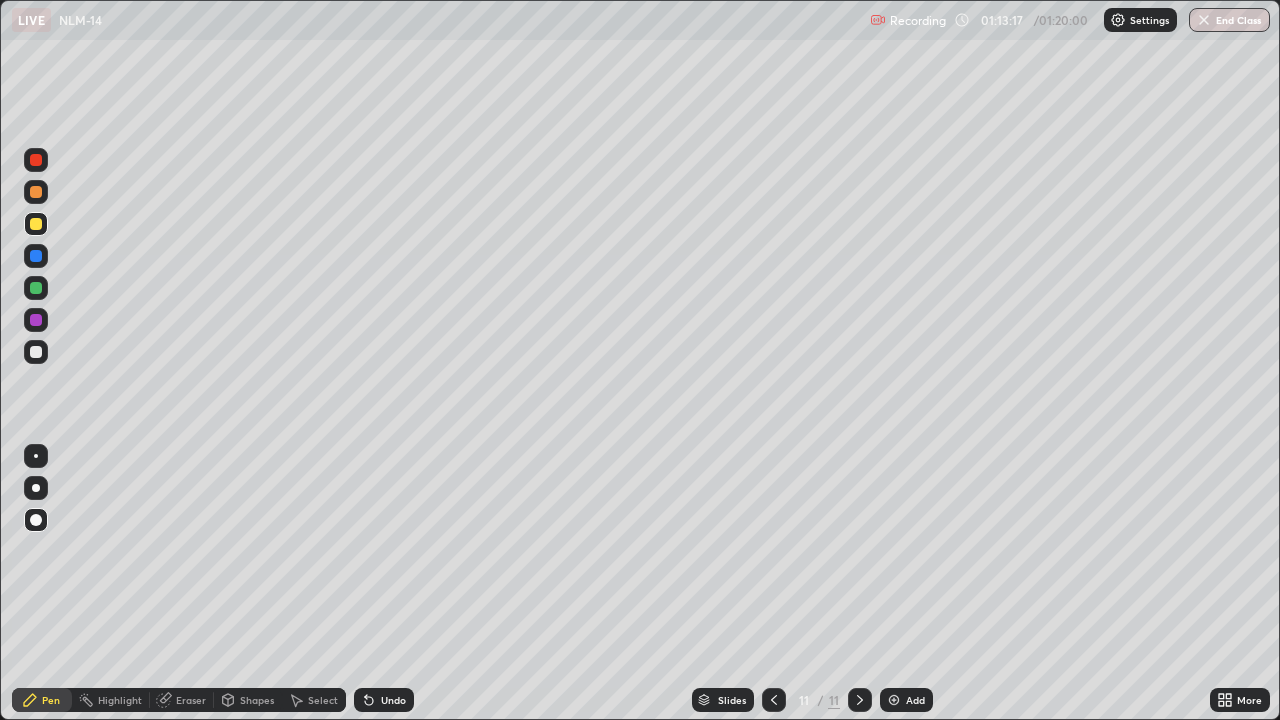 click at bounding box center (36, 352) 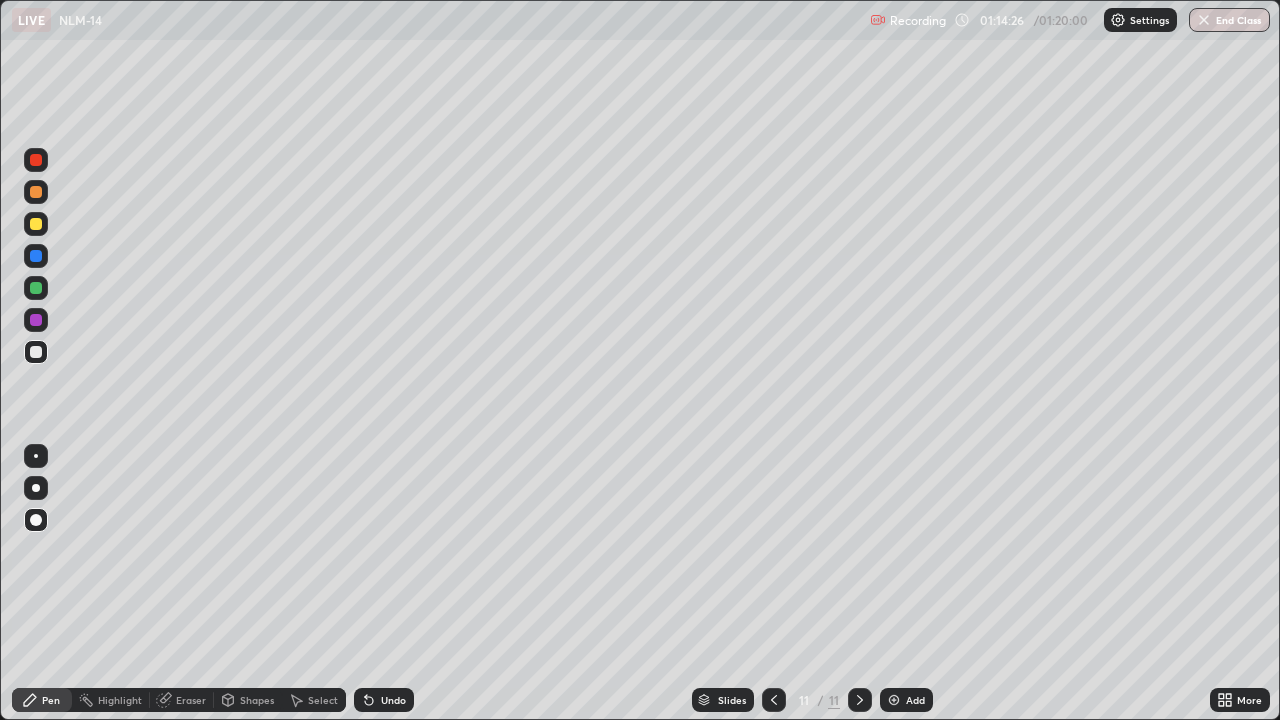 click on "Add" at bounding box center (906, 700) 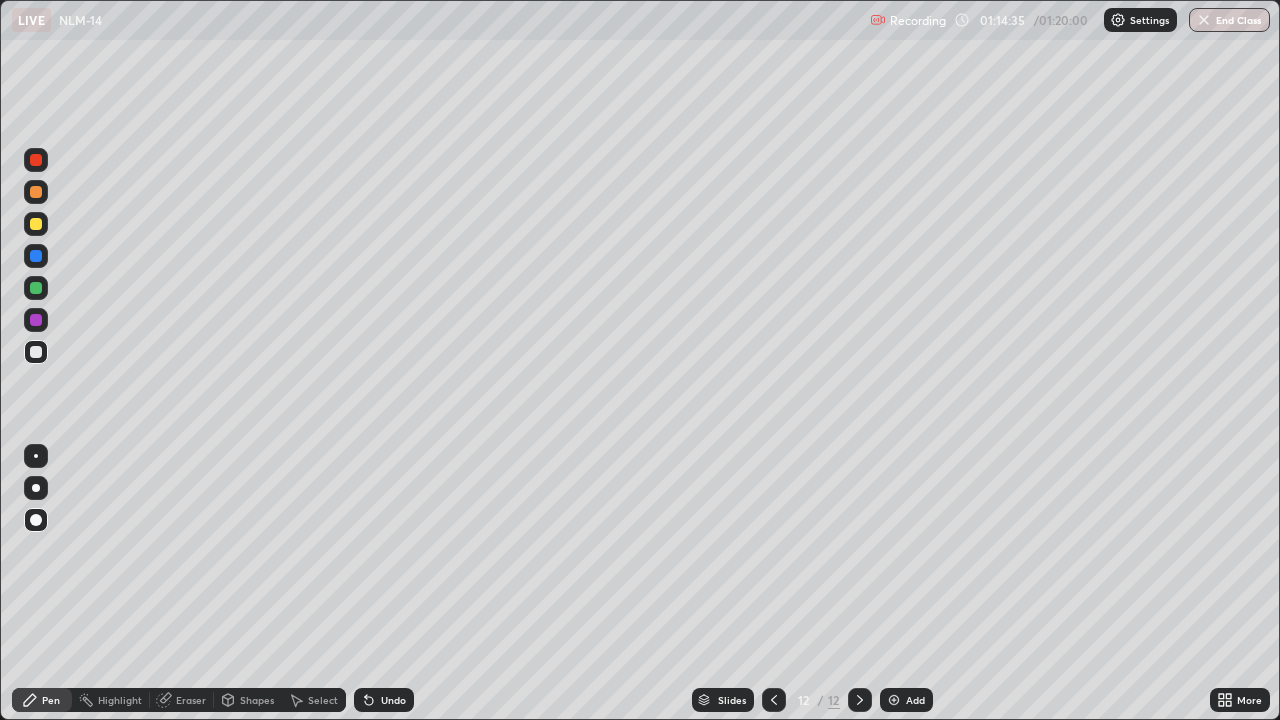click 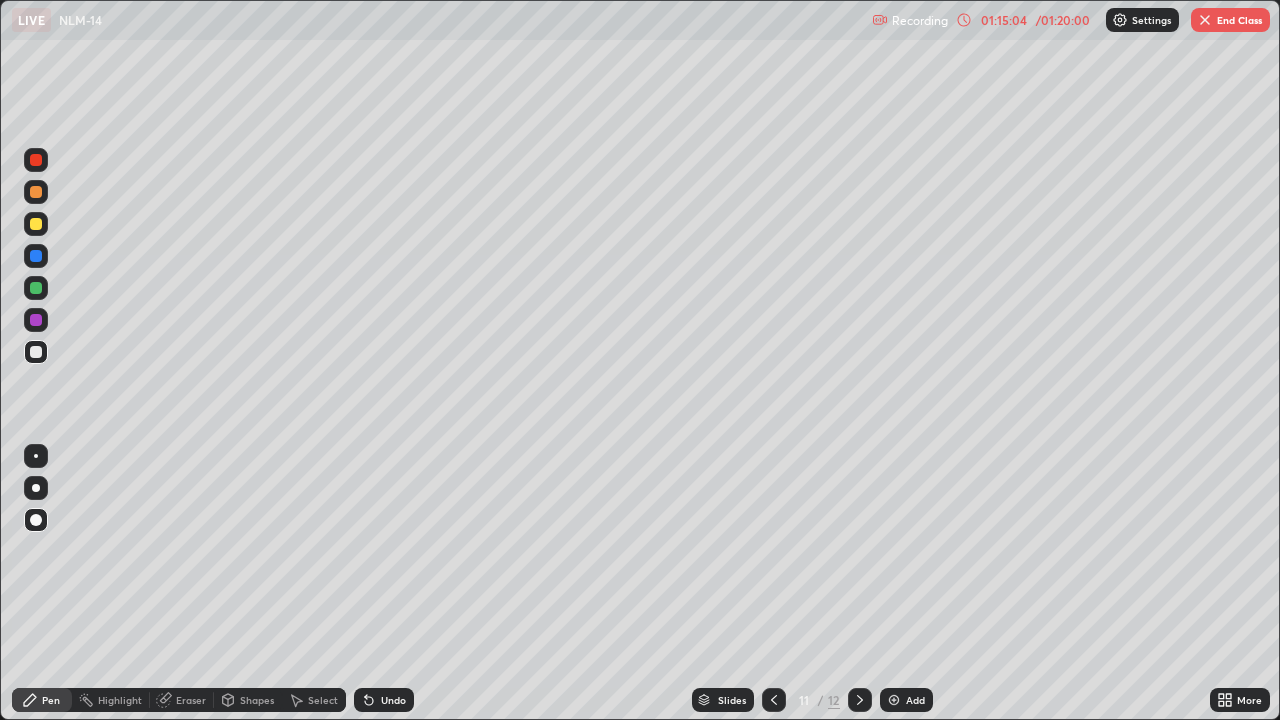 click 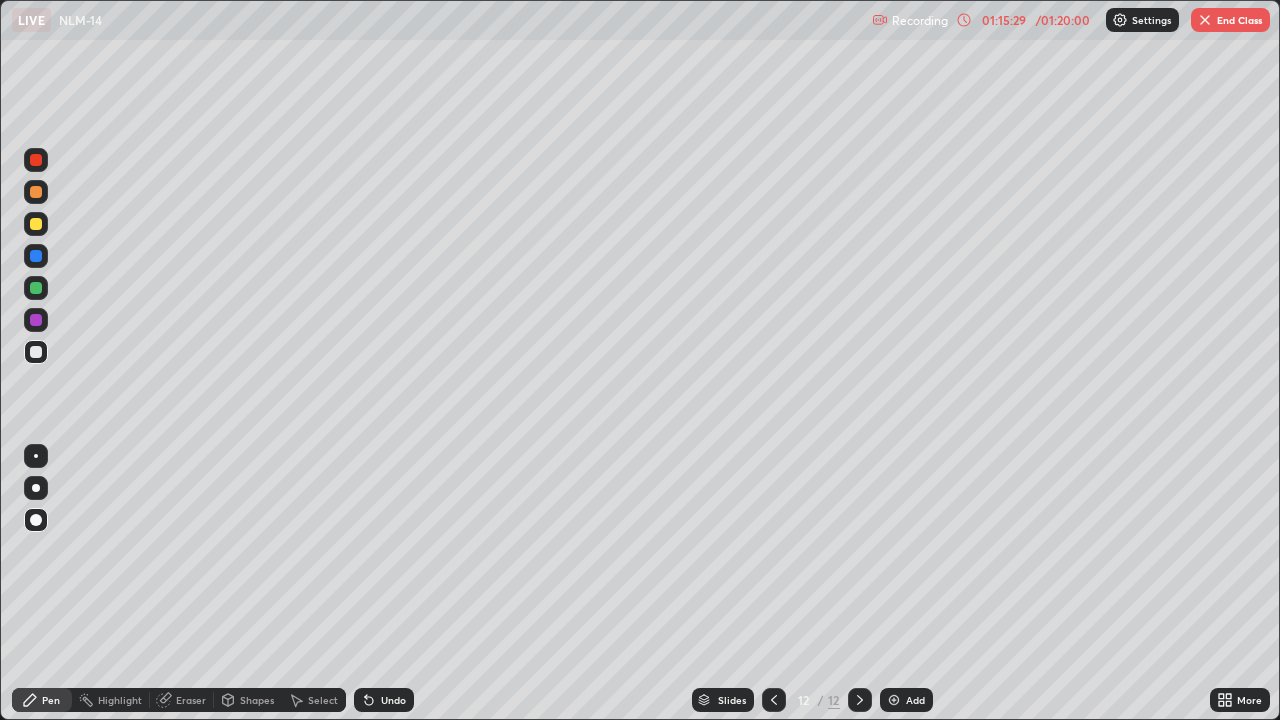 click on "Eraser" at bounding box center [191, 700] 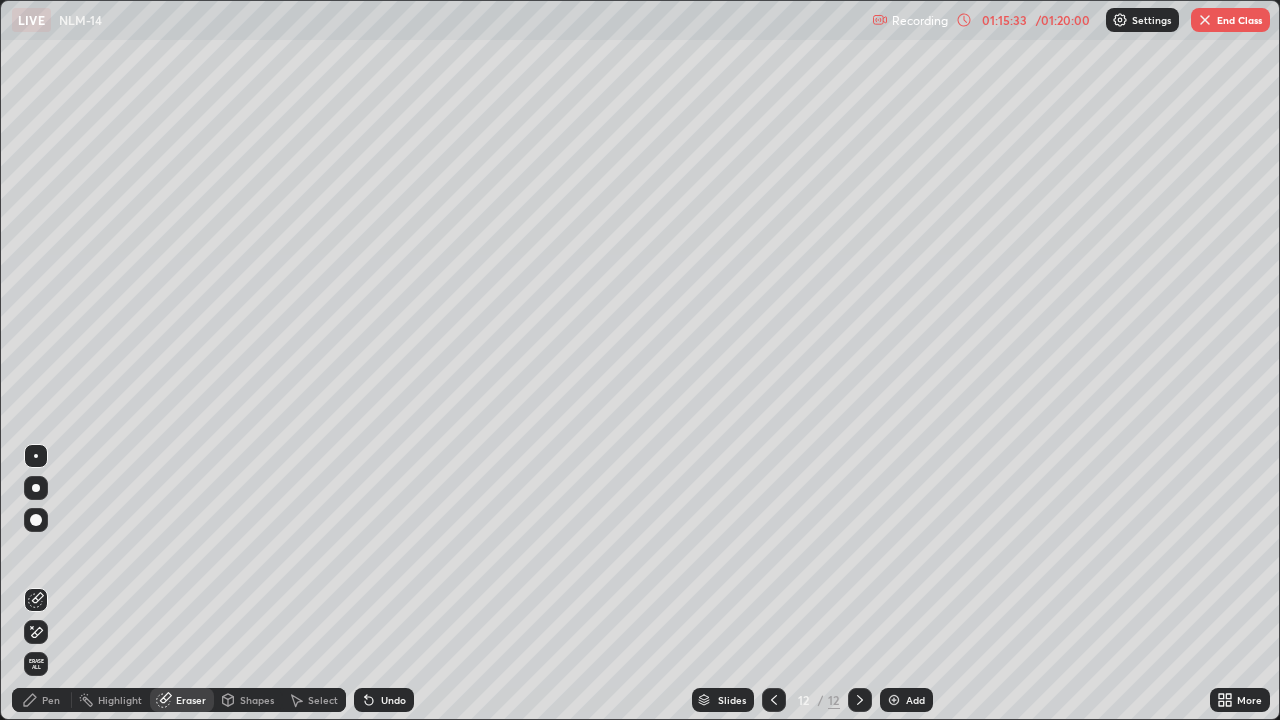 click on "Pen" at bounding box center [51, 700] 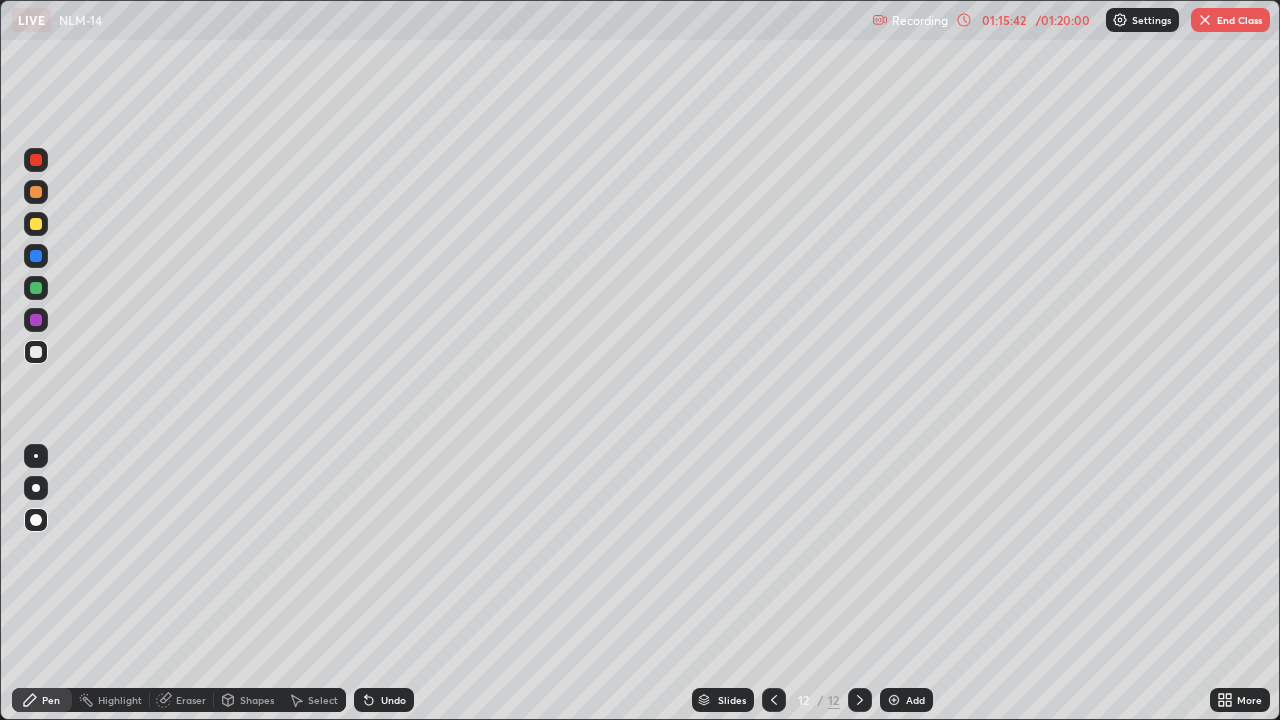 click on "Eraser" at bounding box center [191, 700] 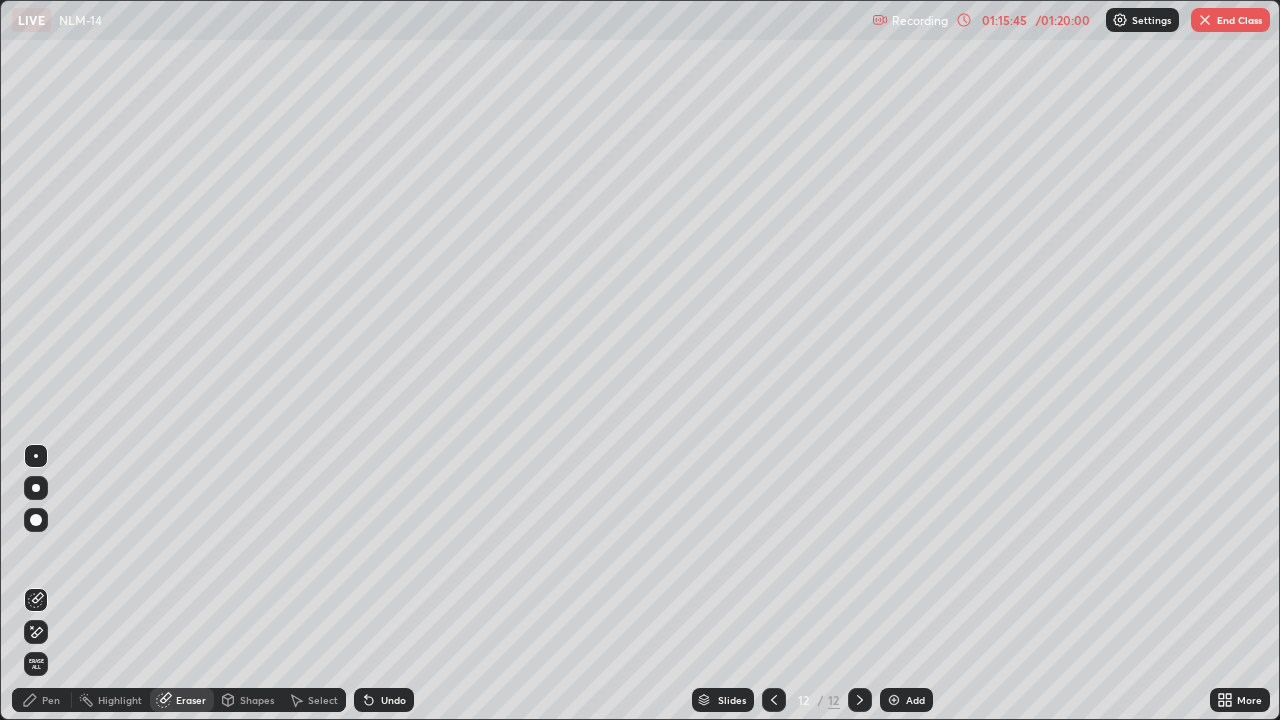click on "Pen" at bounding box center (51, 700) 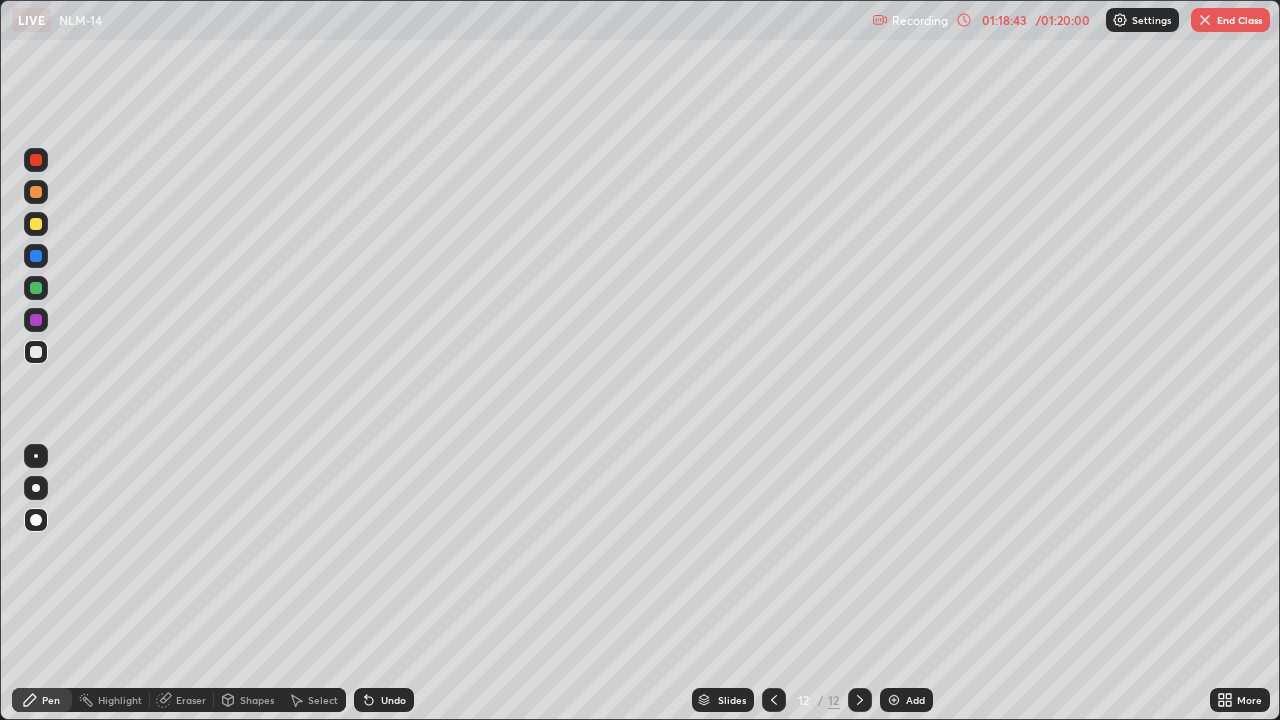 click at bounding box center (36, 224) 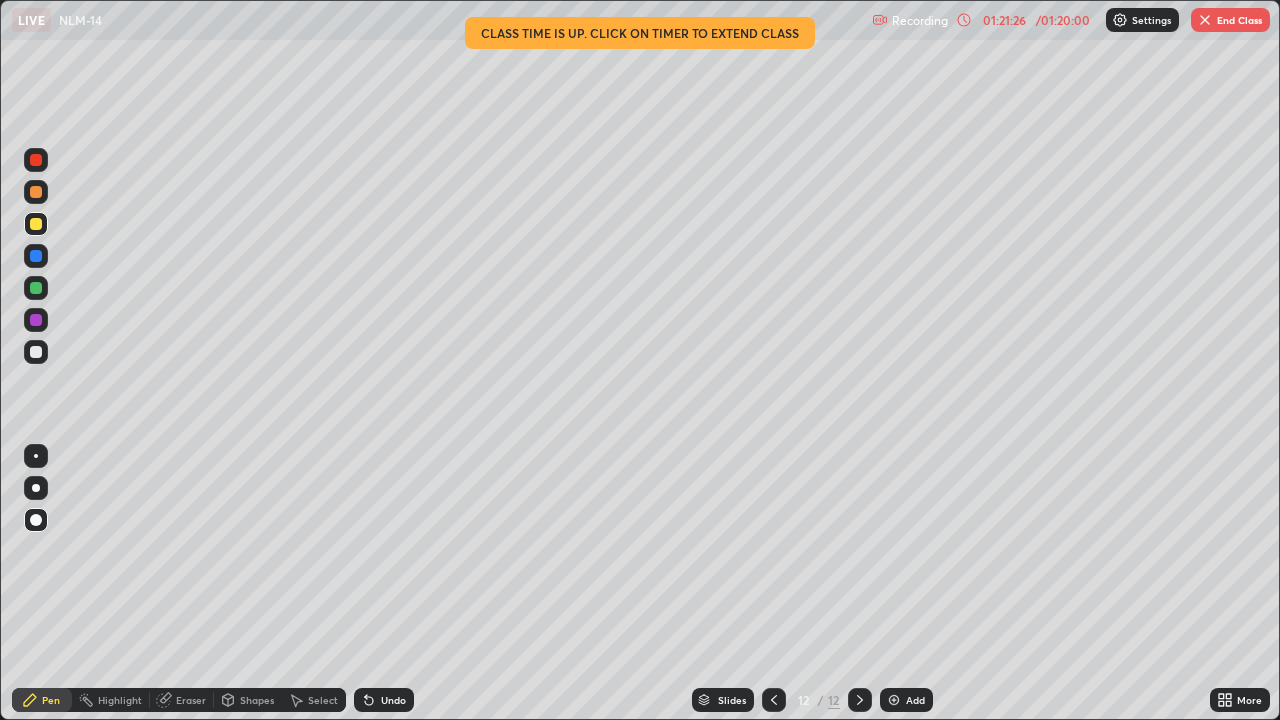 click on "End Class" at bounding box center [1230, 20] 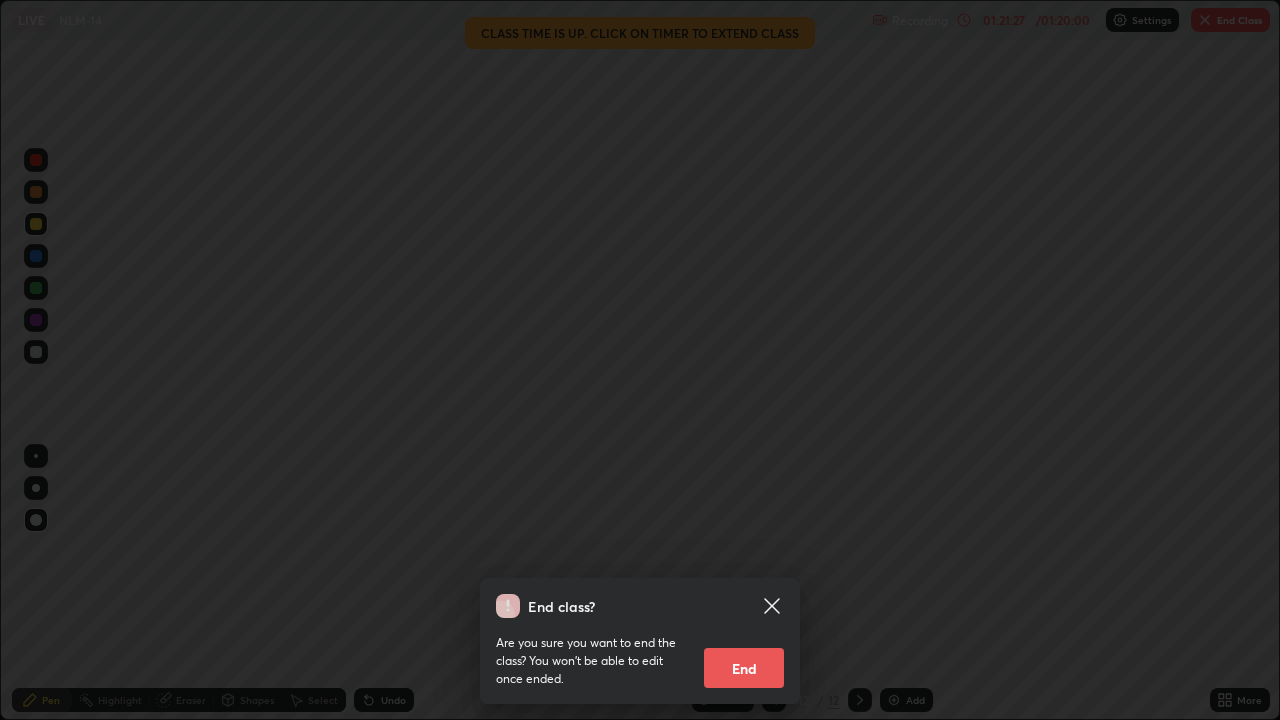 click on "End" at bounding box center (744, 668) 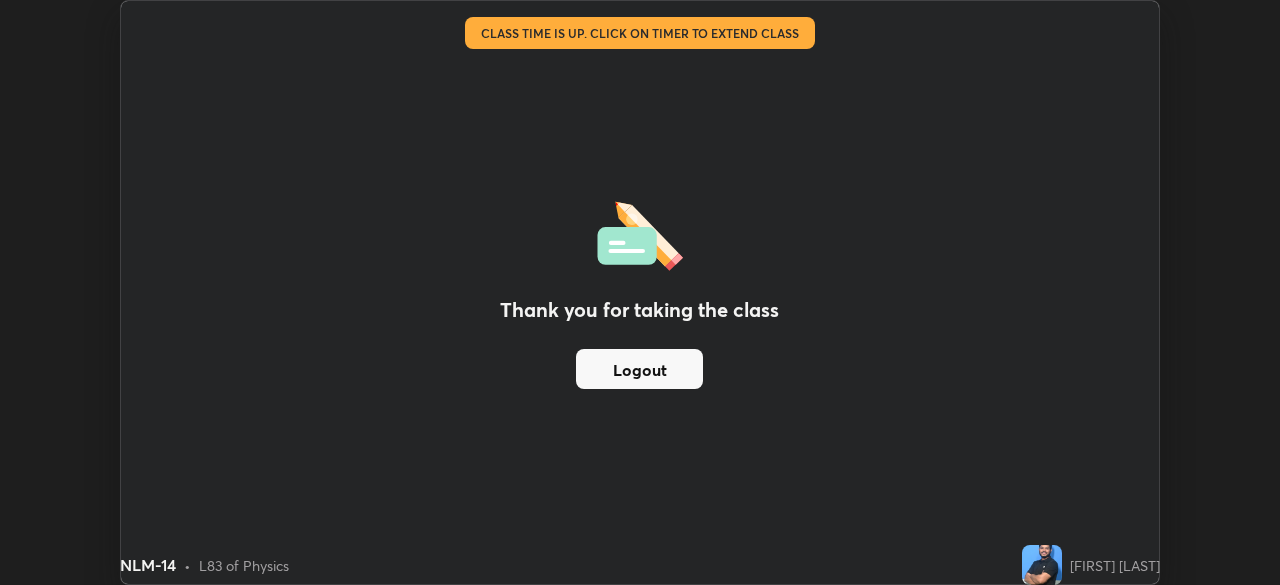 scroll, scrollTop: 585, scrollLeft: 1280, axis: both 